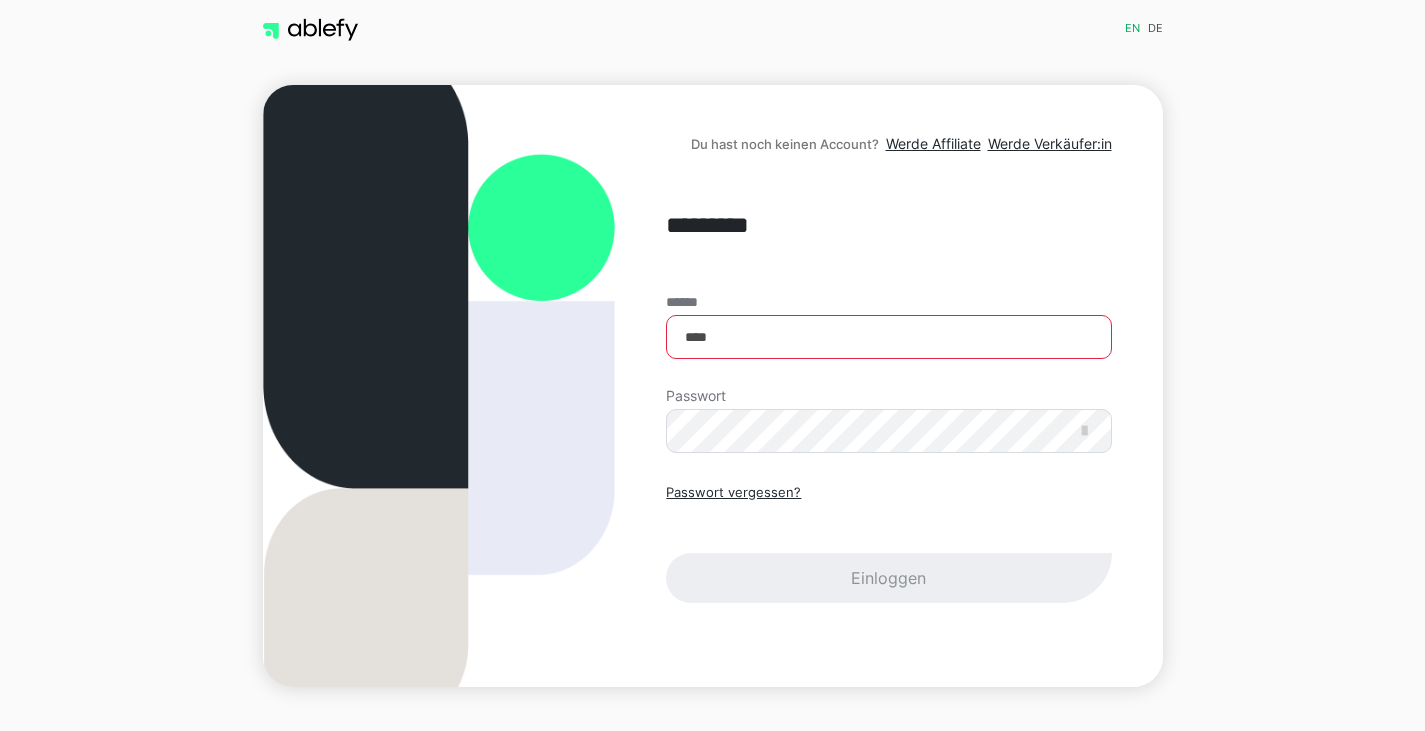 scroll, scrollTop: 0, scrollLeft: 0, axis: both 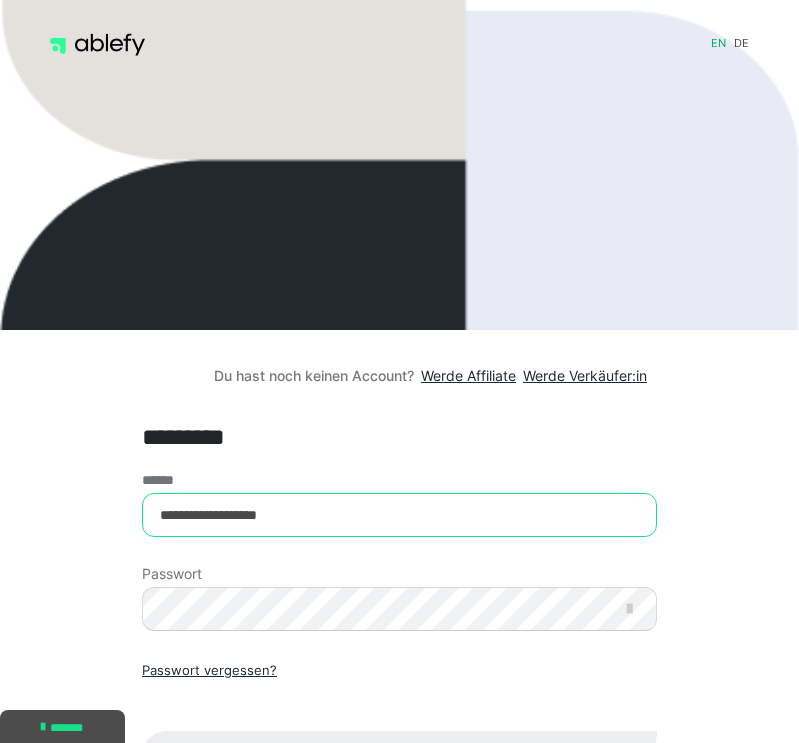 type on "**********" 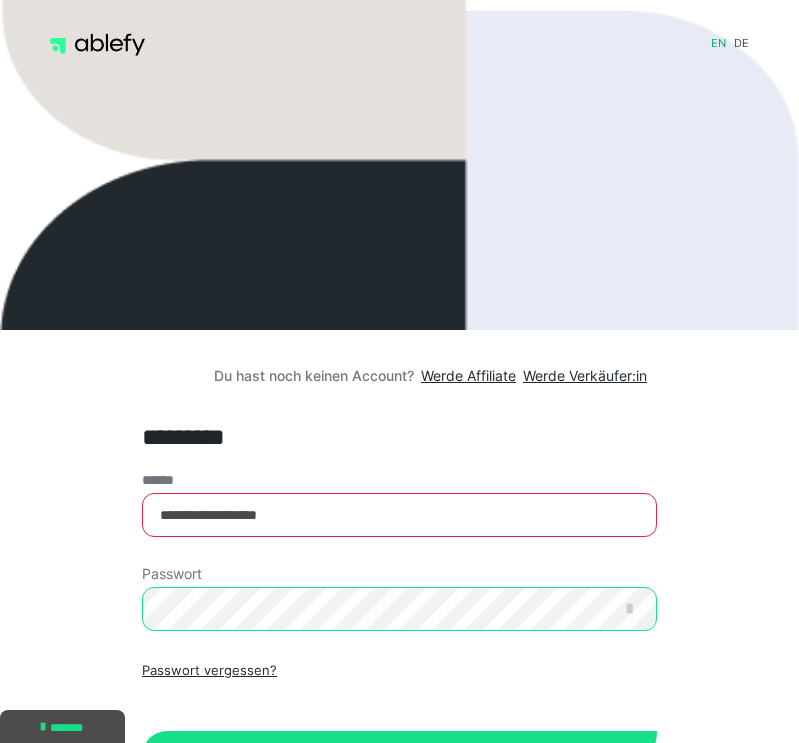 click on "Einloggen" at bounding box center [399, 756] 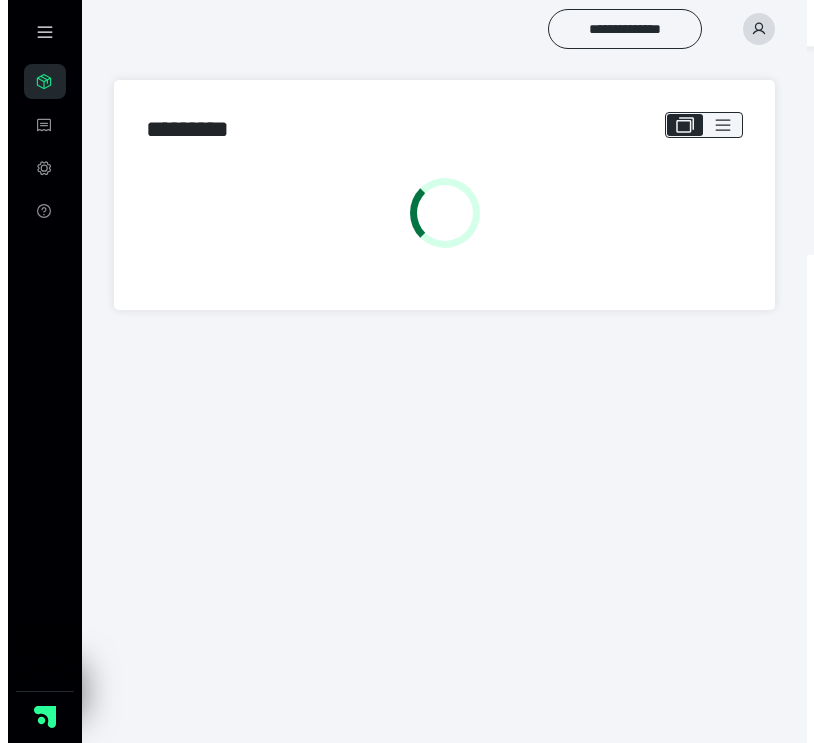 scroll, scrollTop: 0, scrollLeft: 0, axis: both 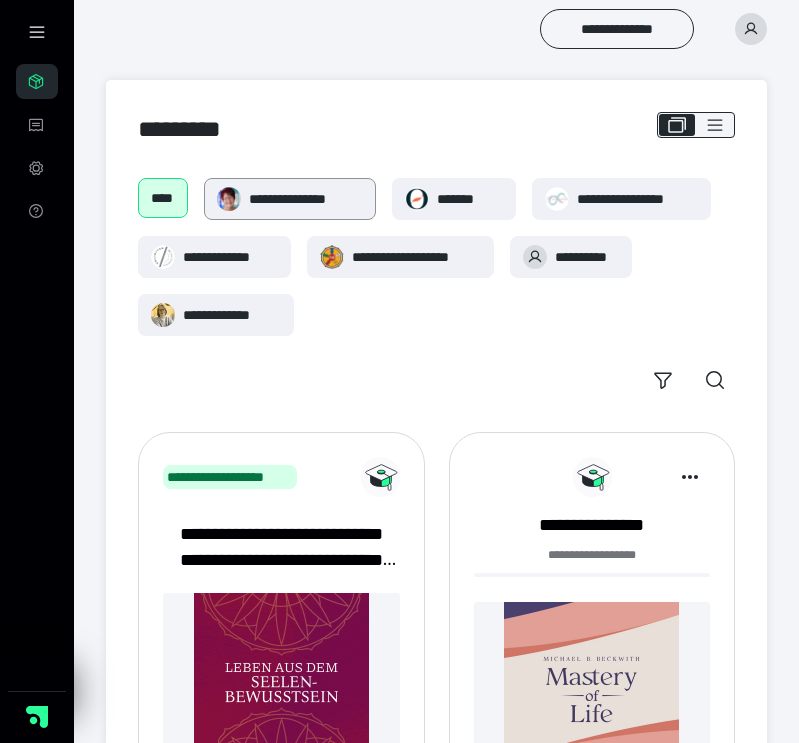 click on "**********" at bounding box center [306, 199] 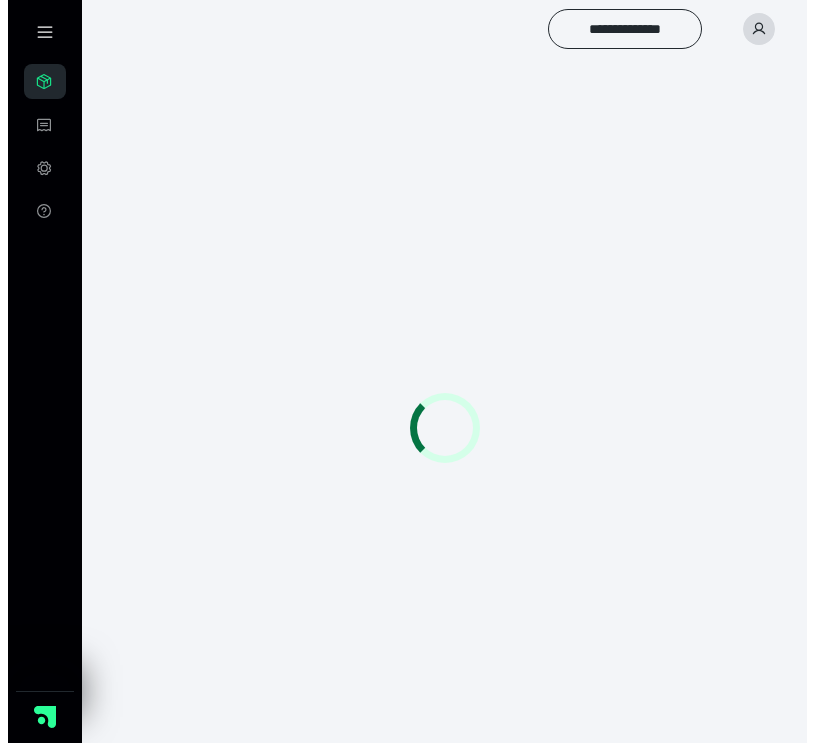 scroll, scrollTop: 0, scrollLeft: 0, axis: both 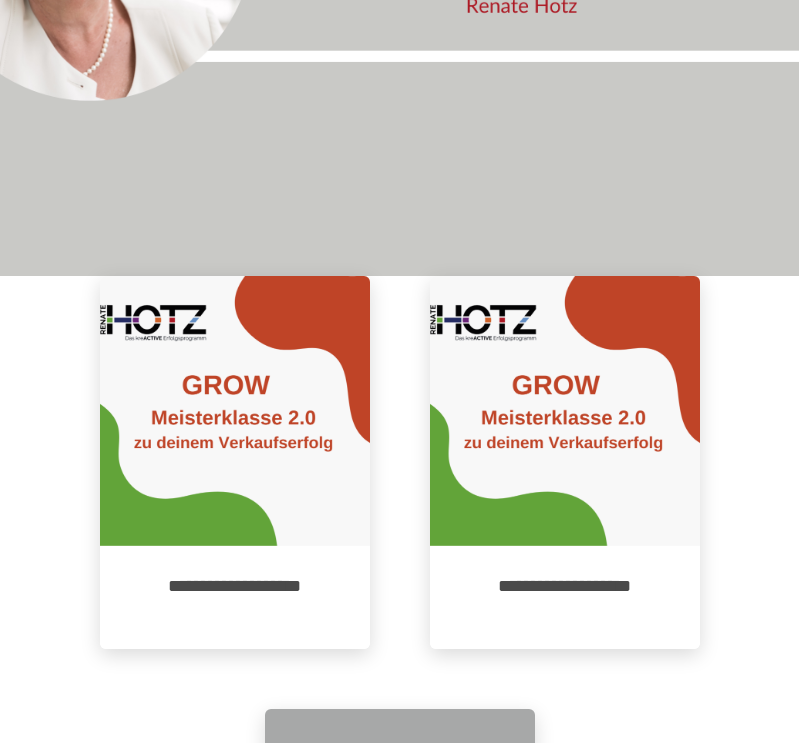 click at bounding box center [399, -24] 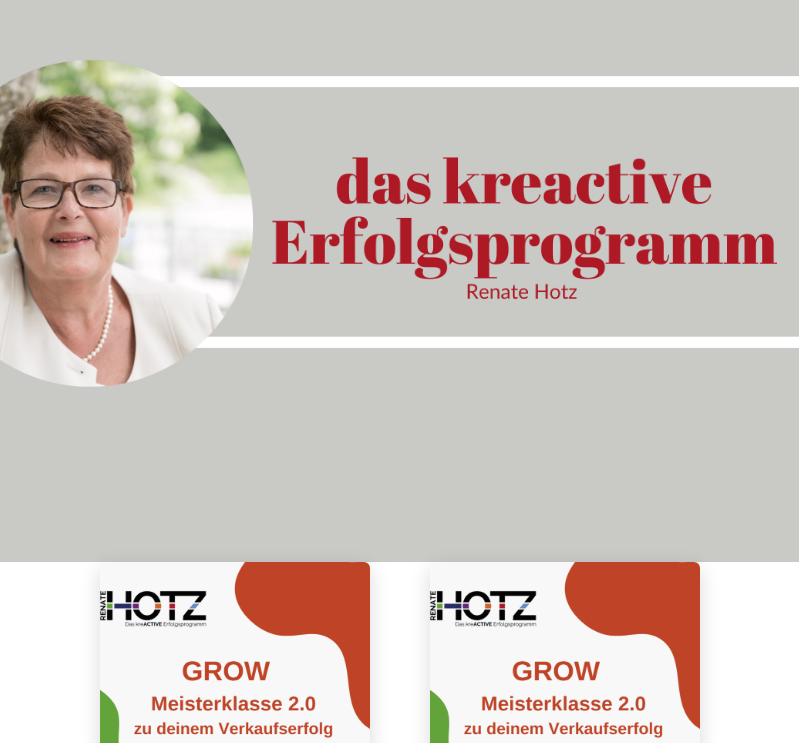 scroll, scrollTop: 0, scrollLeft: 0, axis: both 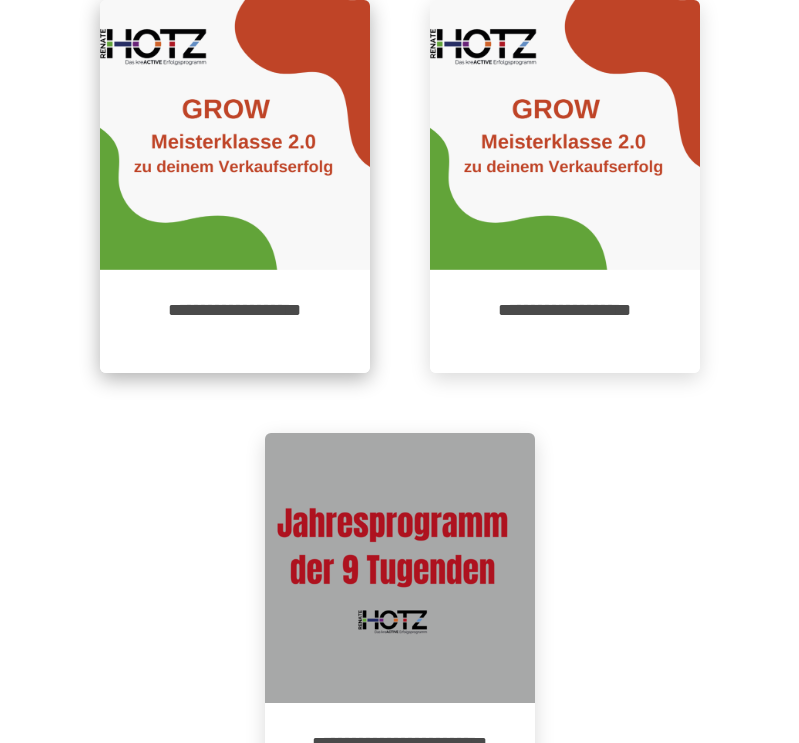 click at bounding box center (235, 135) 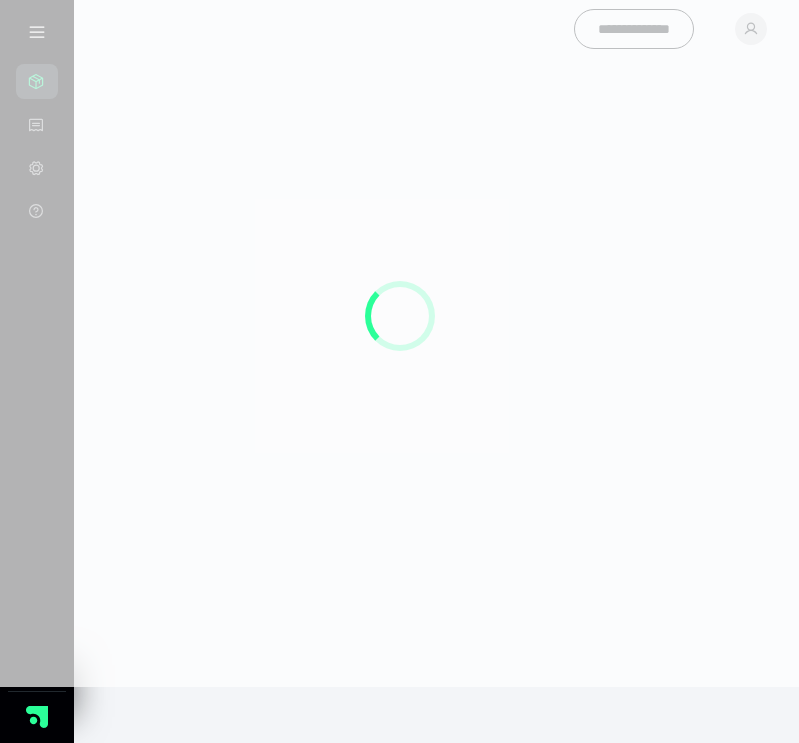 scroll, scrollTop: 0, scrollLeft: 0, axis: both 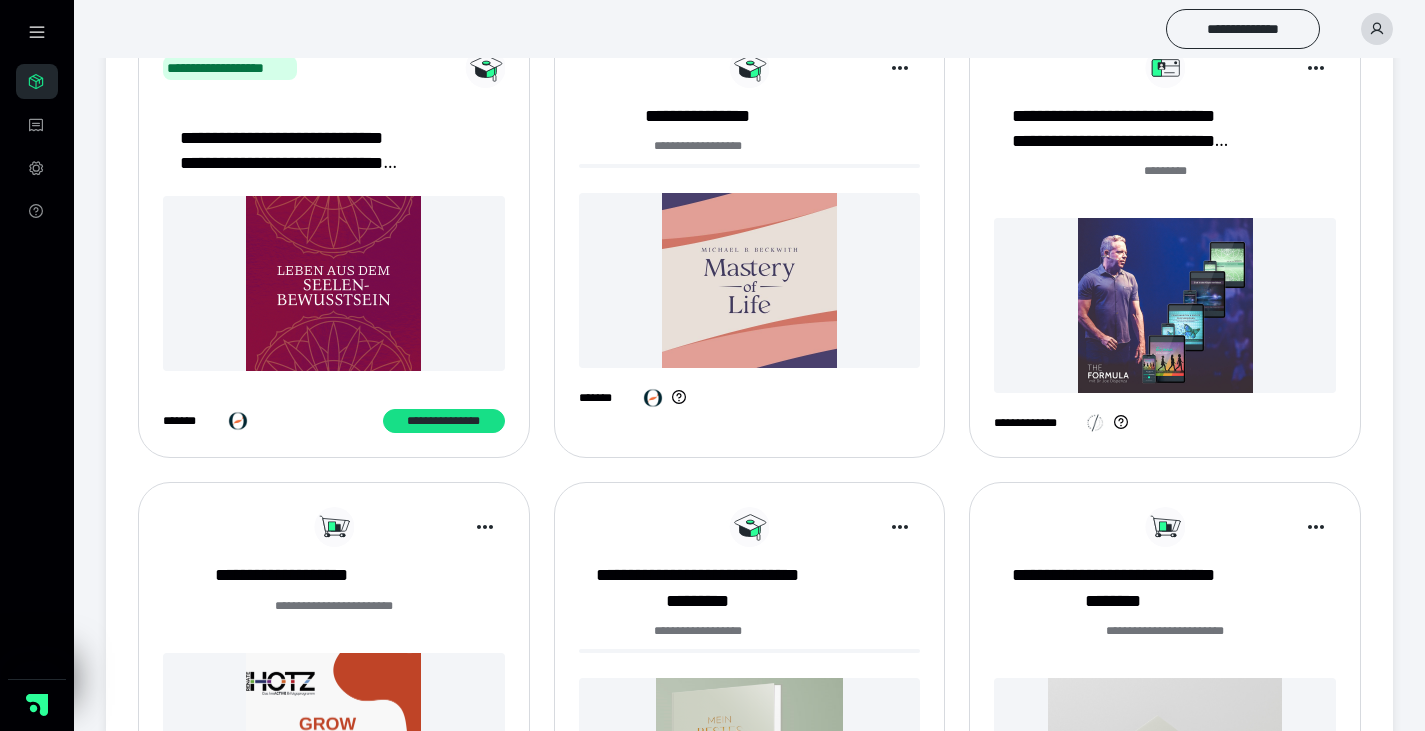 click at bounding box center [334, 740] 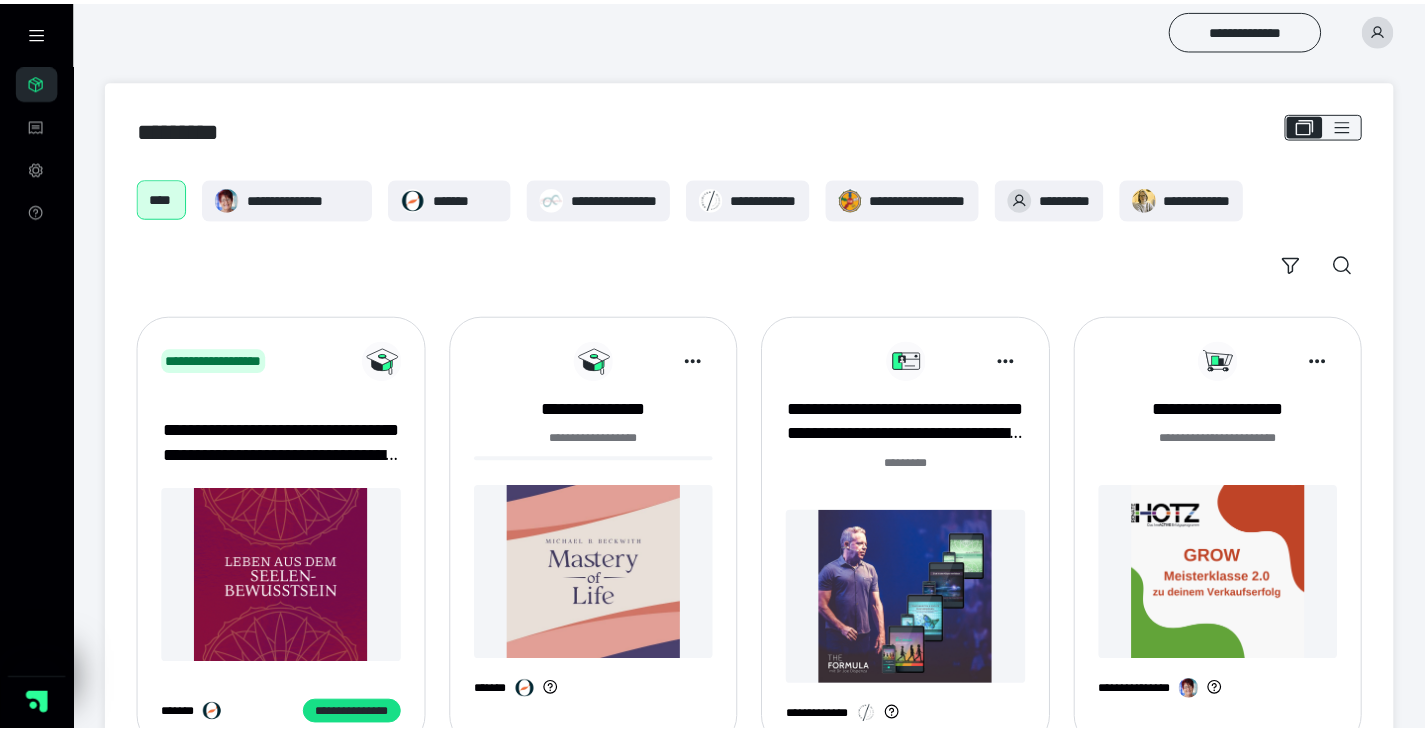scroll, scrollTop: 351, scrollLeft: 0, axis: vertical 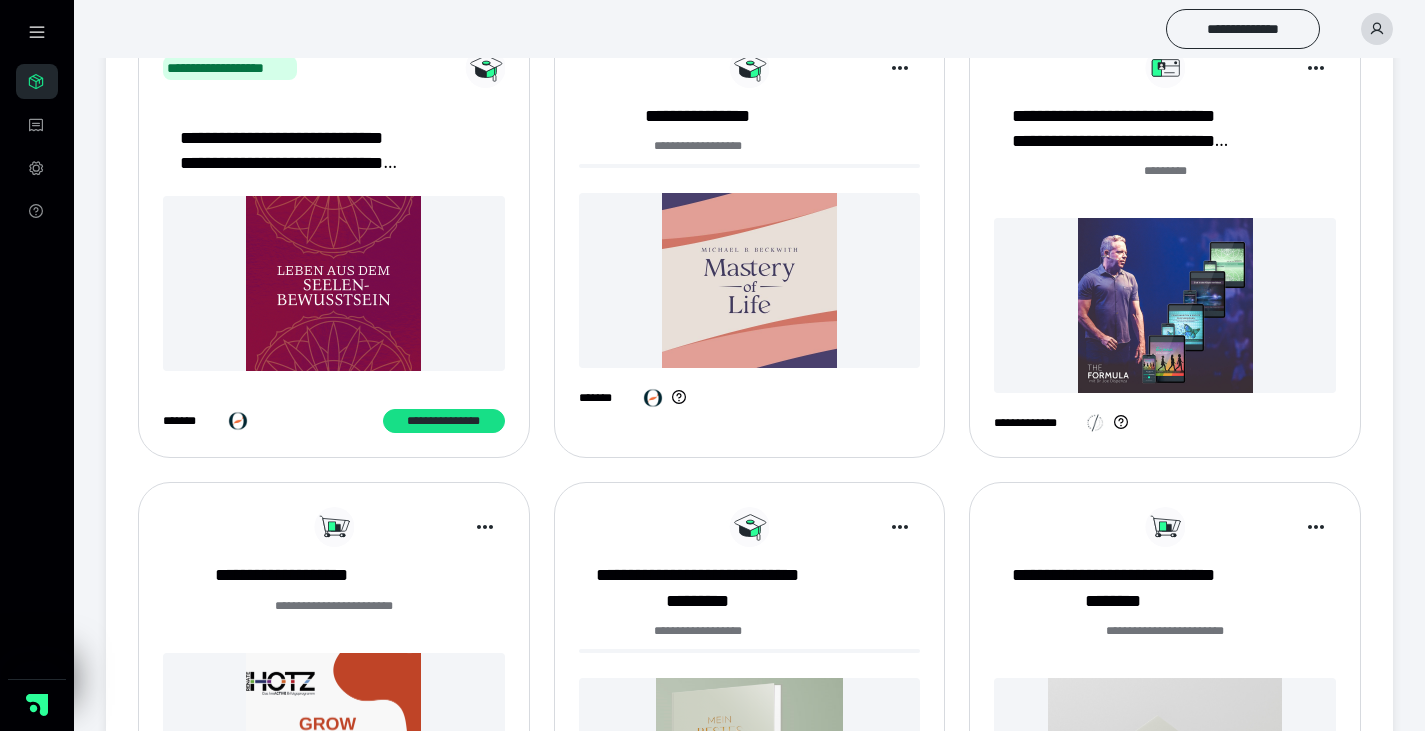 drag, startPoint x: 1411, startPoint y: 296, endPoint x: 1433, endPoint y: 305, distance: 23.769728 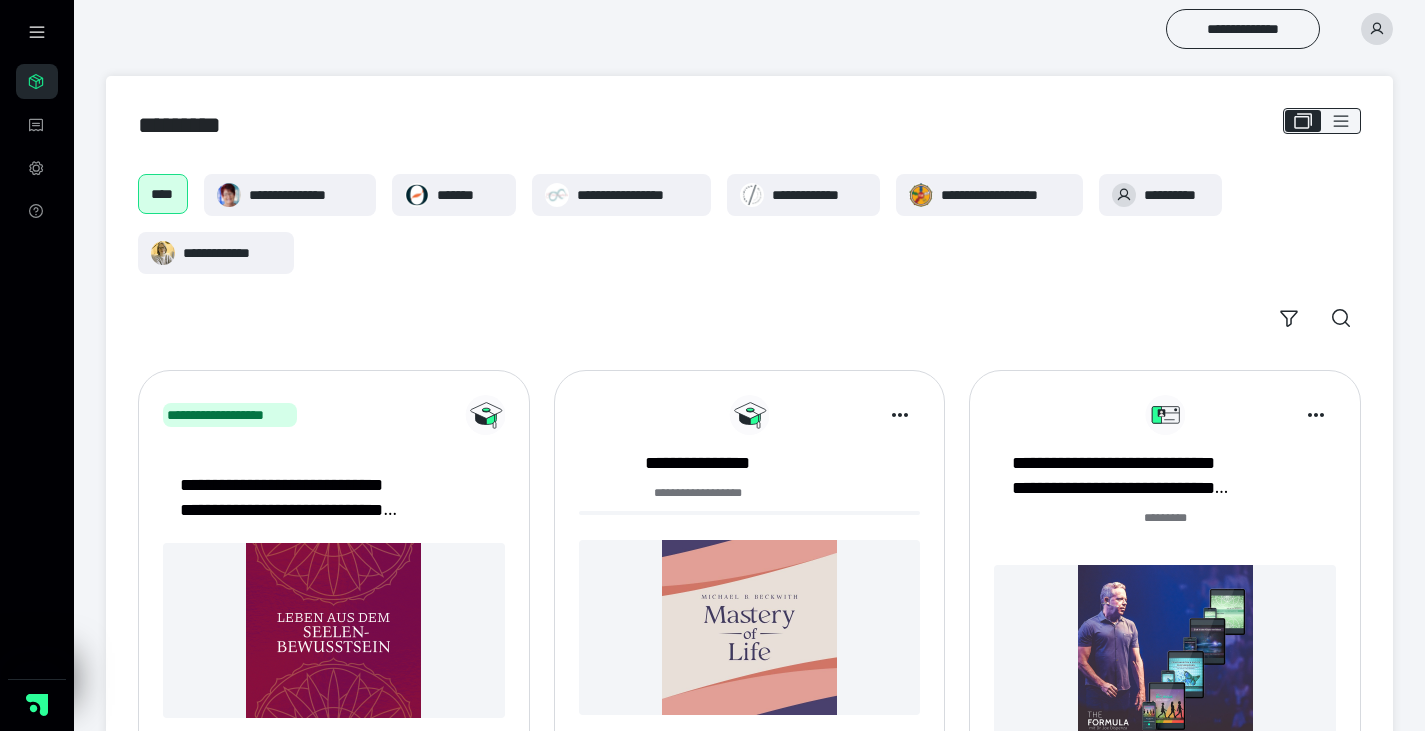 scroll, scrollTop: 0, scrollLeft: 0, axis: both 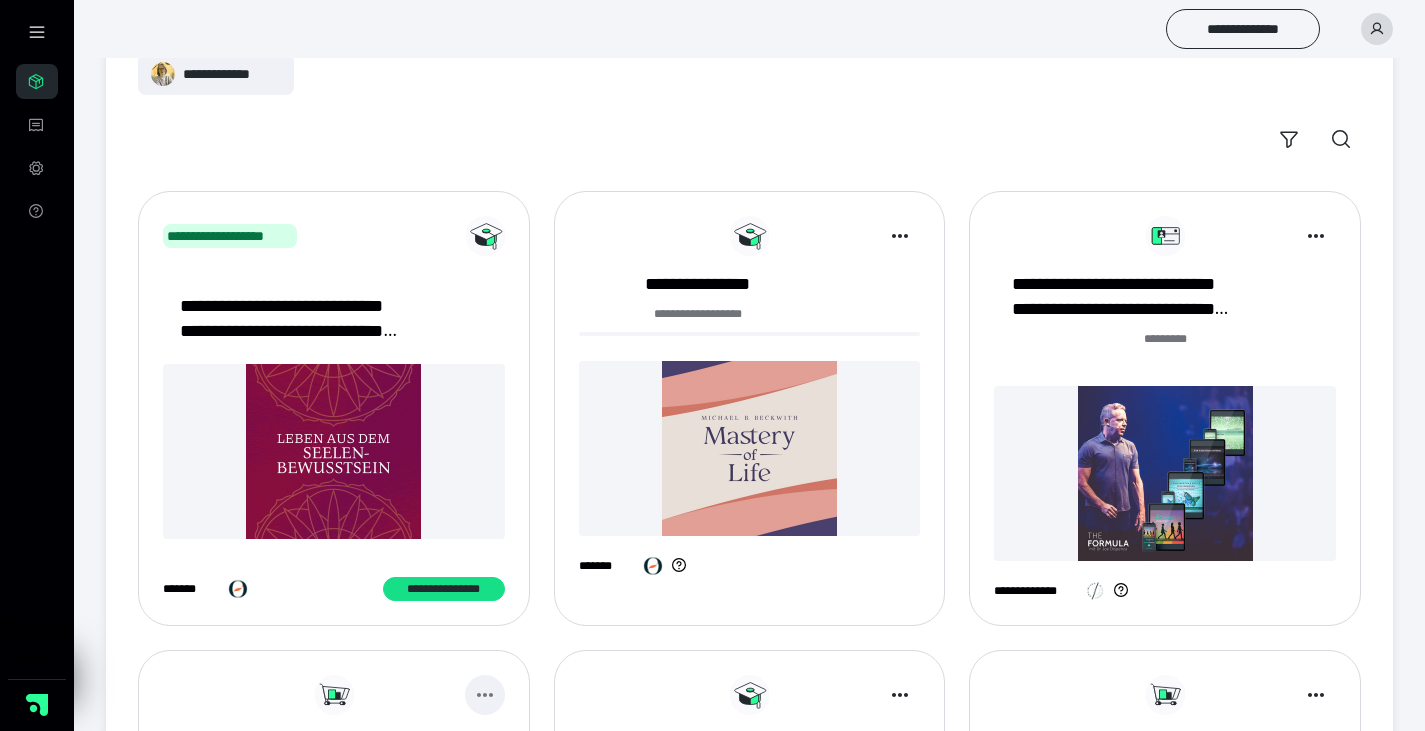 click 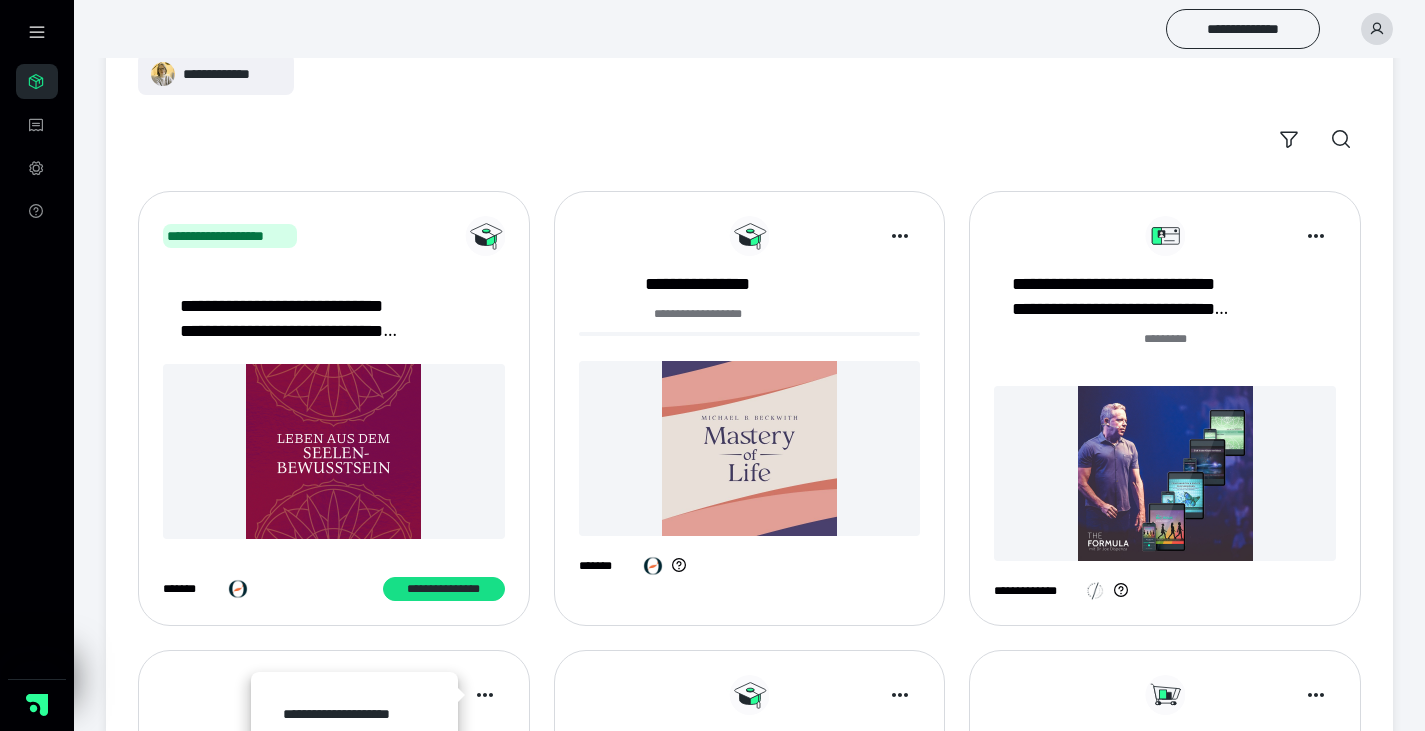 click on "**********" at bounding box center (334, 867) 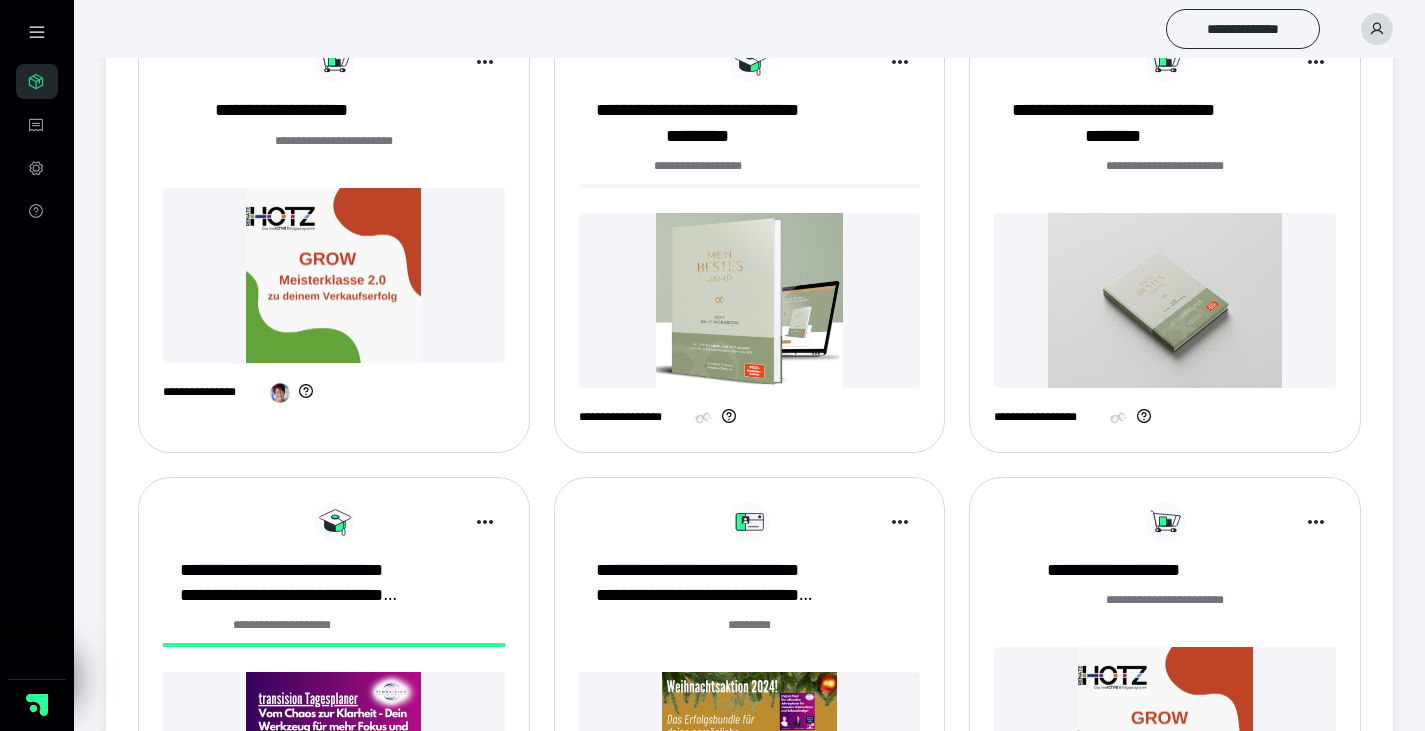 scroll, scrollTop: 817, scrollLeft: 0, axis: vertical 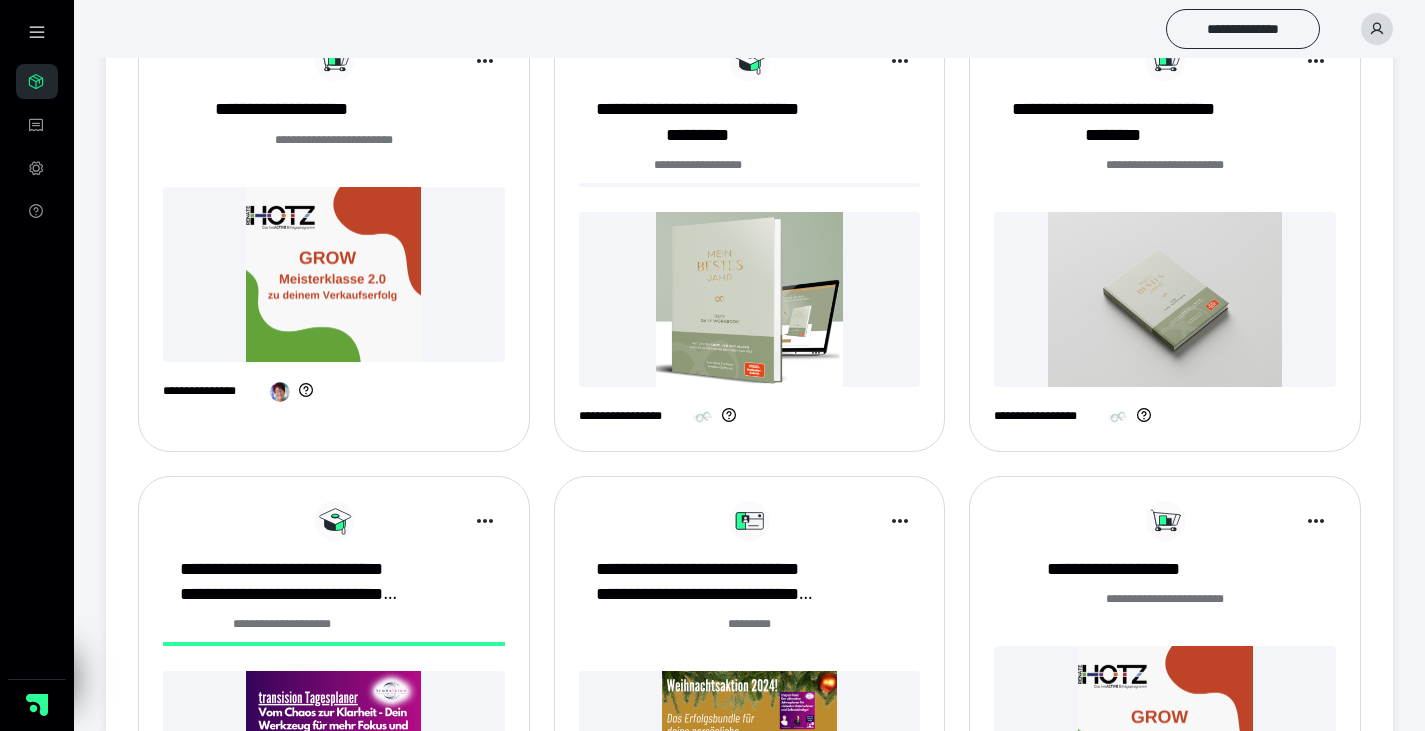 click on "**********" at bounding box center [749, 377] 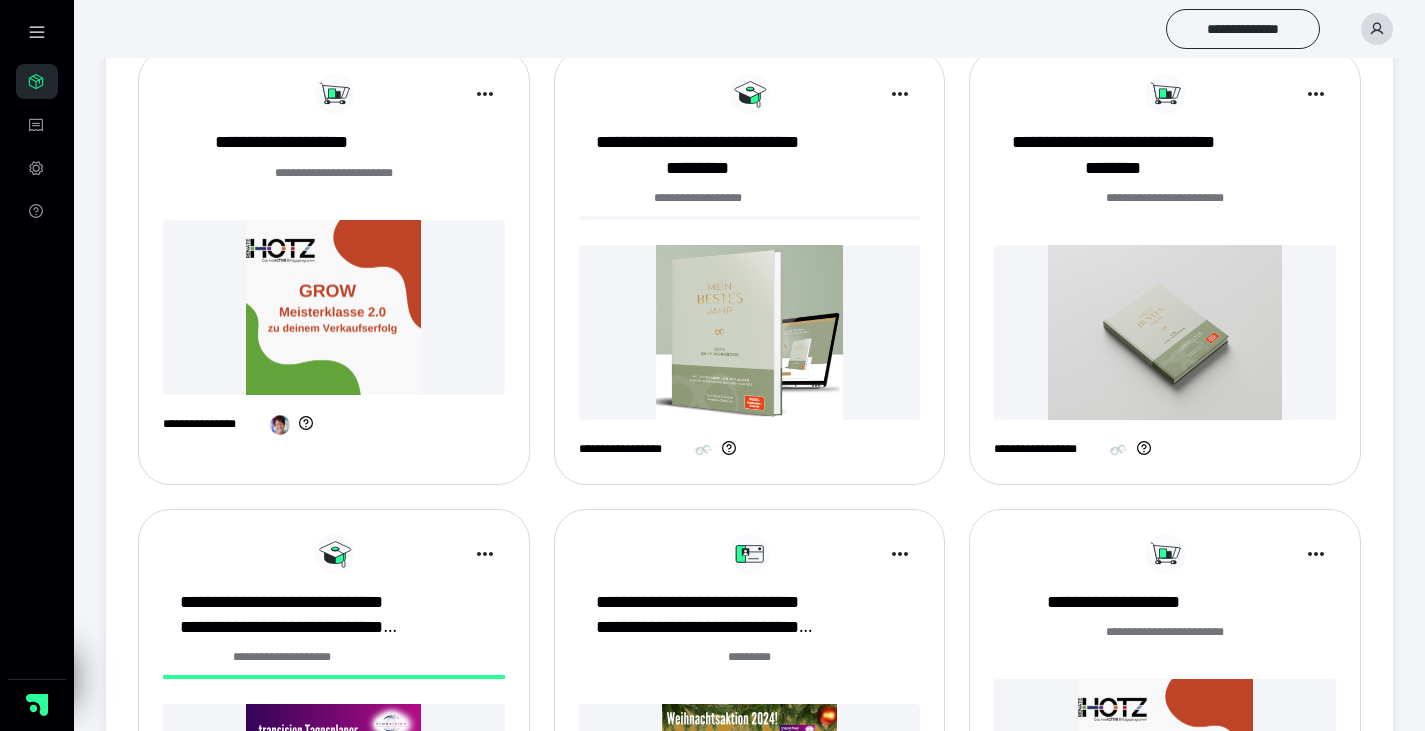 scroll, scrollTop: 723, scrollLeft: 0, axis: vertical 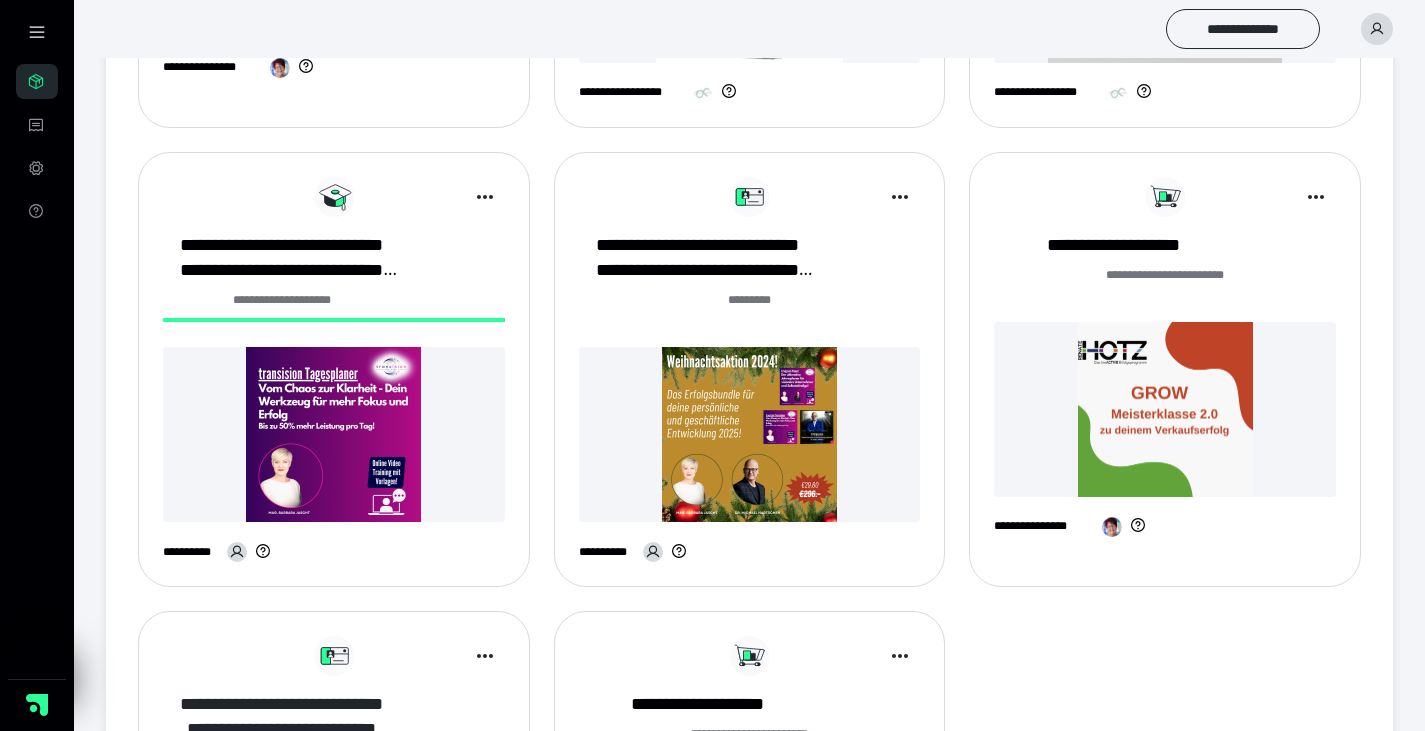 click on "**********" at bounding box center [282, 717] 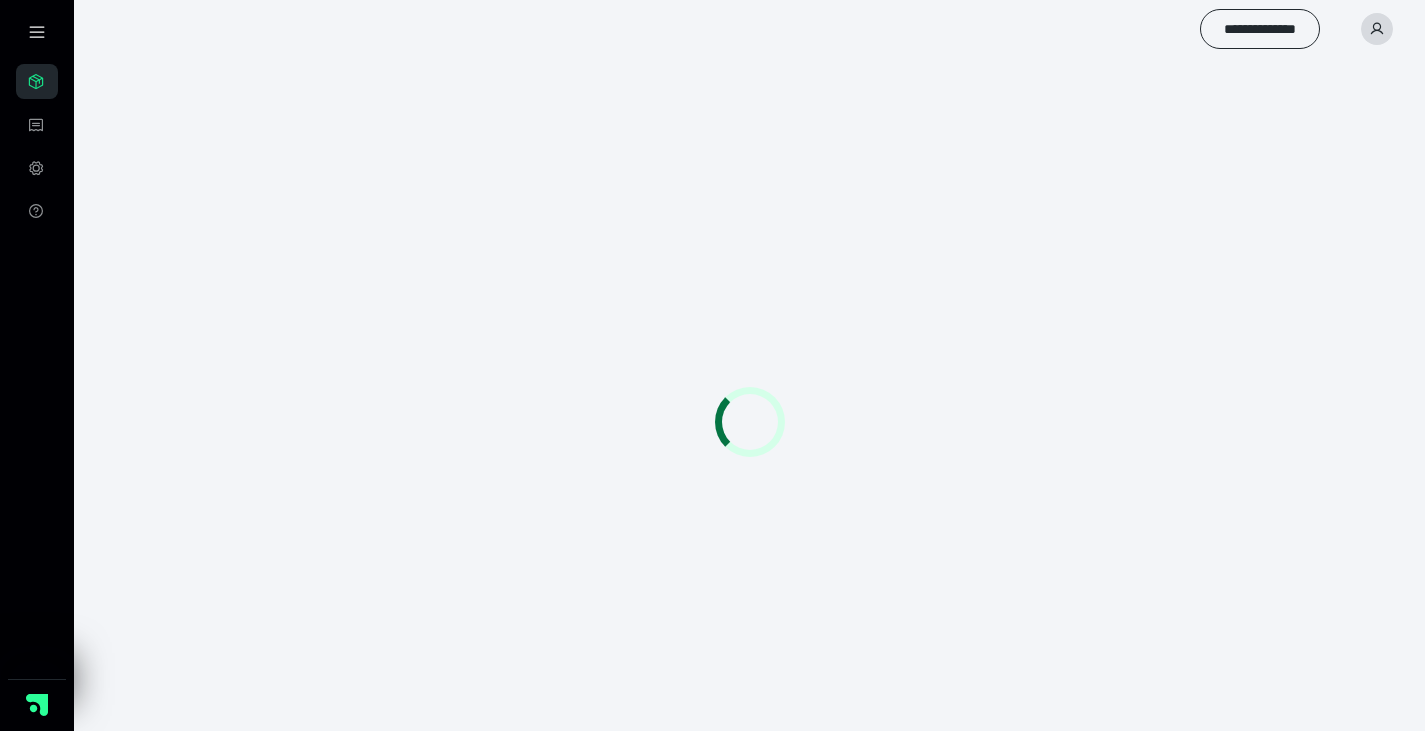 scroll, scrollTop: 0, scrollLeft: 0, axis: both 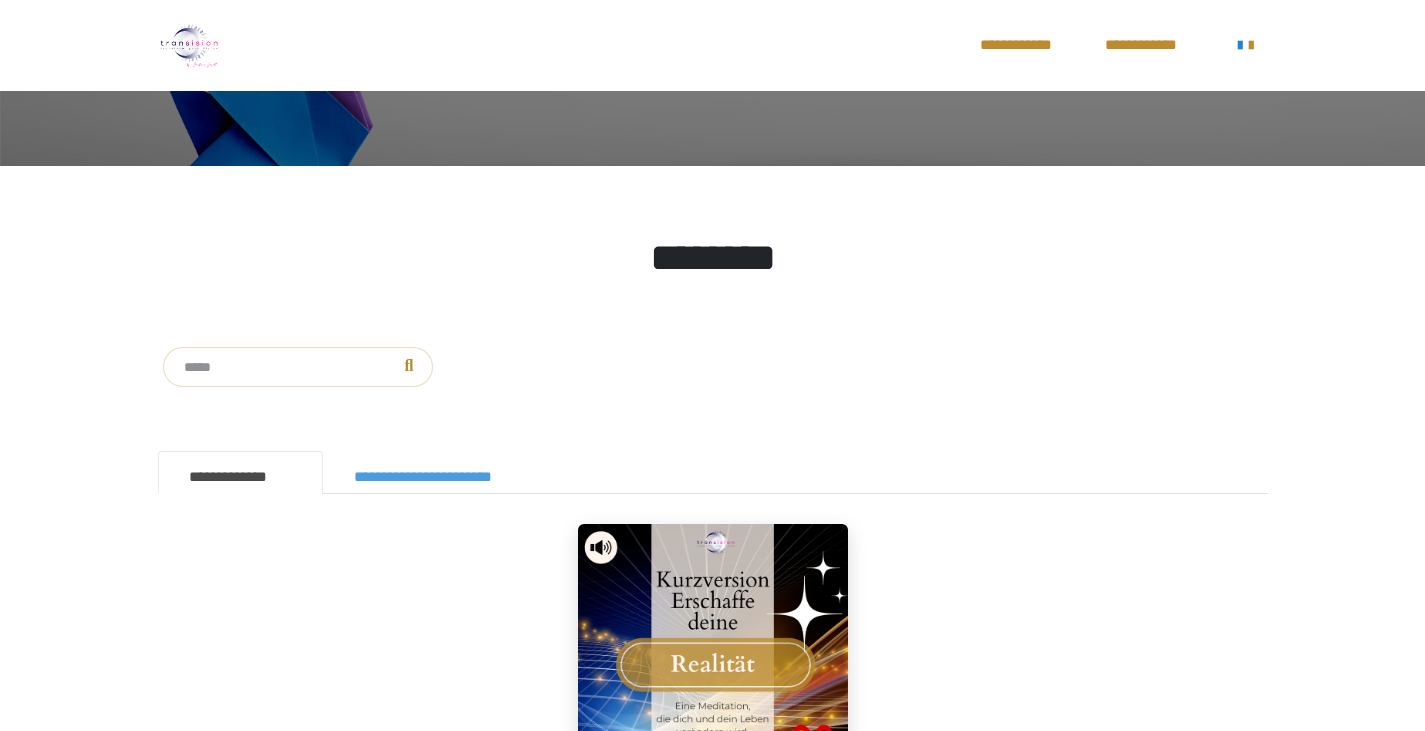 click on "**********" at bounding box center (444, 472) 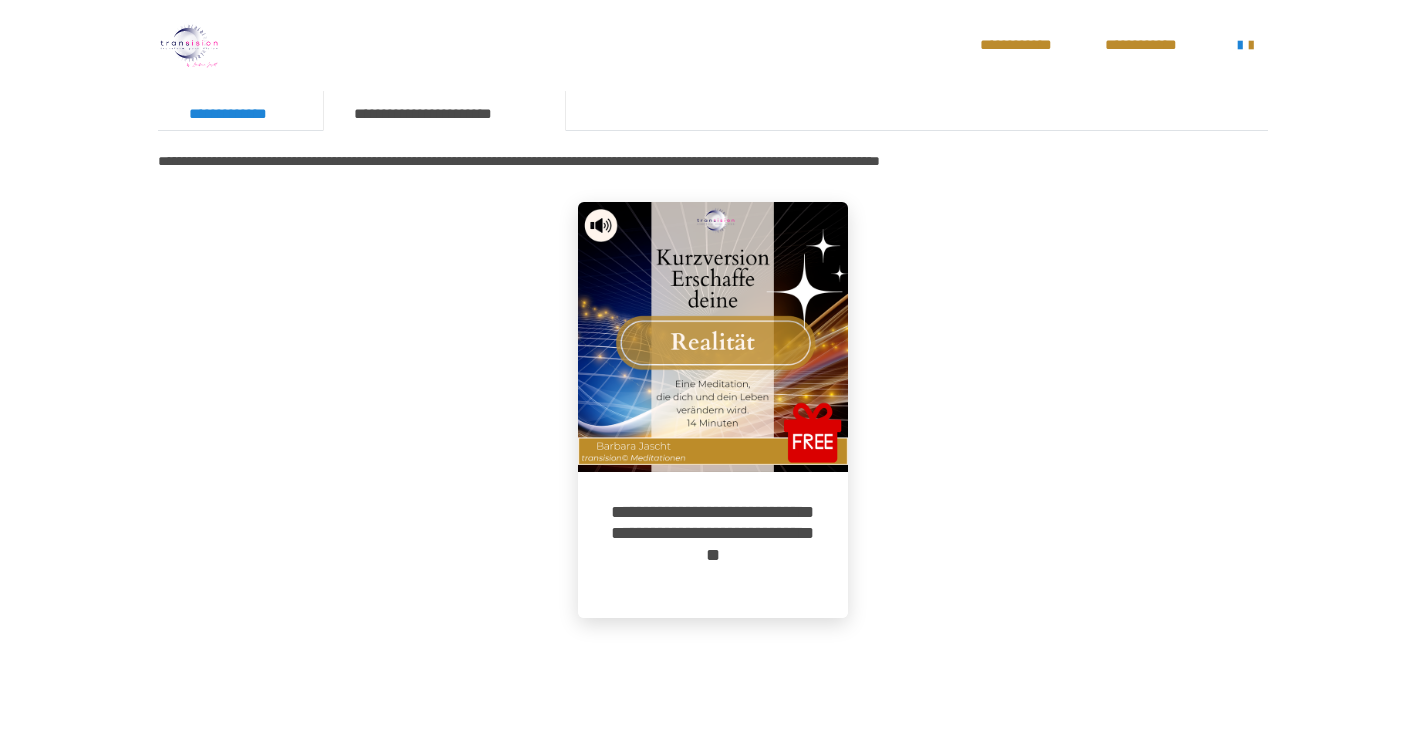 scroll, scrollTop: 886, scrollLeft: 0, axis: vertical 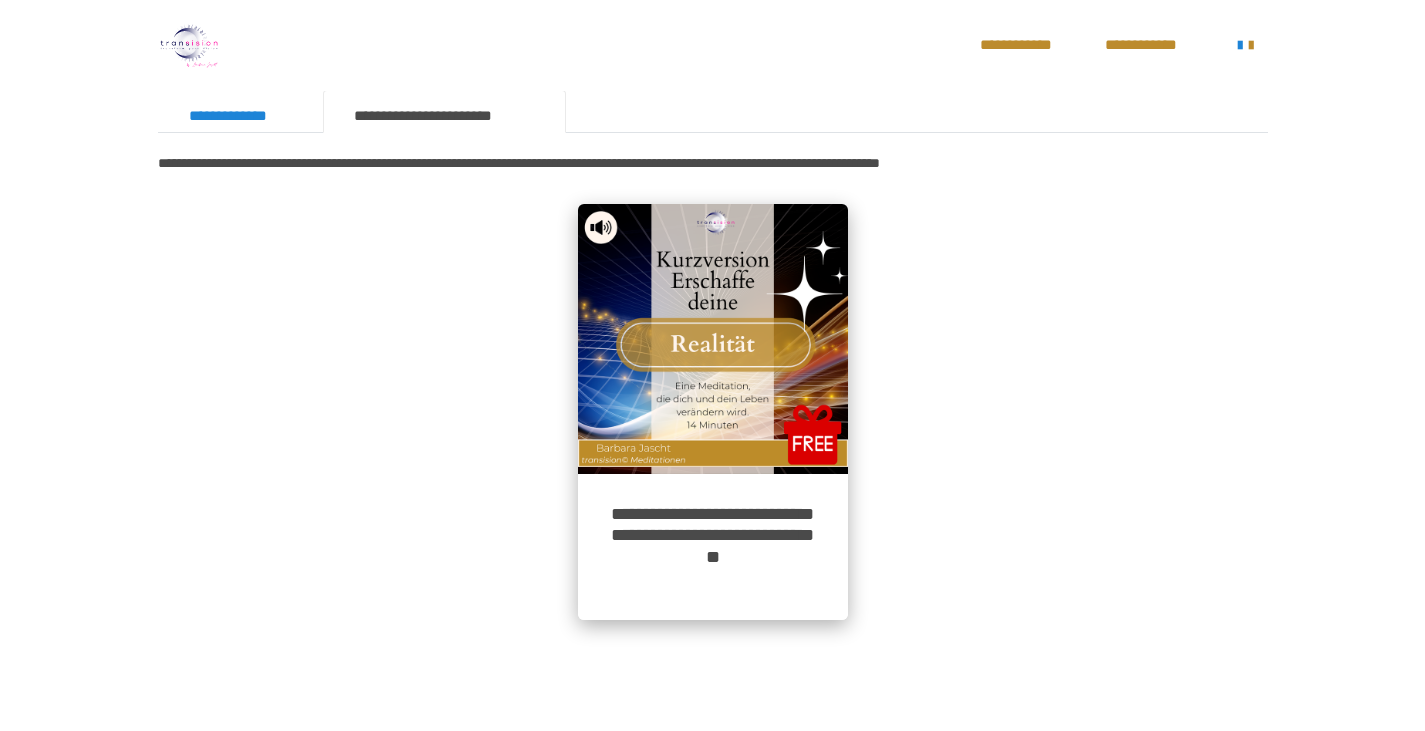 click at bounding box center (713, 339) 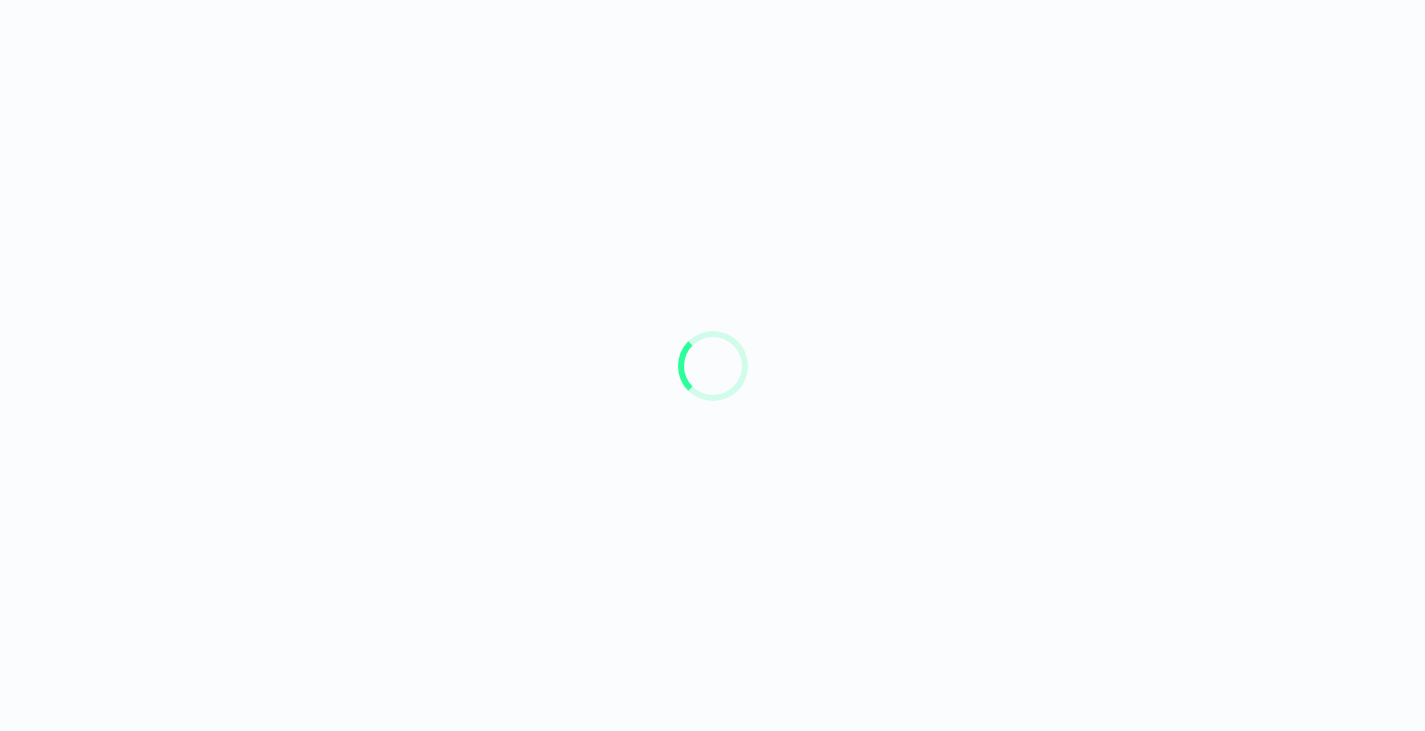 scroll, scrollTop: 0, scrollLeft: 0, axis: both 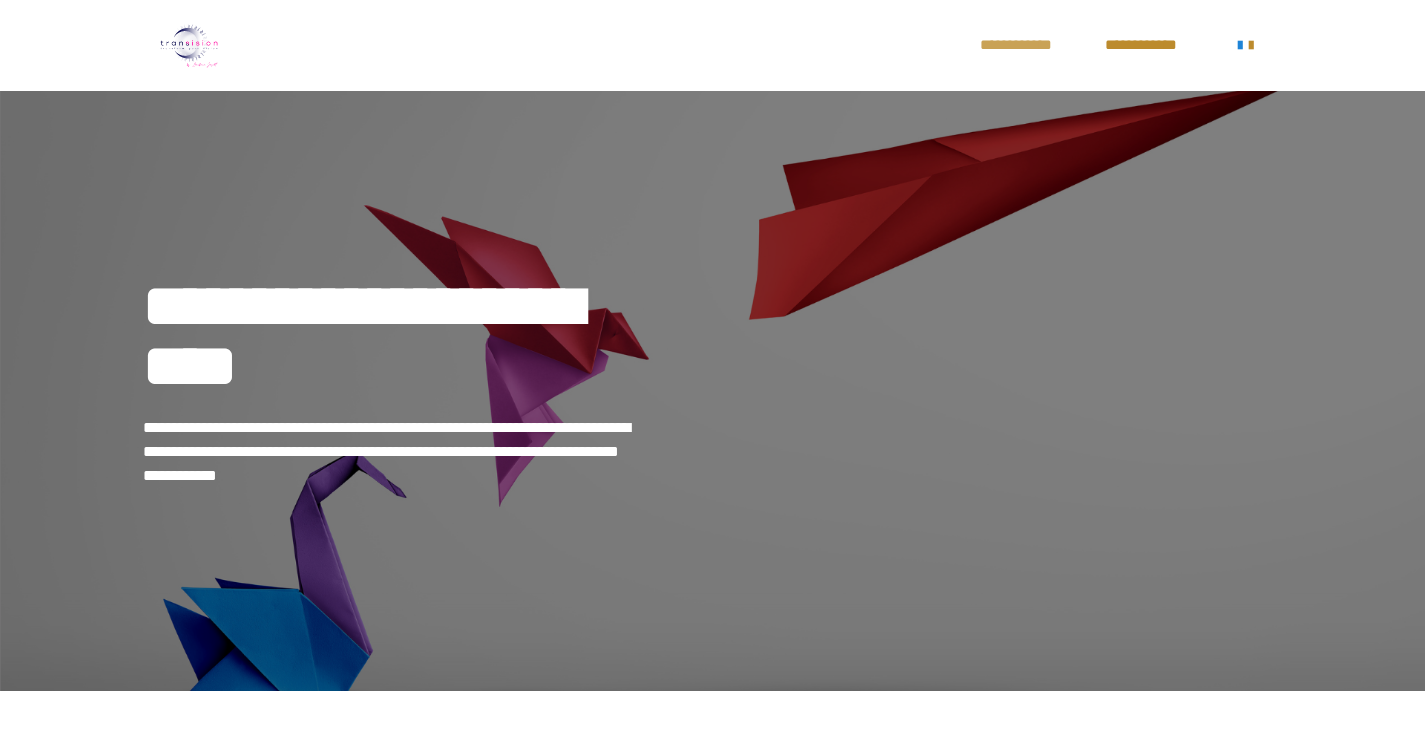click on "**********" at bounding box center [1032, 45] 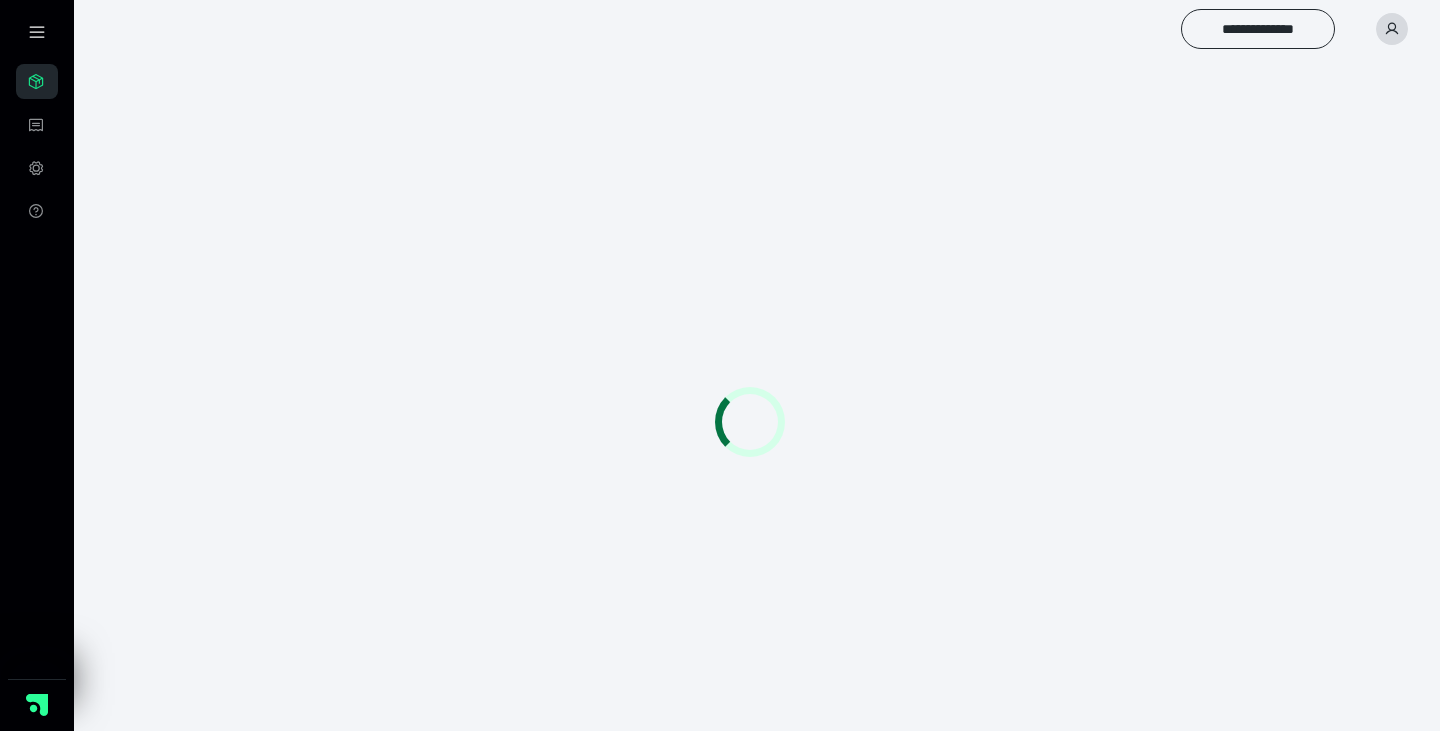 scroll, scrollTop: 0, scrollLeft: 0, axis: both 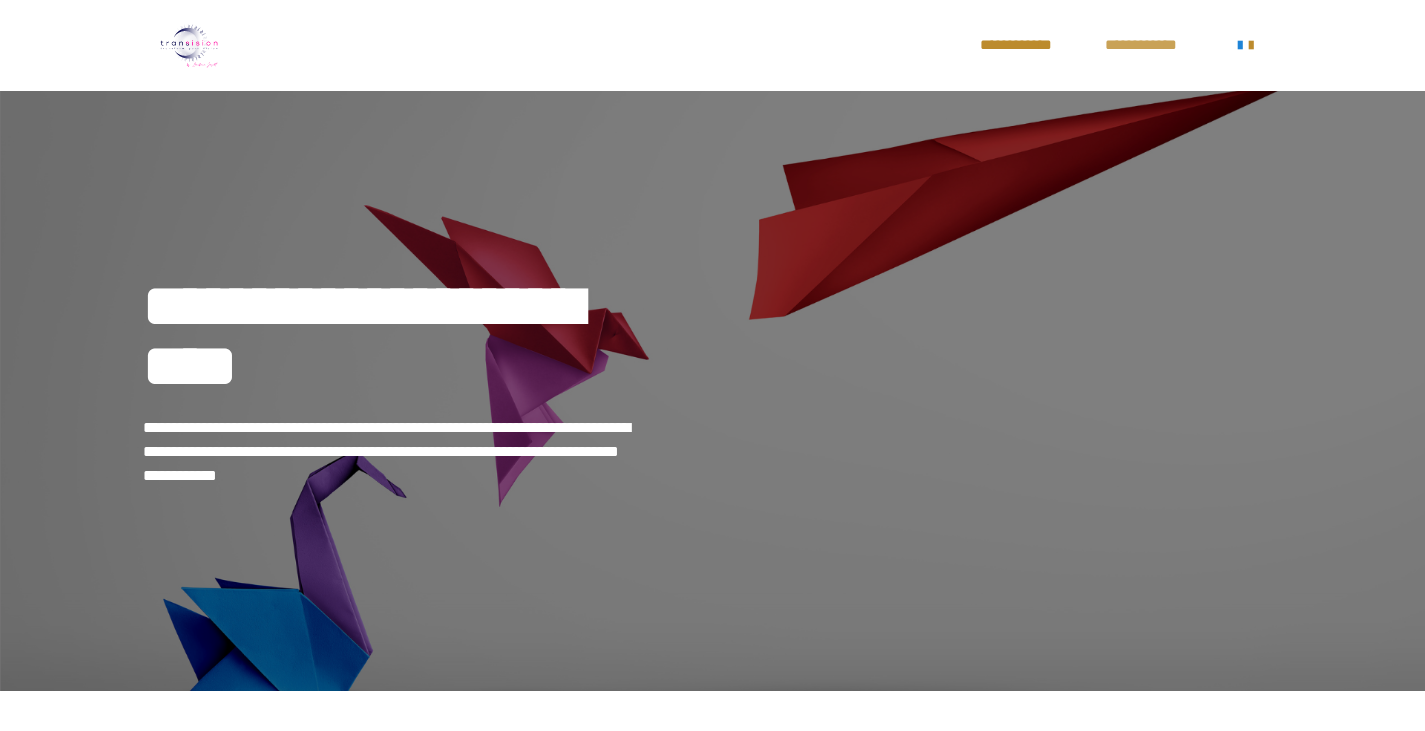 click on "**********" at bounding box center [1156, 45] 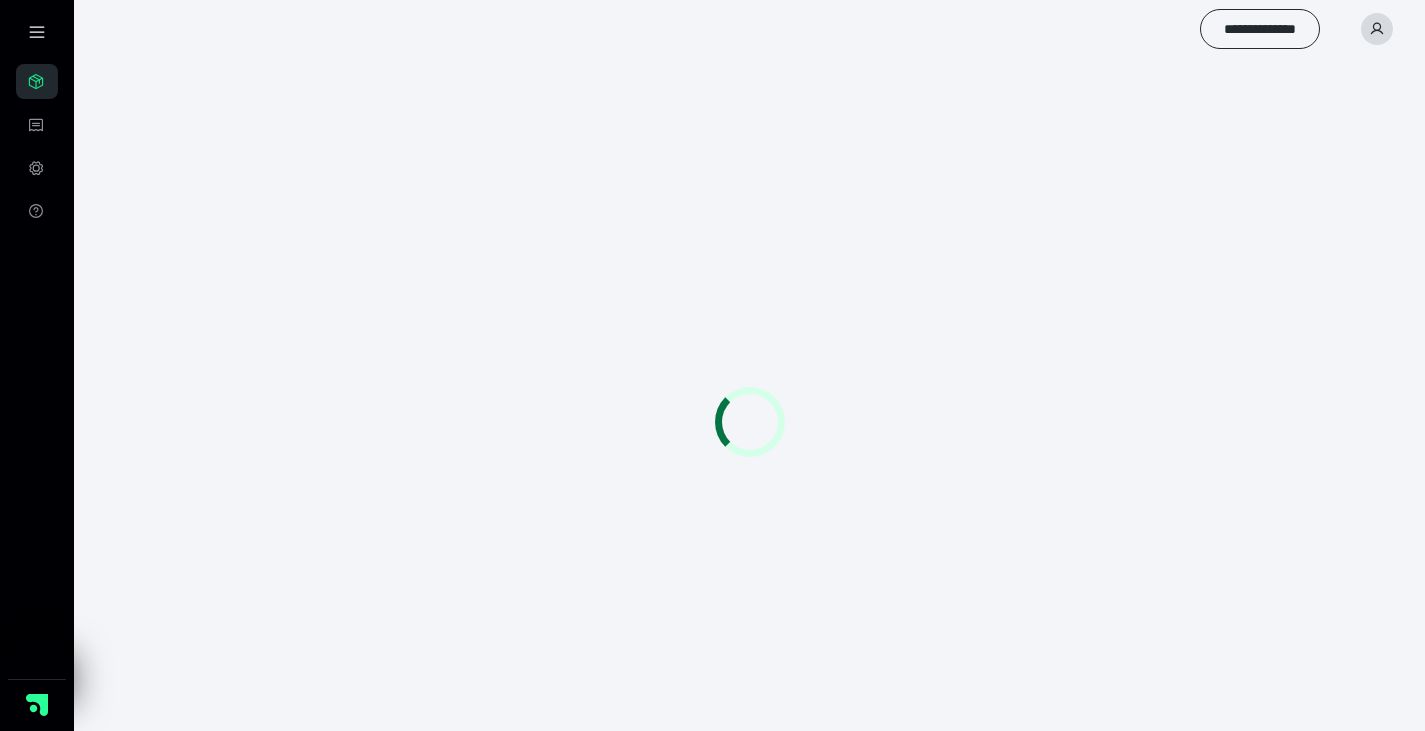 scroll, scrollTop: 0, scrollLeft: 0, axis: both 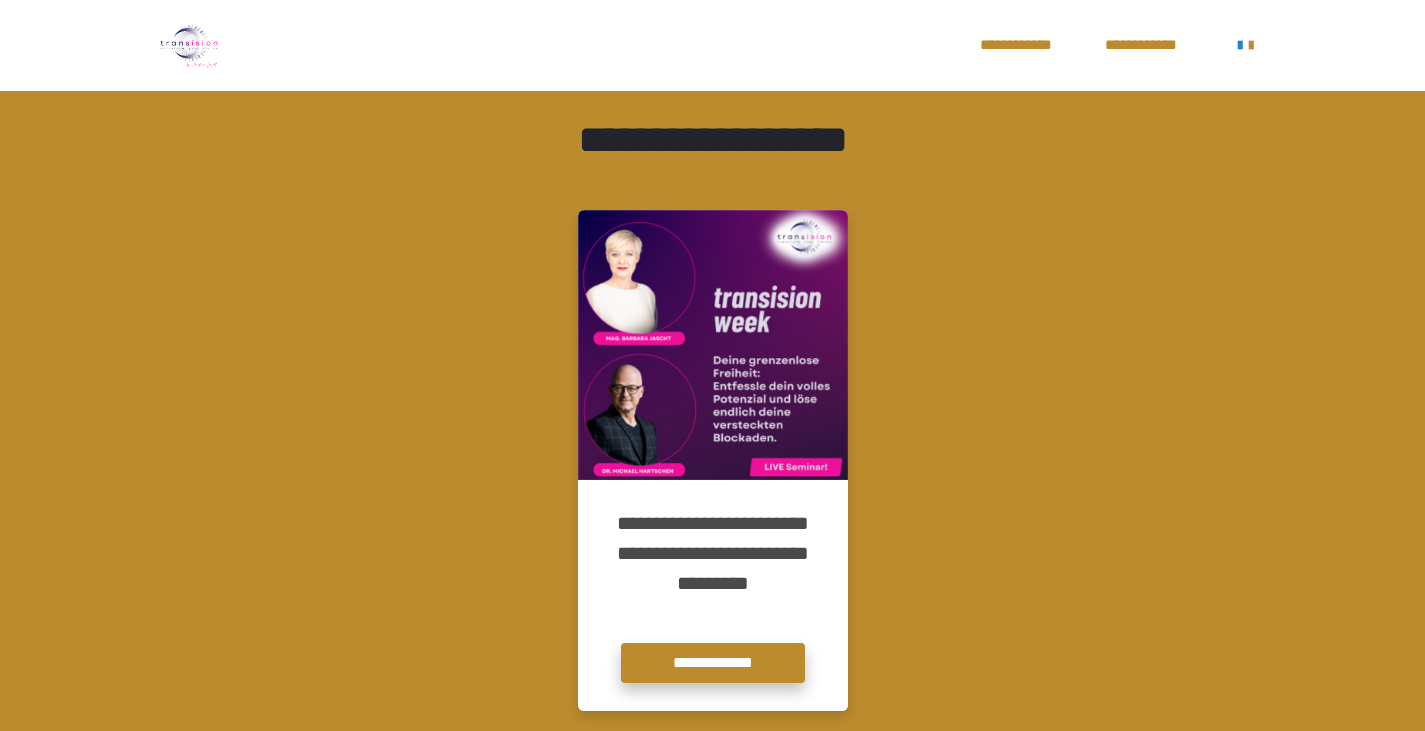 click on "**********" at bounding box center (713, 663) 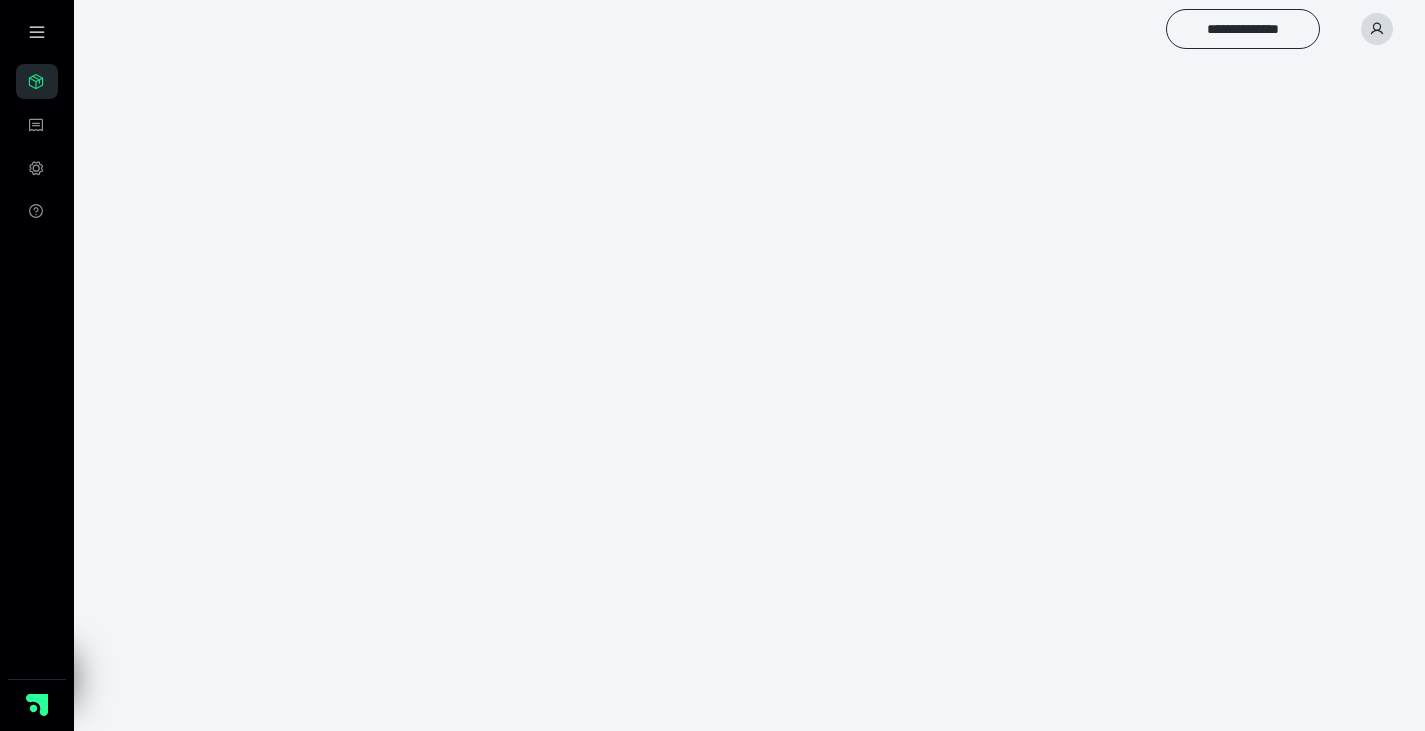 scroll, scrollTop: 0, scrollLeft: 0, axis: both 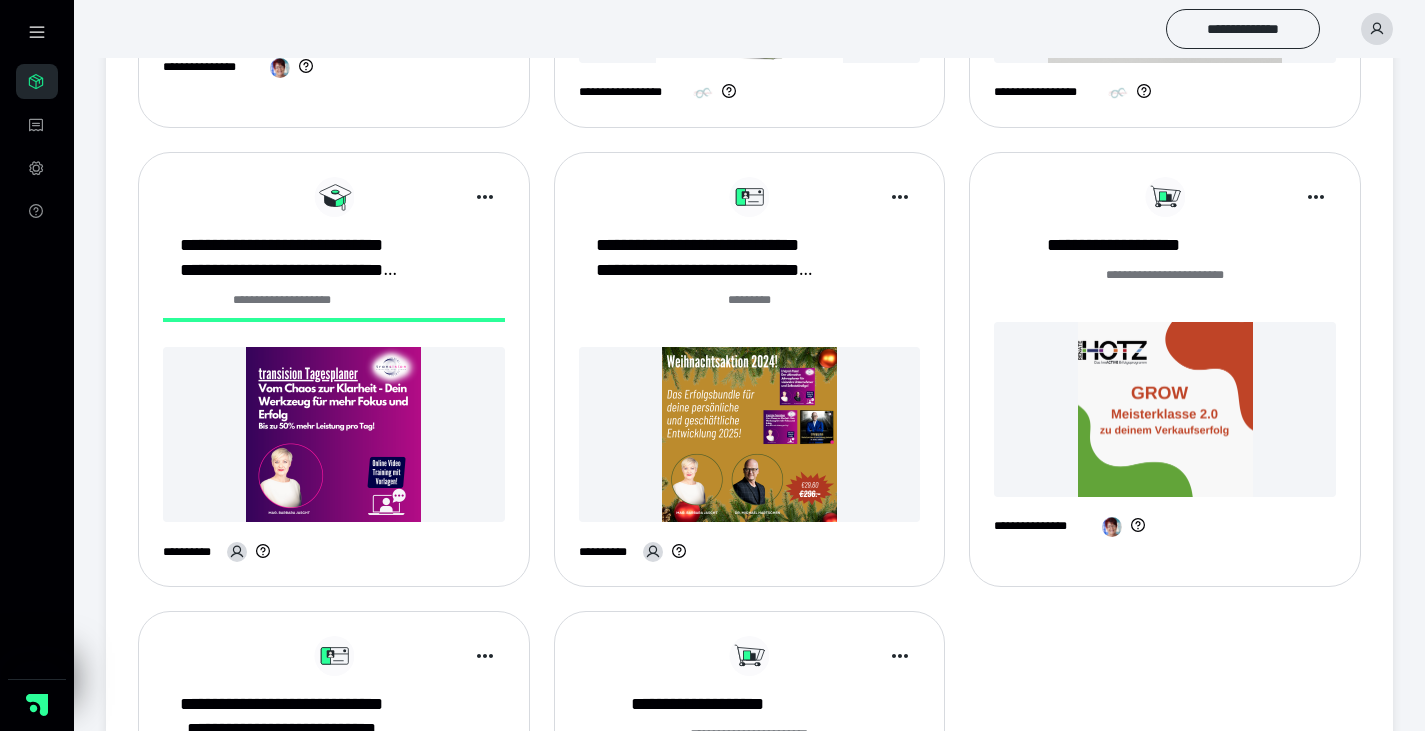 click 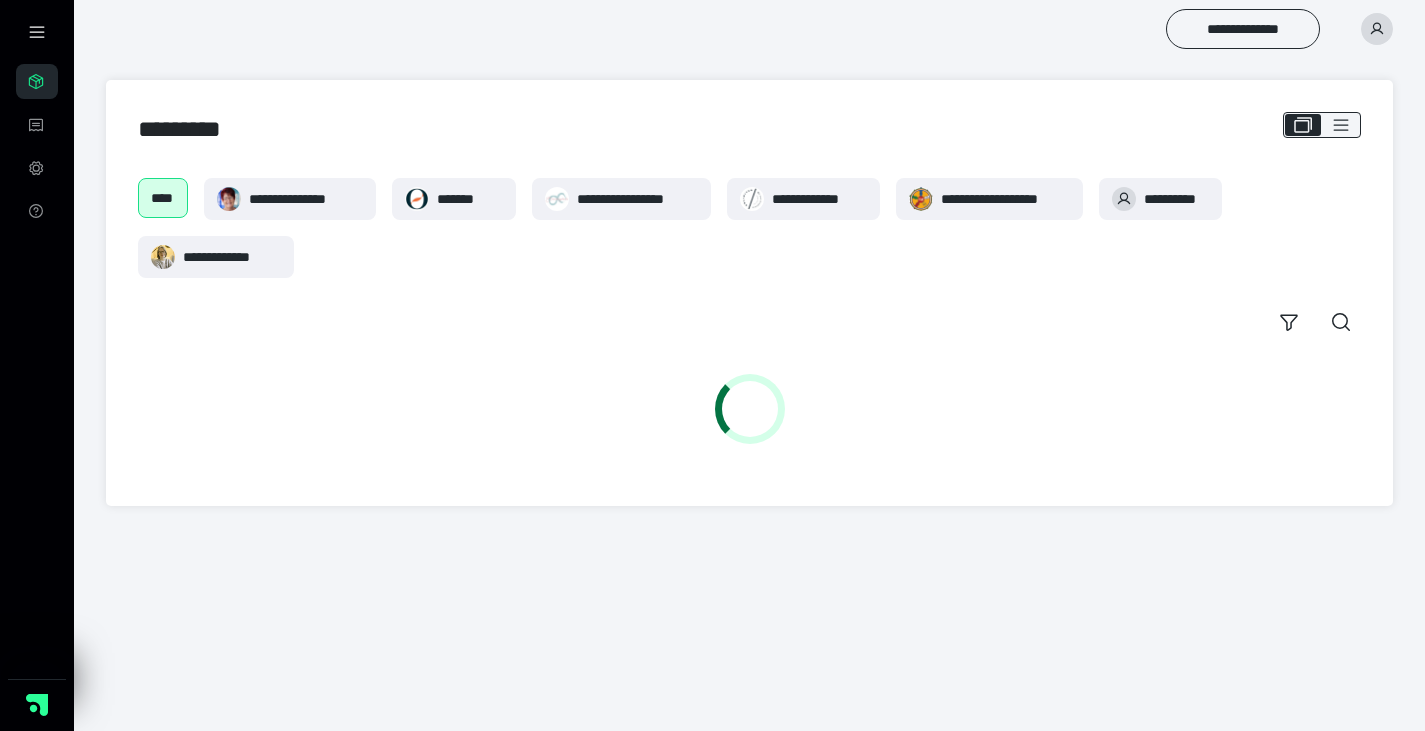 scroll, scrollTop: 0, scrollLeft: 0, axis: both 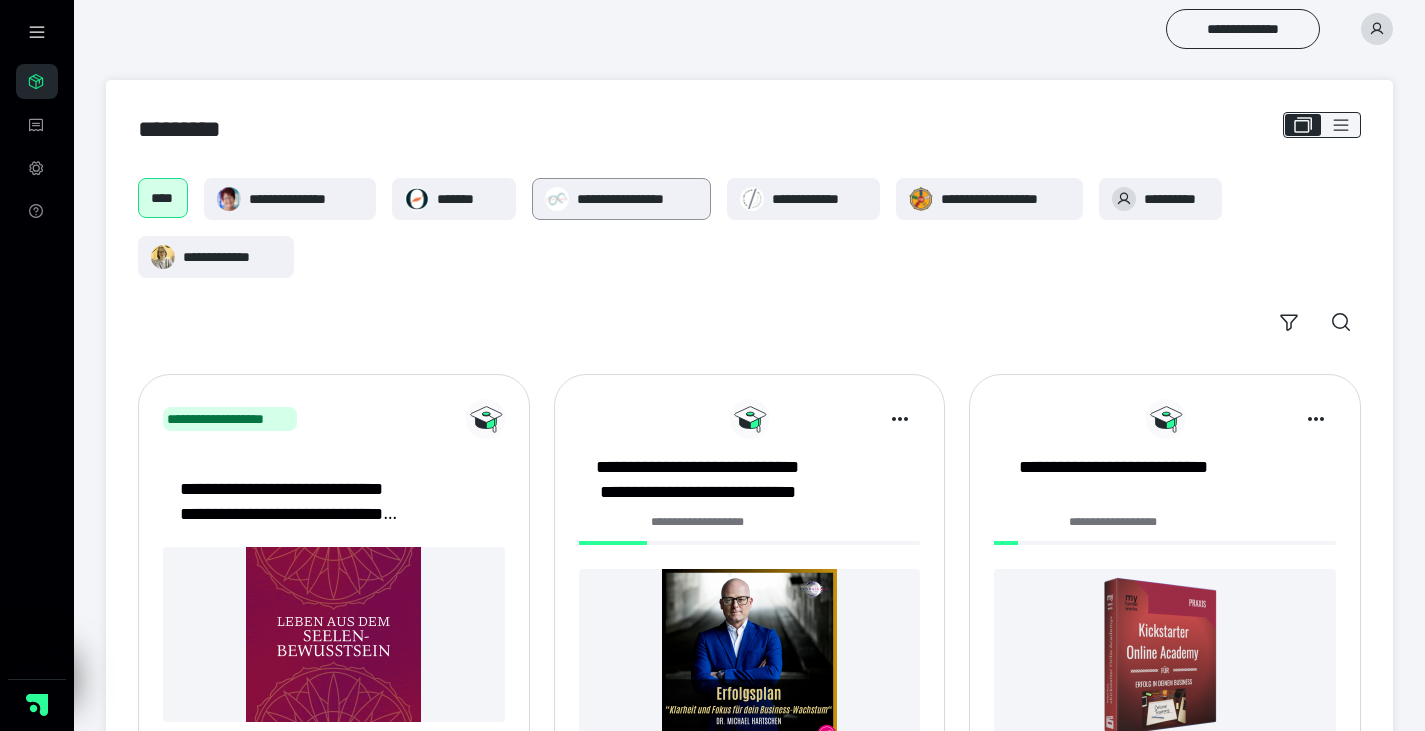 click on "**********" at bounding box center (638, 199) 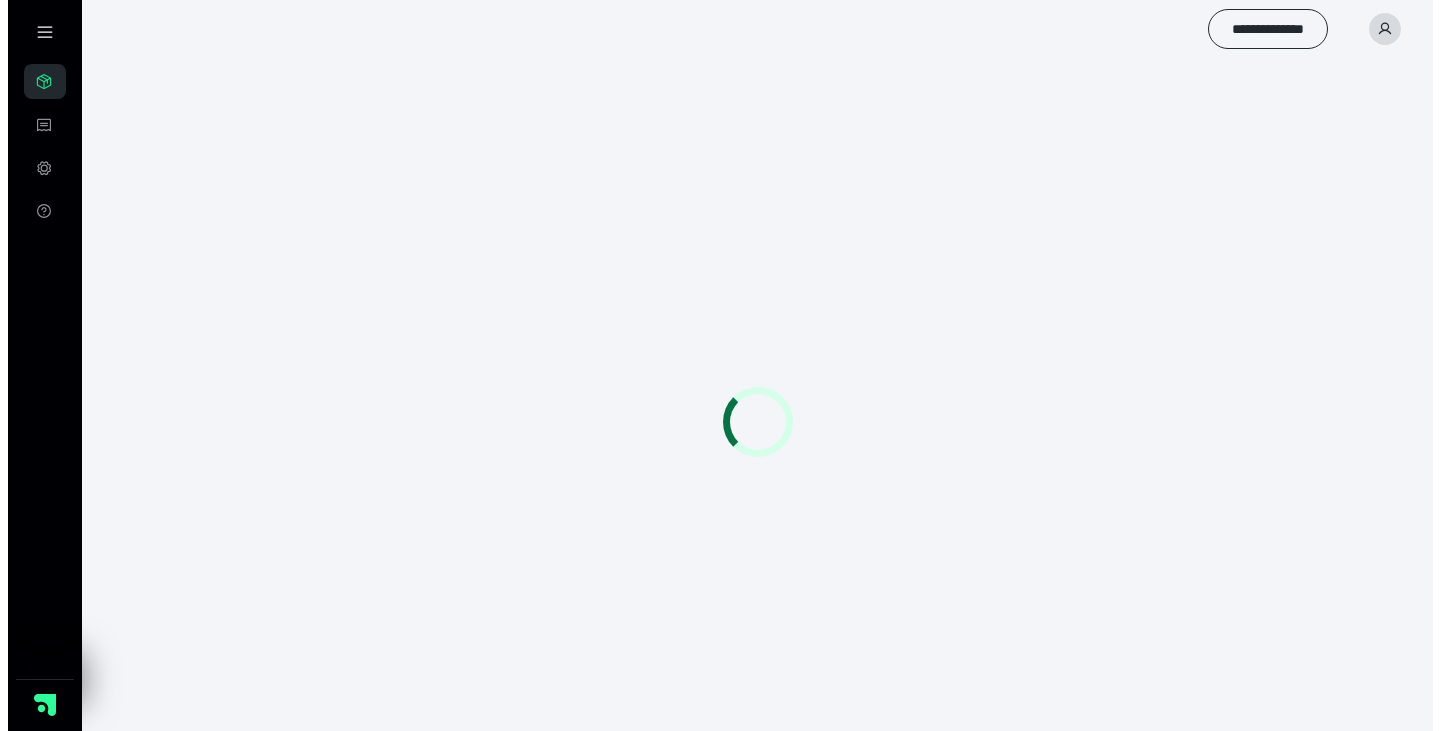 scroll, scrollTop: 0, scrollLeft: 0, axis: both 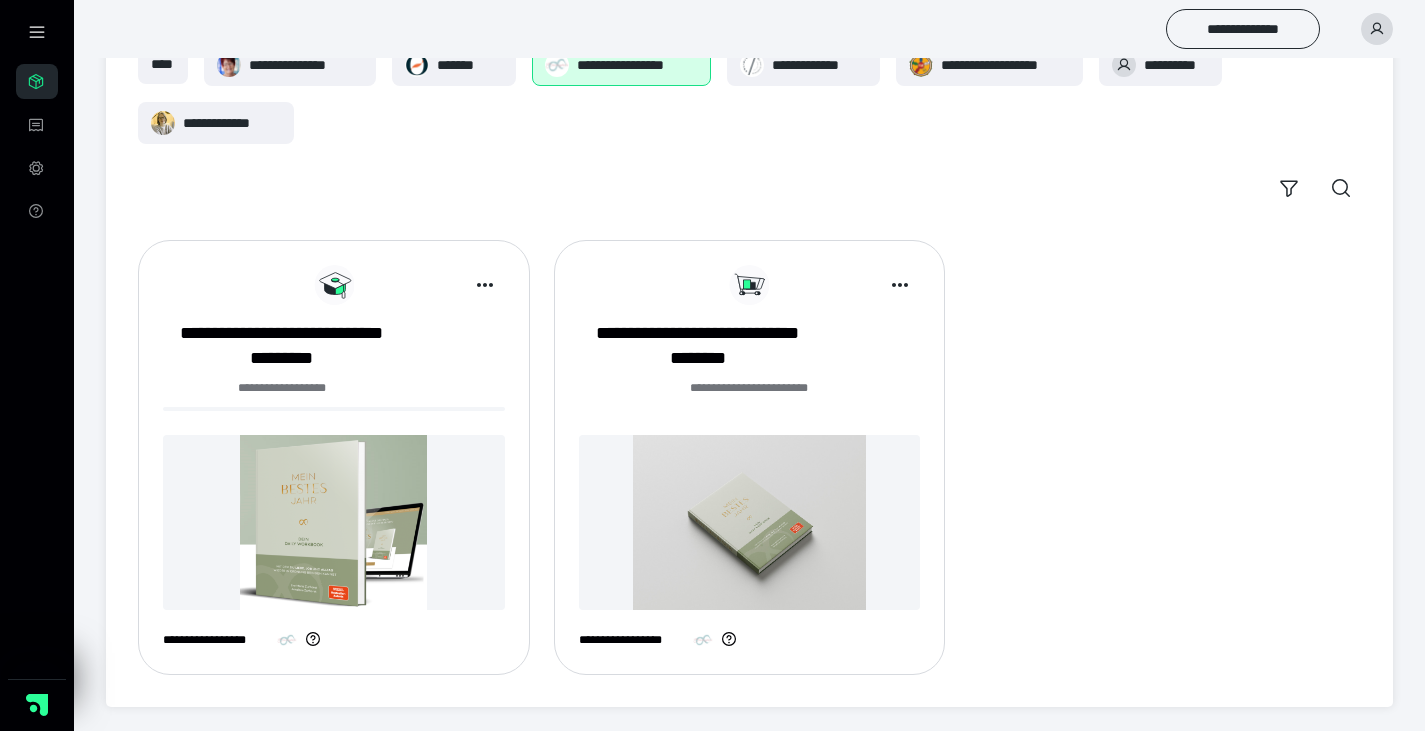 click on "**********" at bounding box center [334, 465] 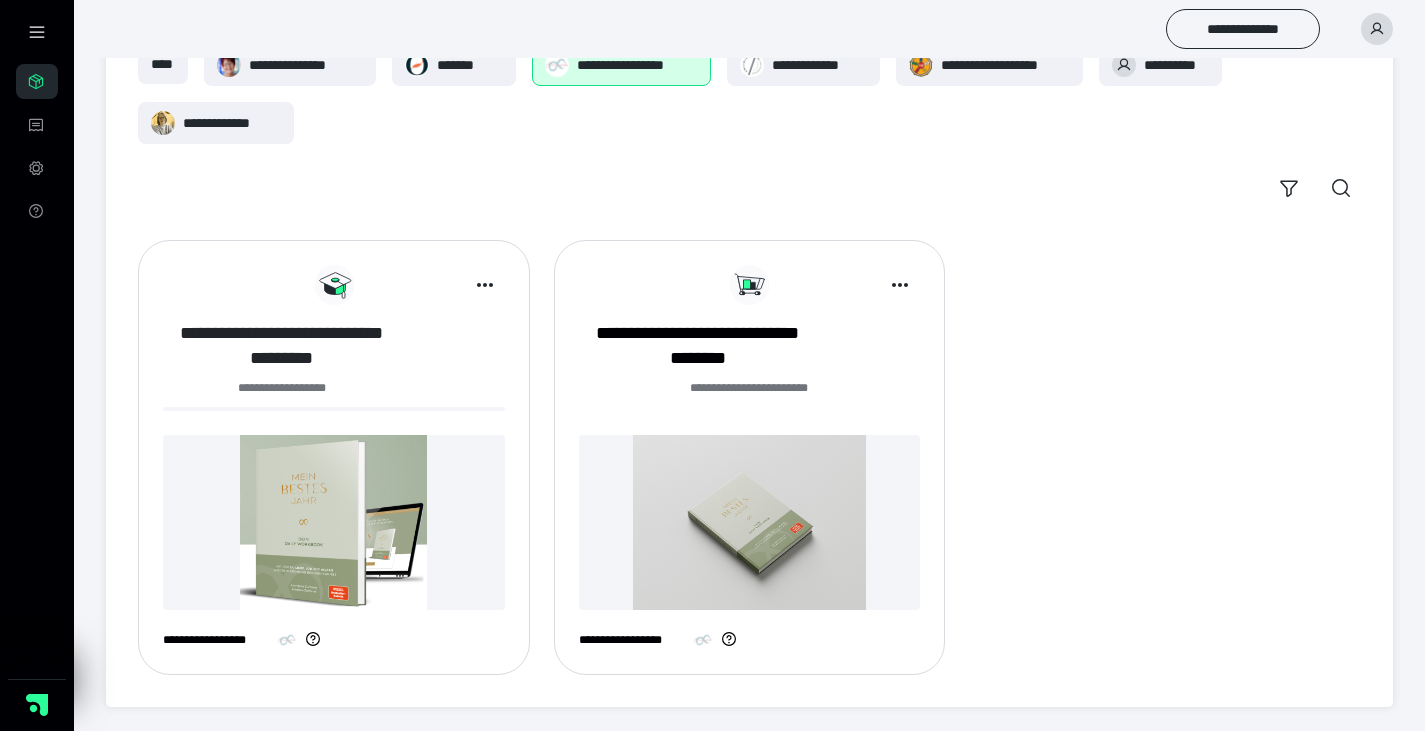 click on "**********" at bounding box center [282, 346] 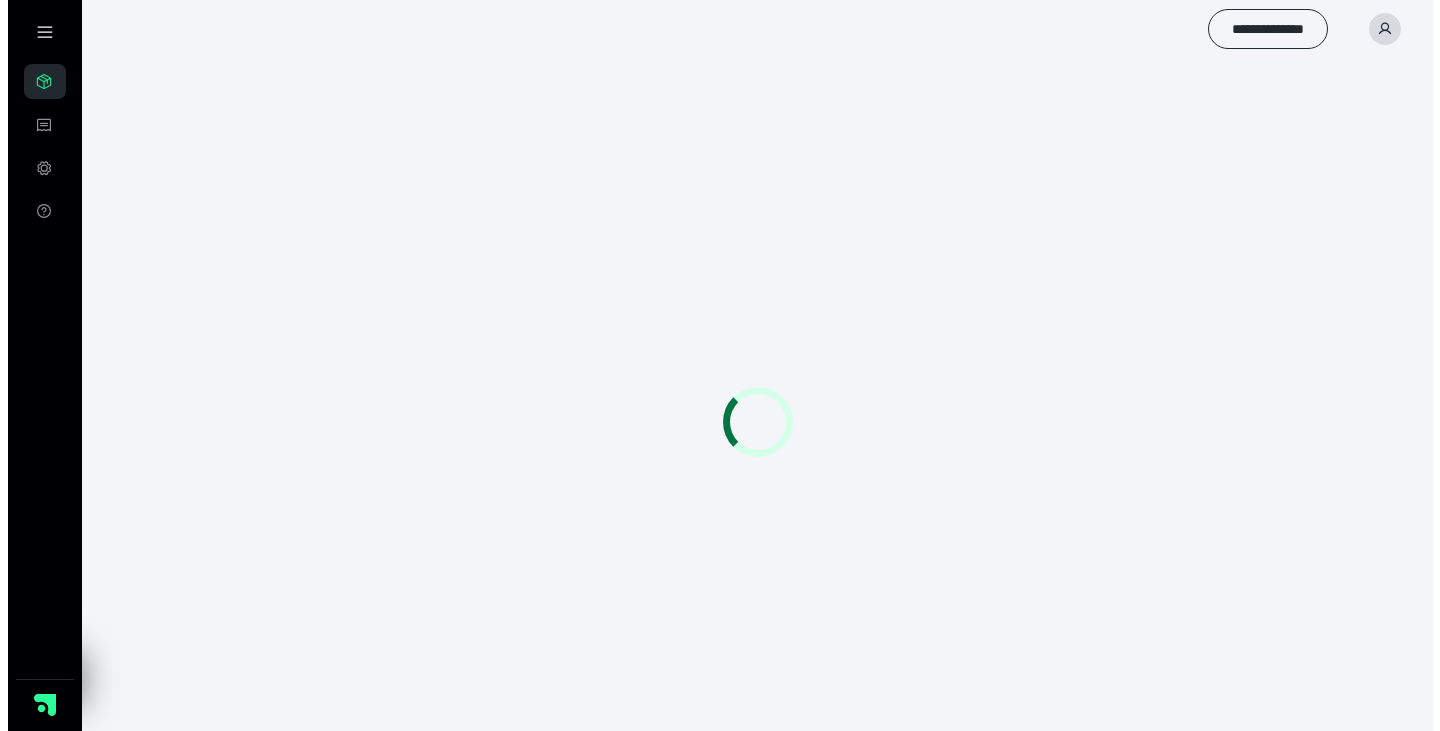 scroll, scrollTop: 0, scrollLeft: 0, axis: both 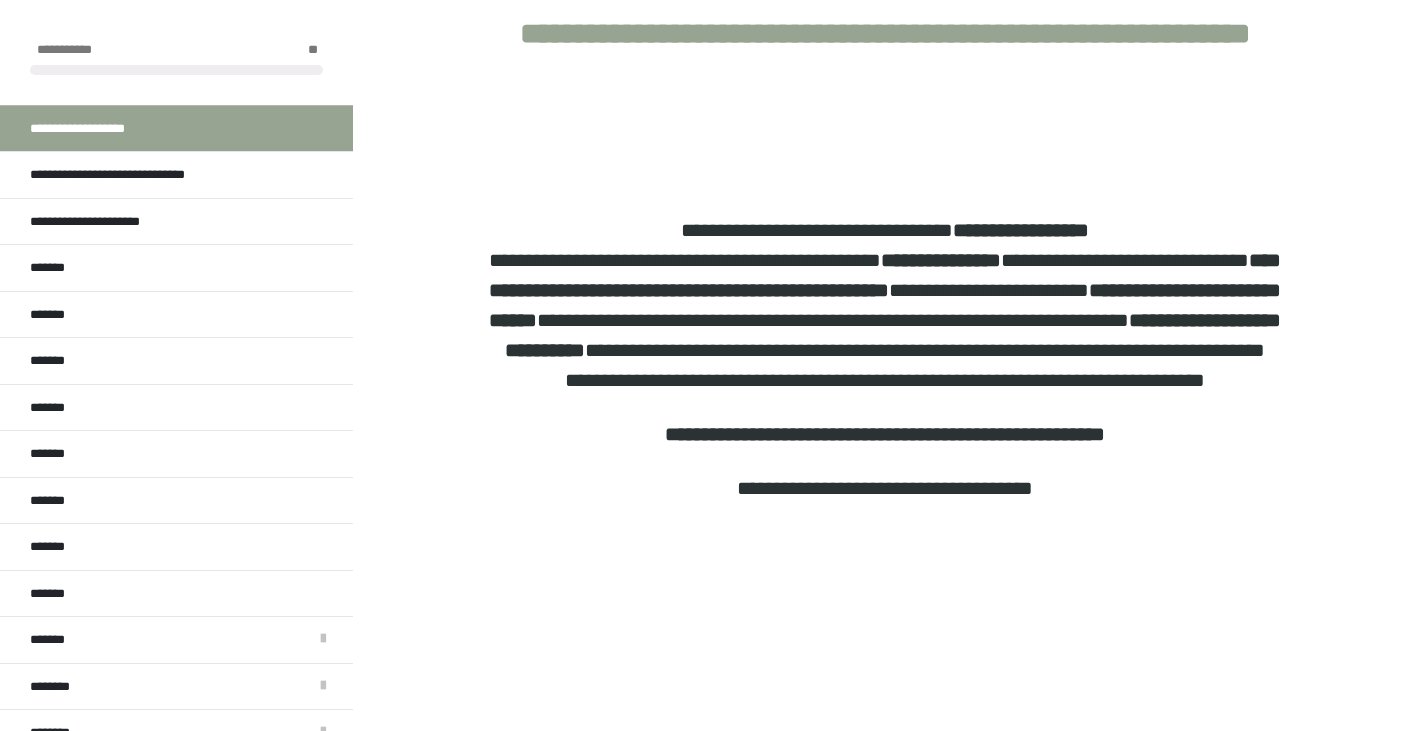 click on "**********" at bounding box center [885, 488] 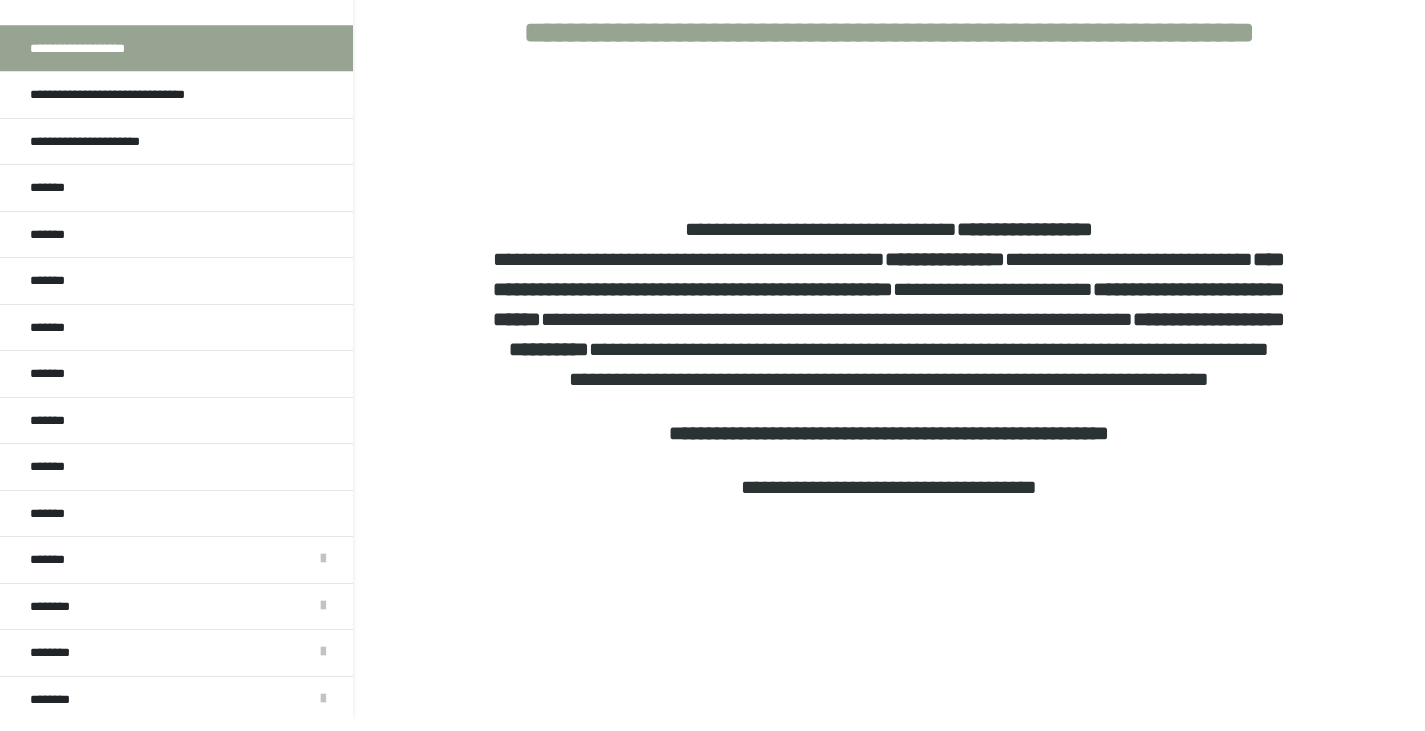 scroll, scrollTop: 0, scrollLeft: 0, axis: both 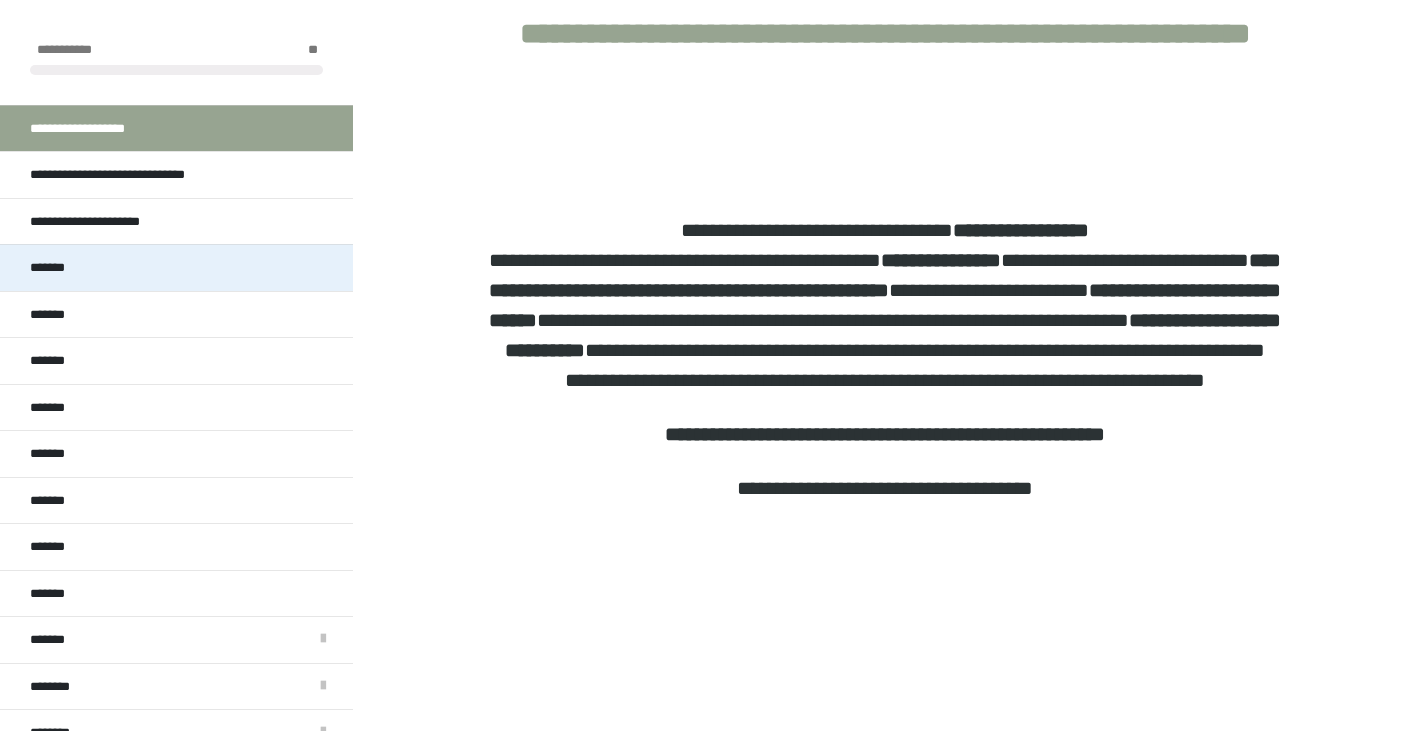 click on "*******" at bounding box center [176, 267] 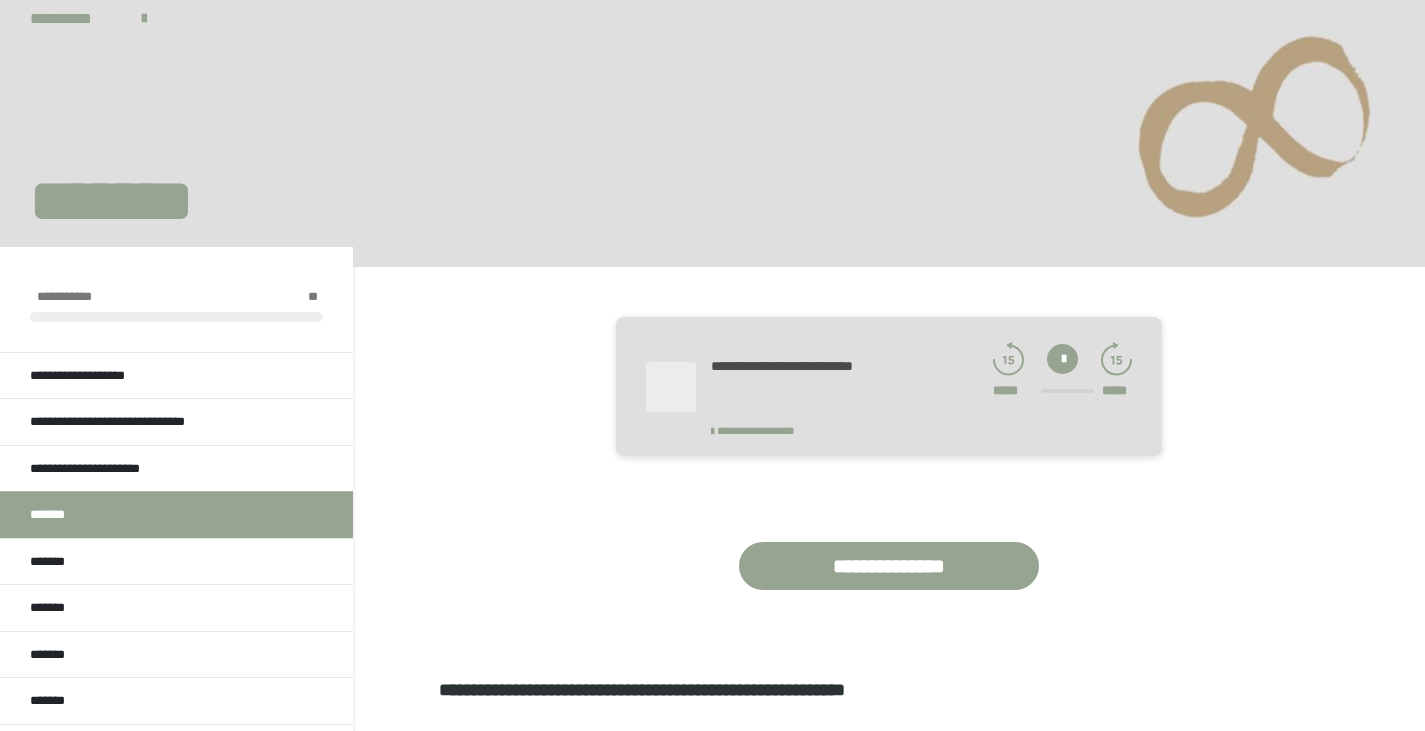 scroll, scrollTop: 0, scrollLeft: 0, axis: both 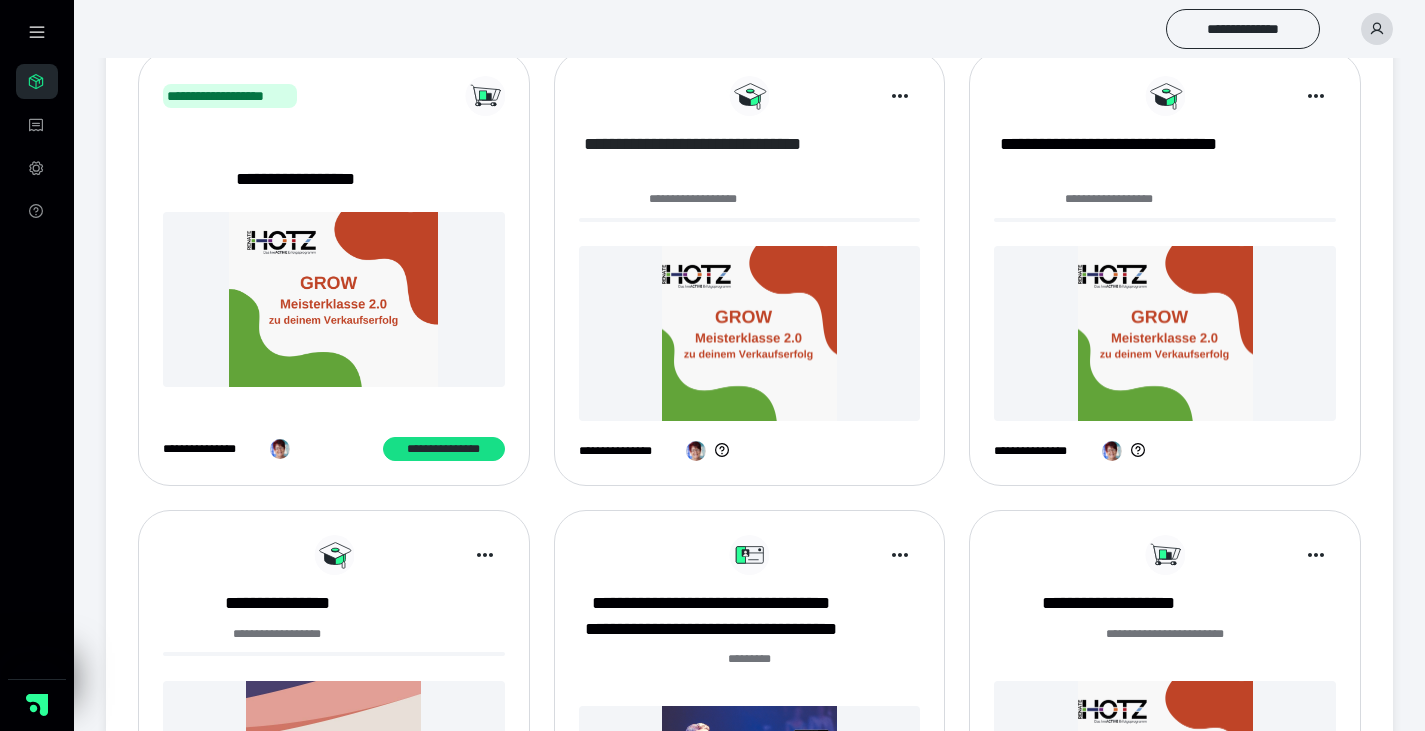 click on "**********" at bounding box center (693, 157) 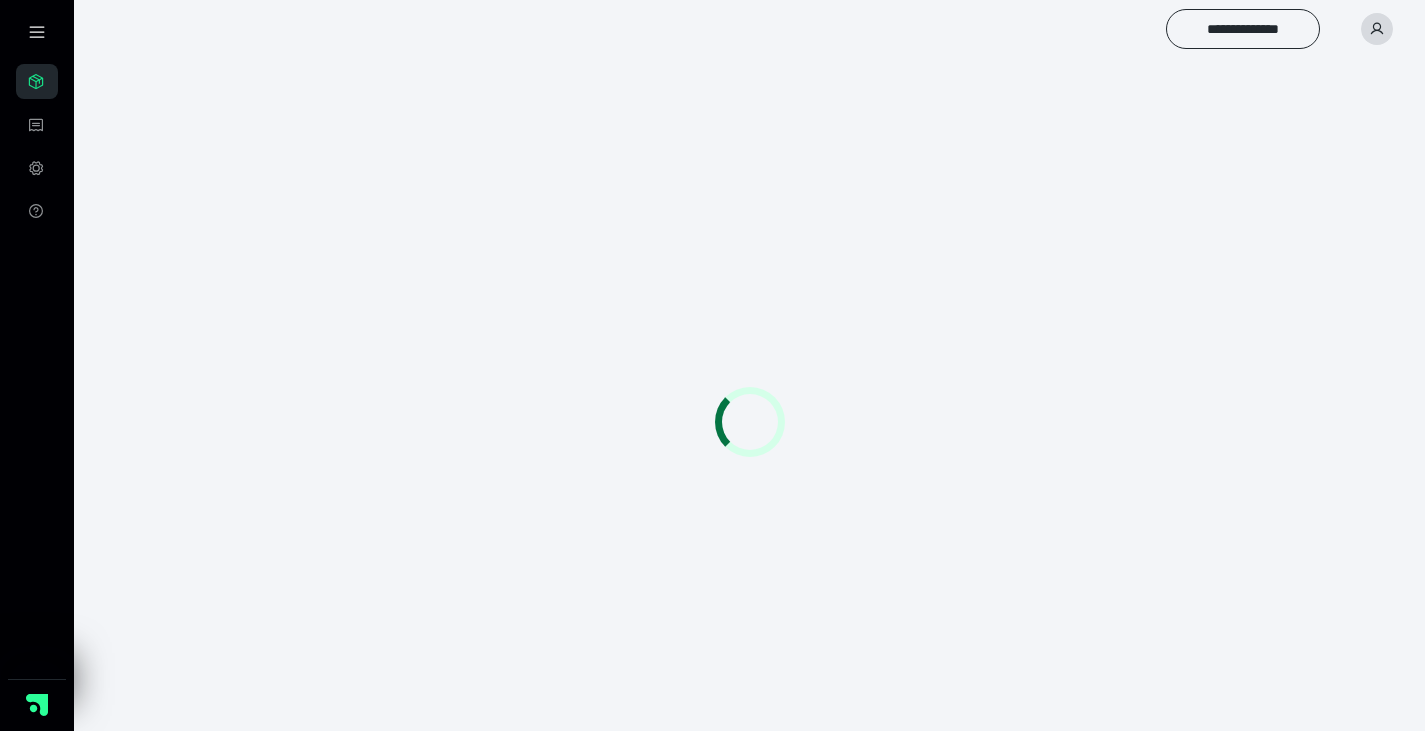 scroll, scrollTop: 0, scrollLeft: 0, axis: both 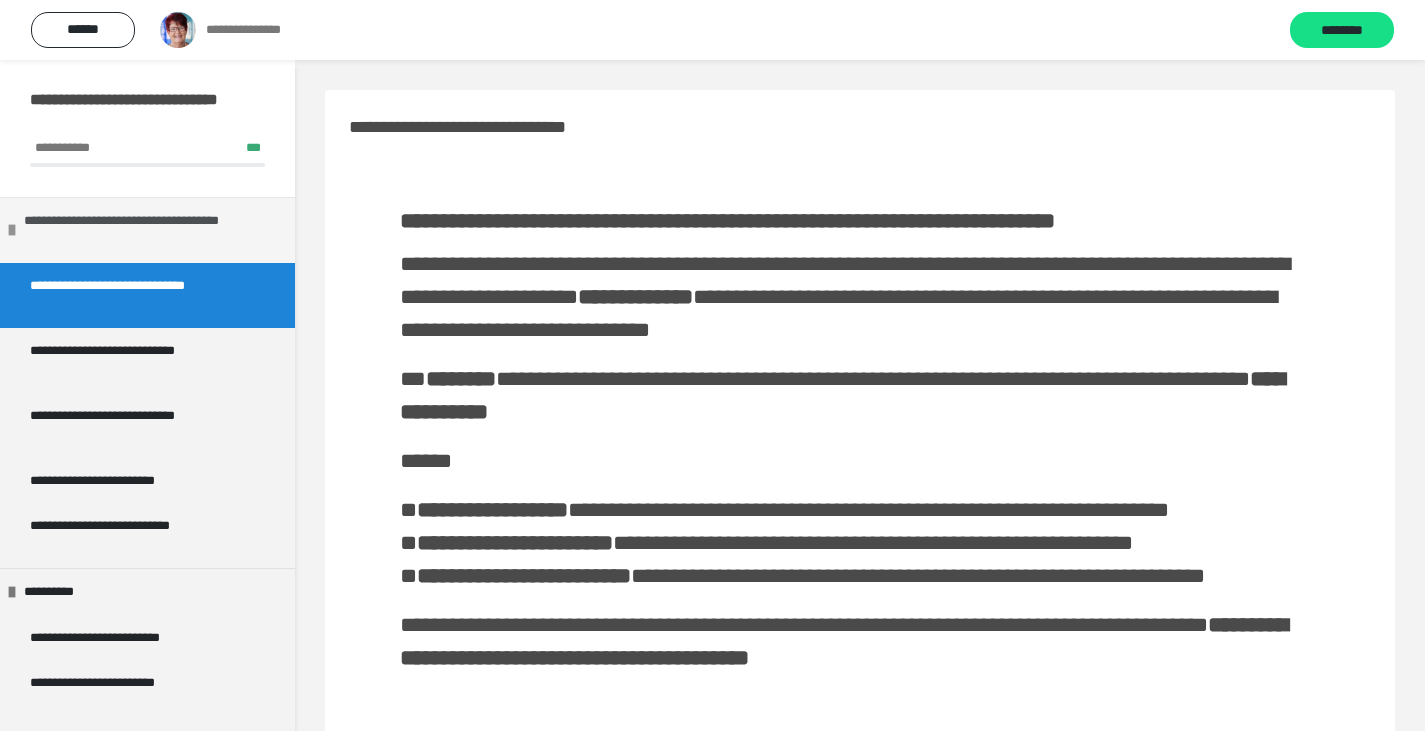 click on "**********" at bounding box center [144, 230] 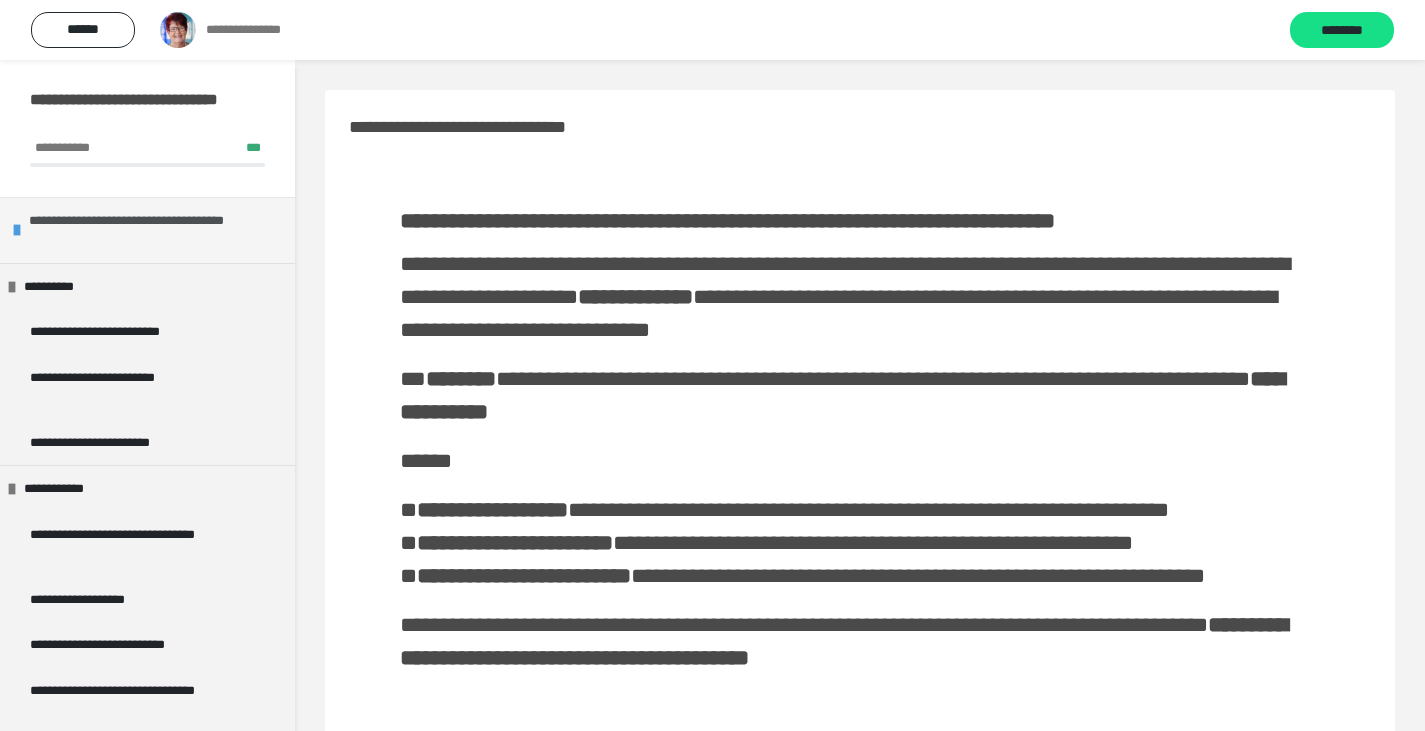 click on "**********" at bounding box center (149, 230) 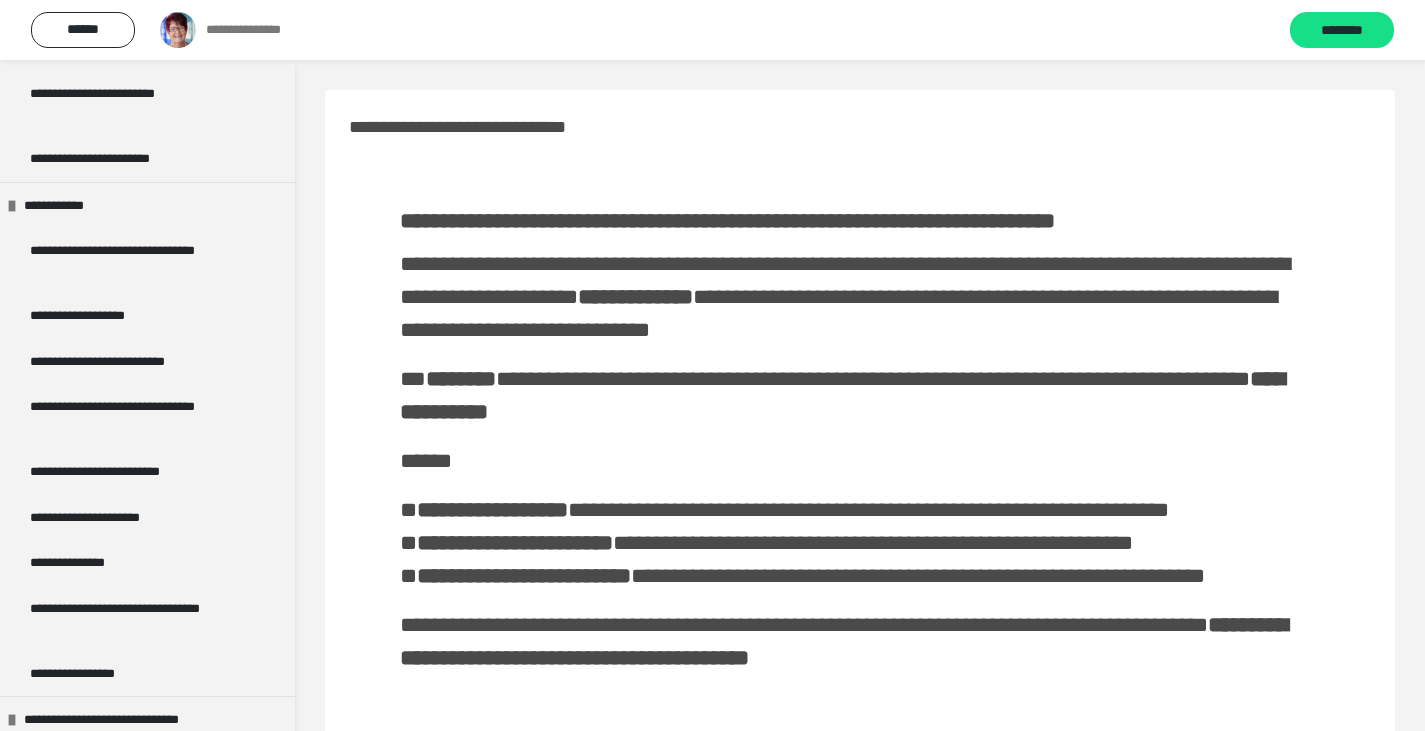scroll, scrollTop: 654, scrollLeft: 0, axis: vertical 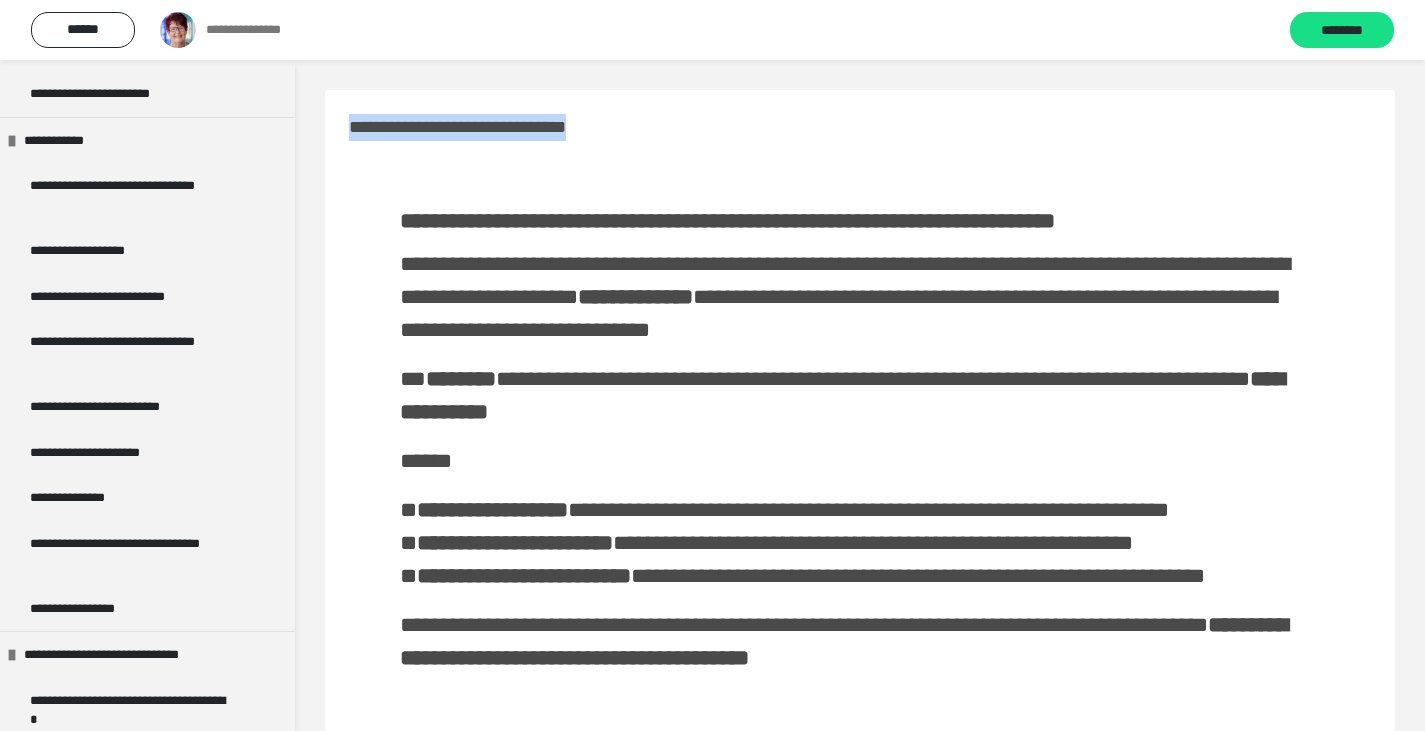 drag, startPoint x: 310, startPoint y: 221, endPoint x: 290, endPoint y: 230, distance: 21.931713 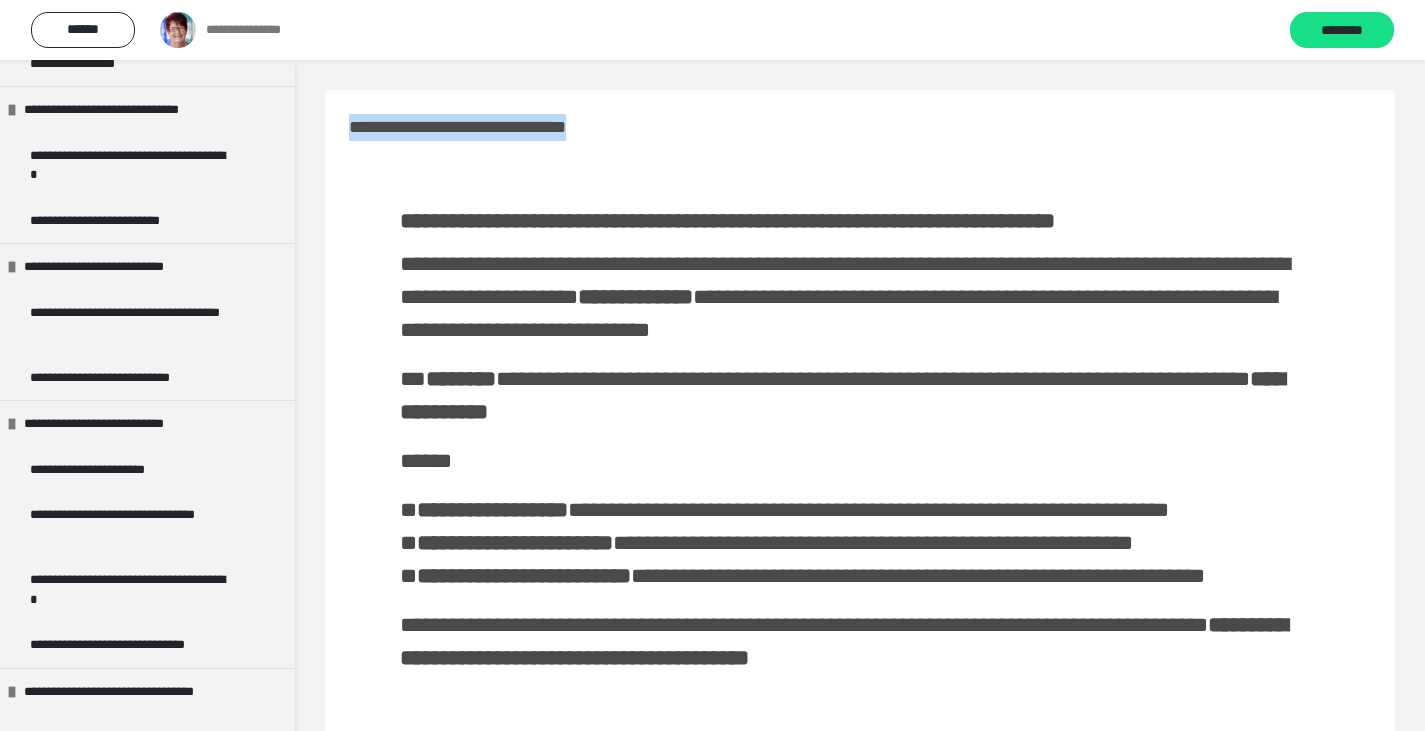 scroll, scrollTop: 1227, scrollLeft: 0, axis: vertical 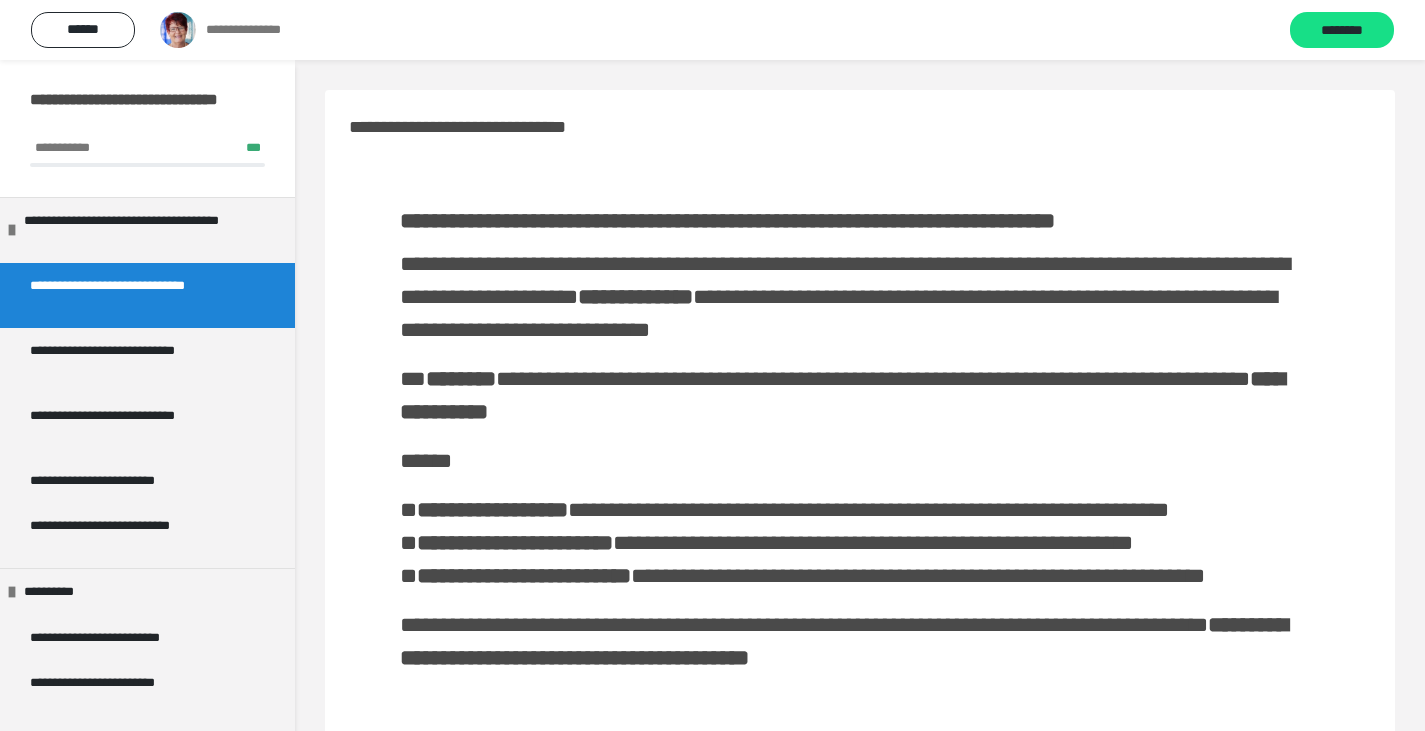 click on "**********" at bounding box center [860, 441] 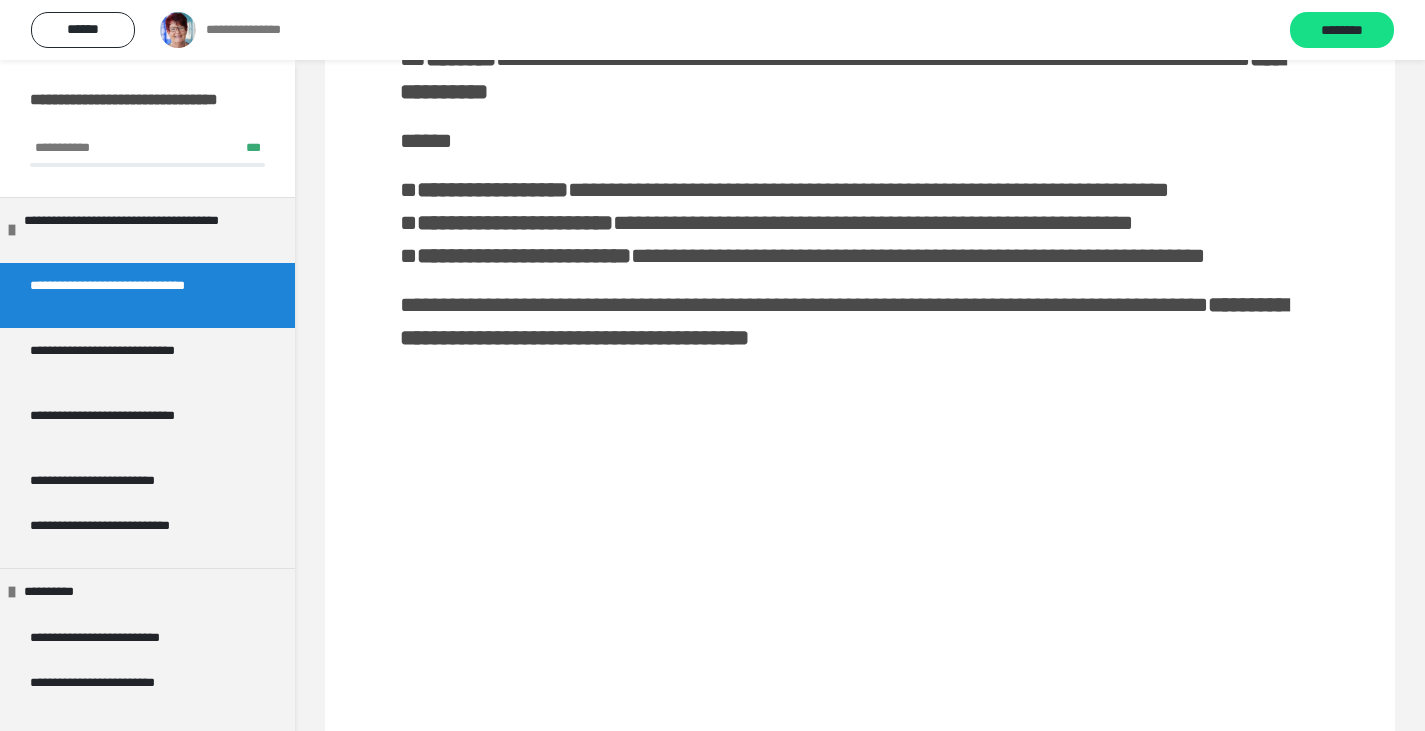 scroll, scrollTop: 315, scrollLeft: 0, axis: vertical 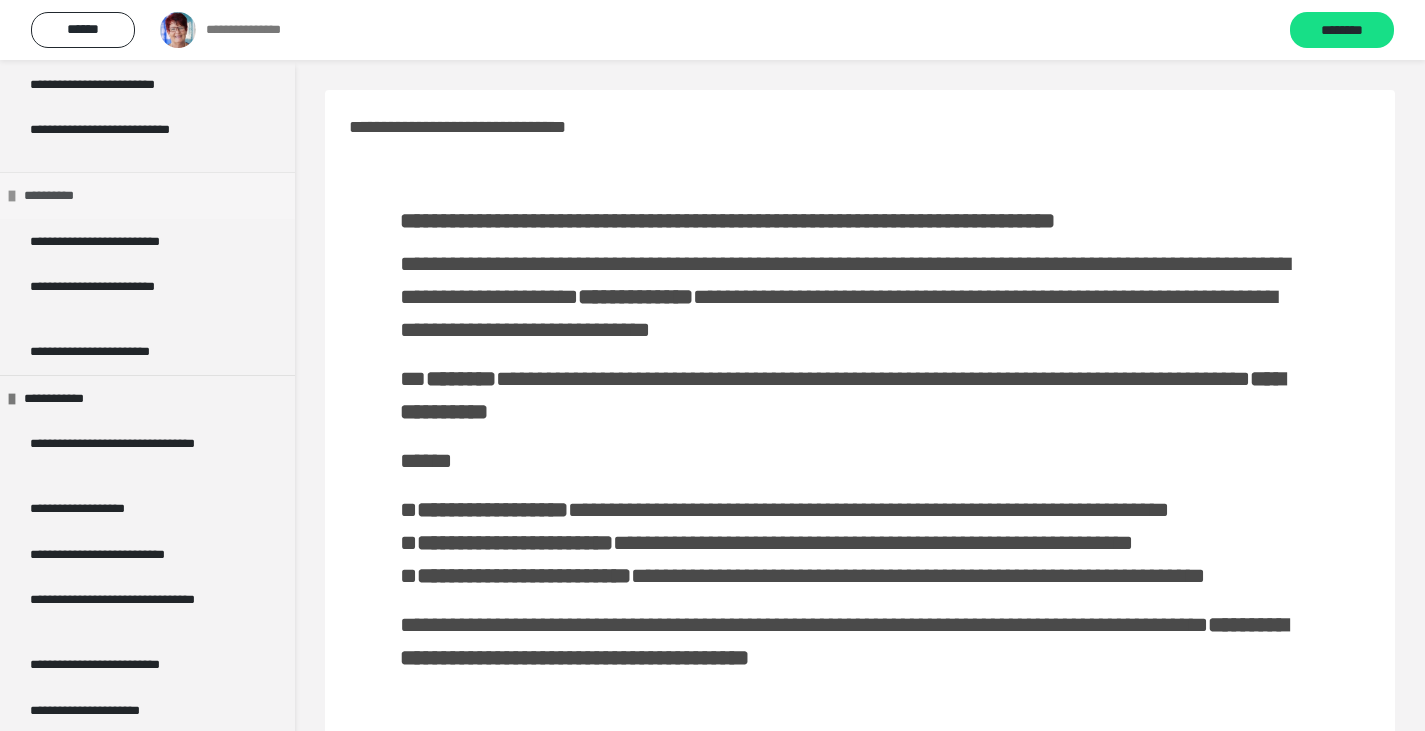 click on "**********" at bounding box center [62, 196] 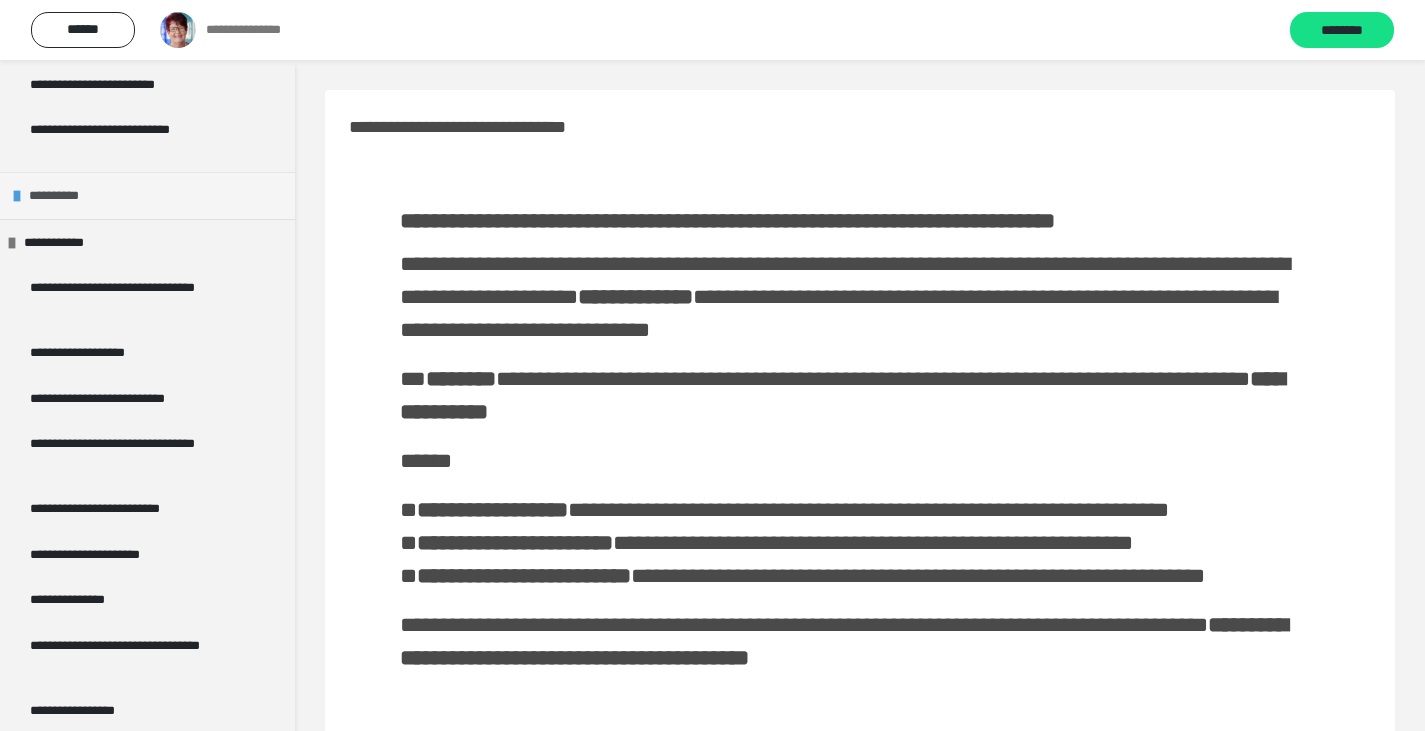 click on "**********" at bounding box center (67, 196) 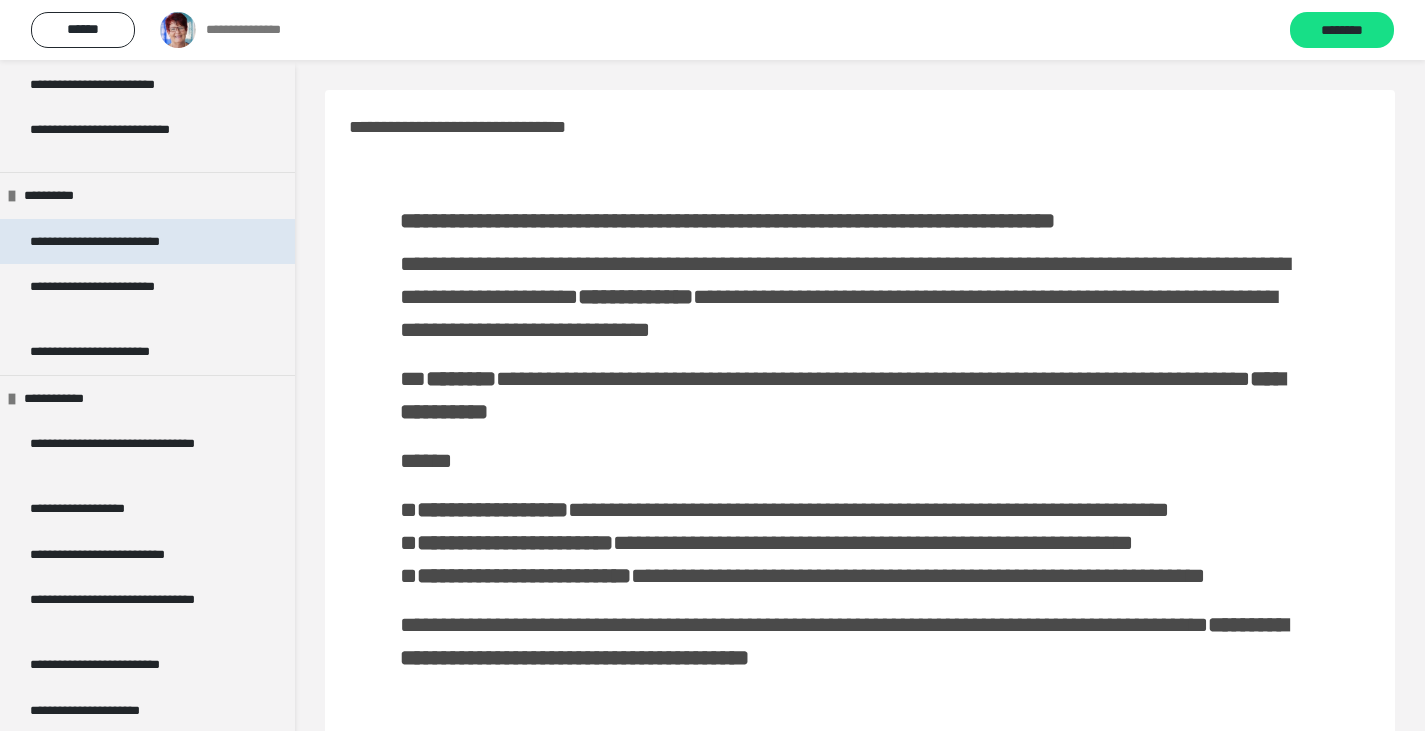 click on "**********" at bounding box center (127, 242) 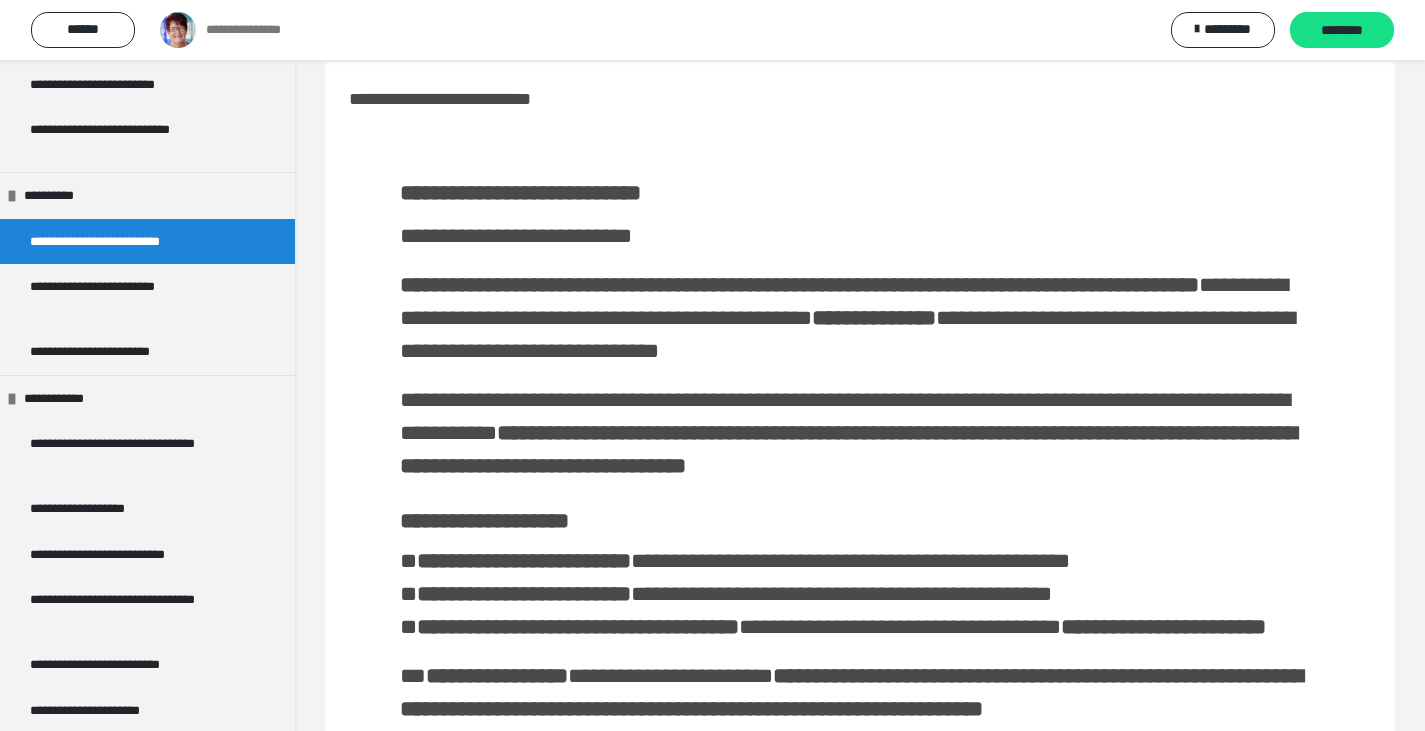scroll, scrollTop: 37, scrollLeft: 0, axis: vertical 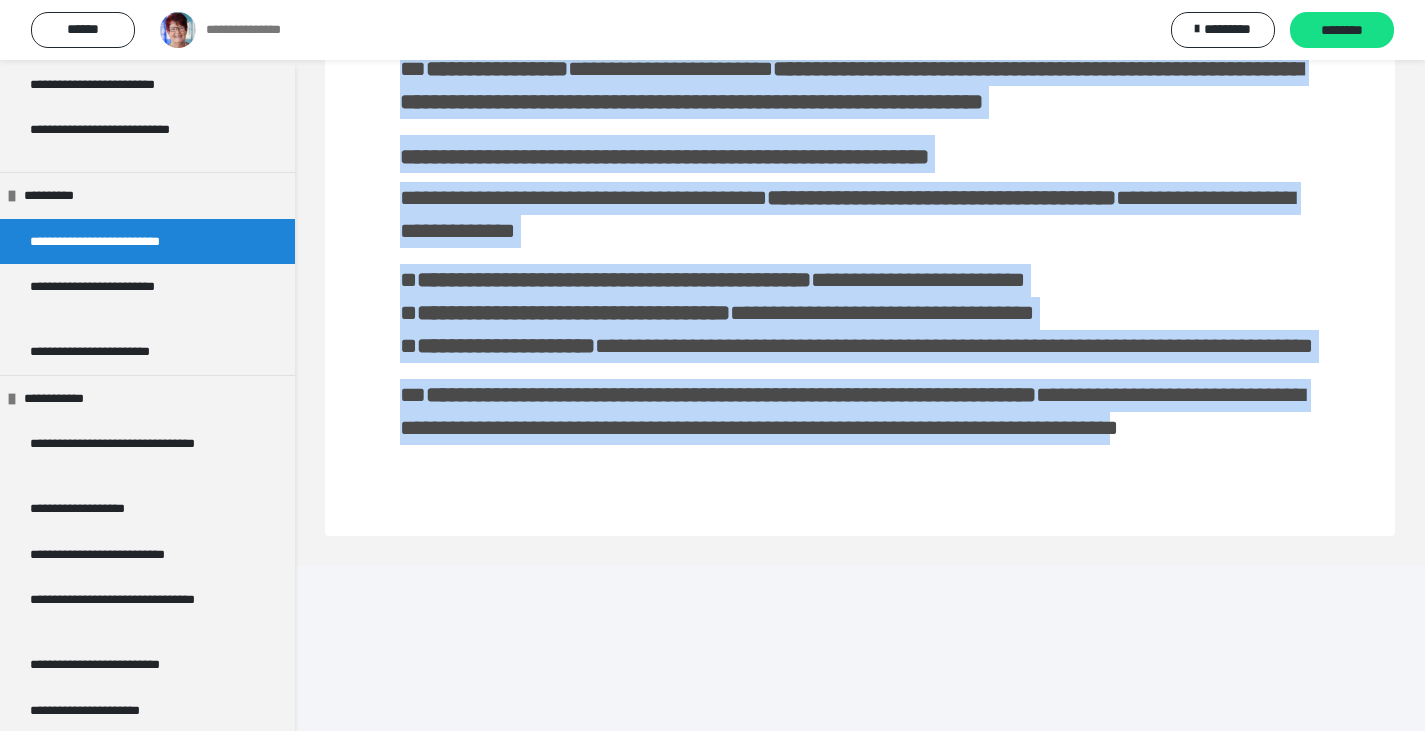 drag, startPoint x: 406, startPoint y: 219, endPoint x: 670, endPoint y: 778, distance: 618.20465 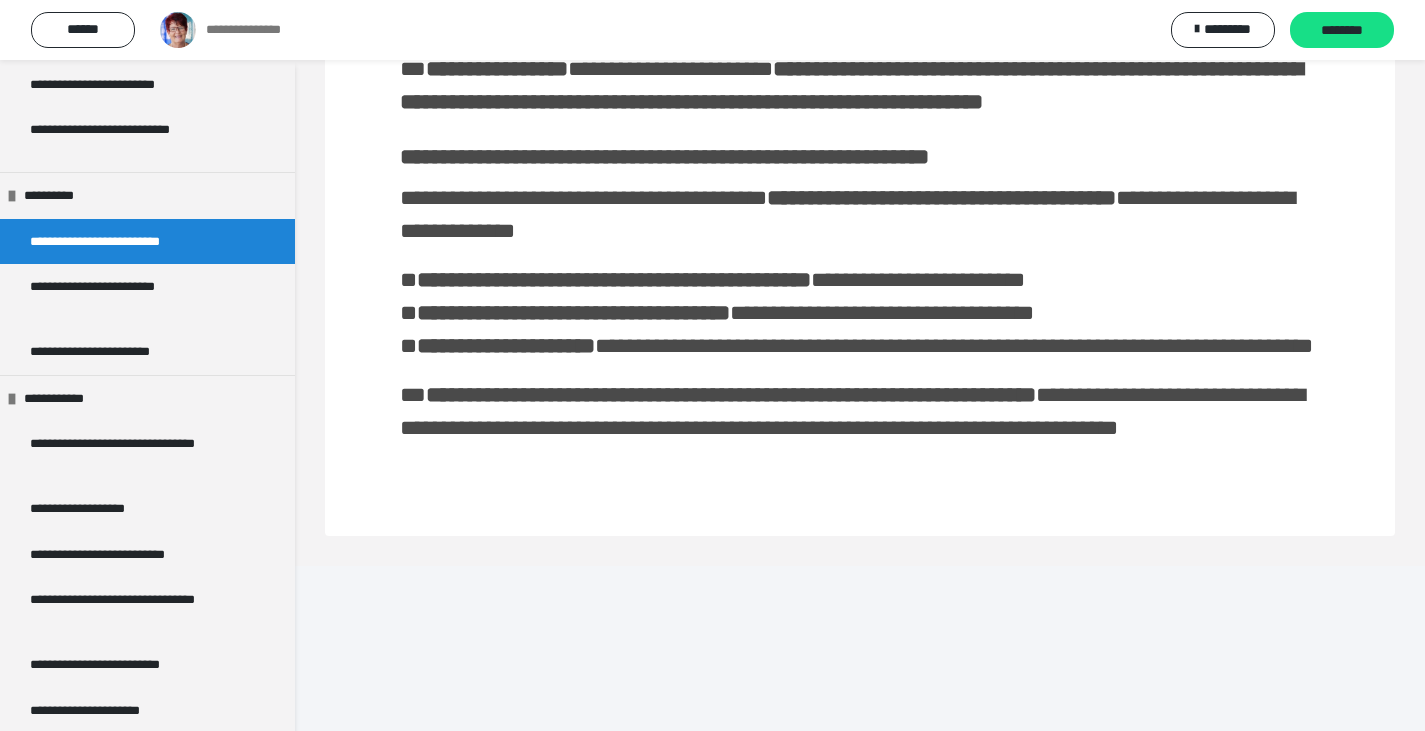 click on "**********" at bounding box center [860, 9] 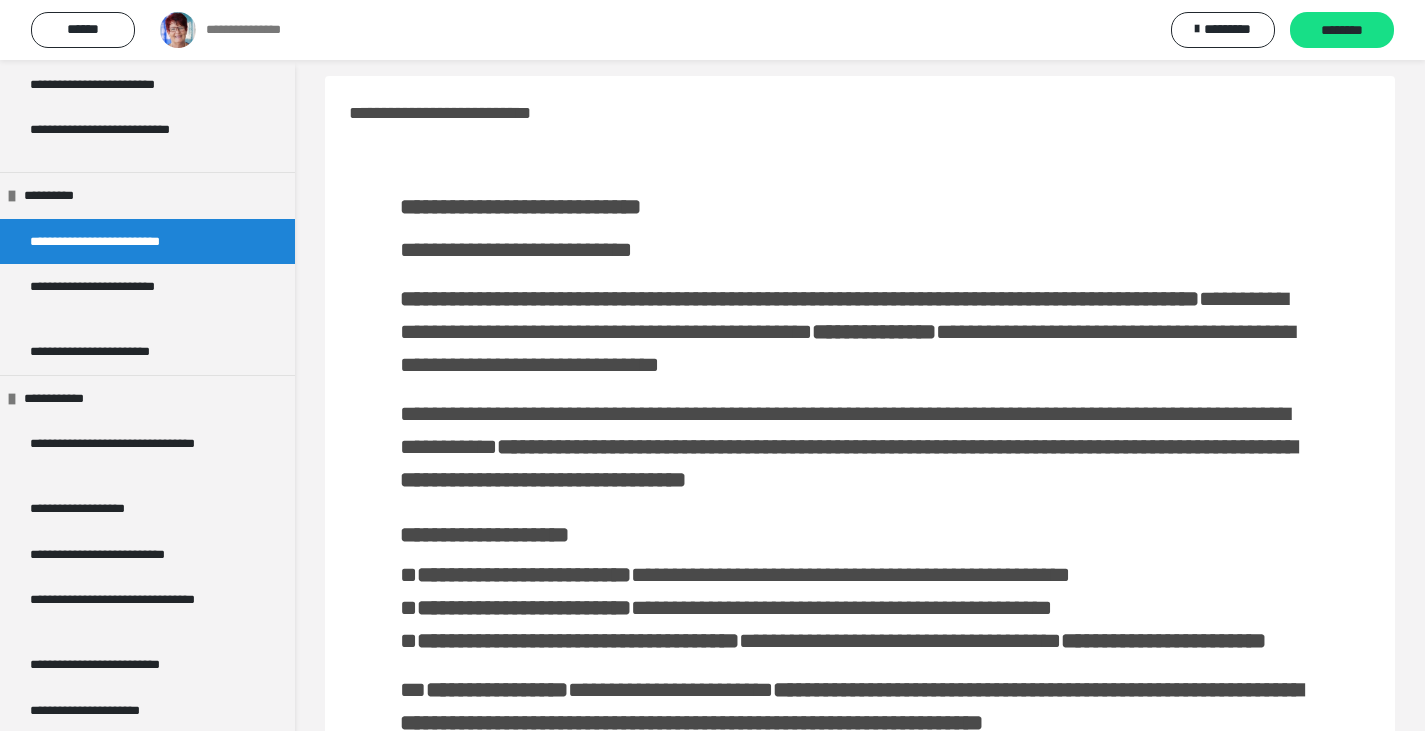 scroll, scrollTop: 0, scrollLeft: 0, axis: both 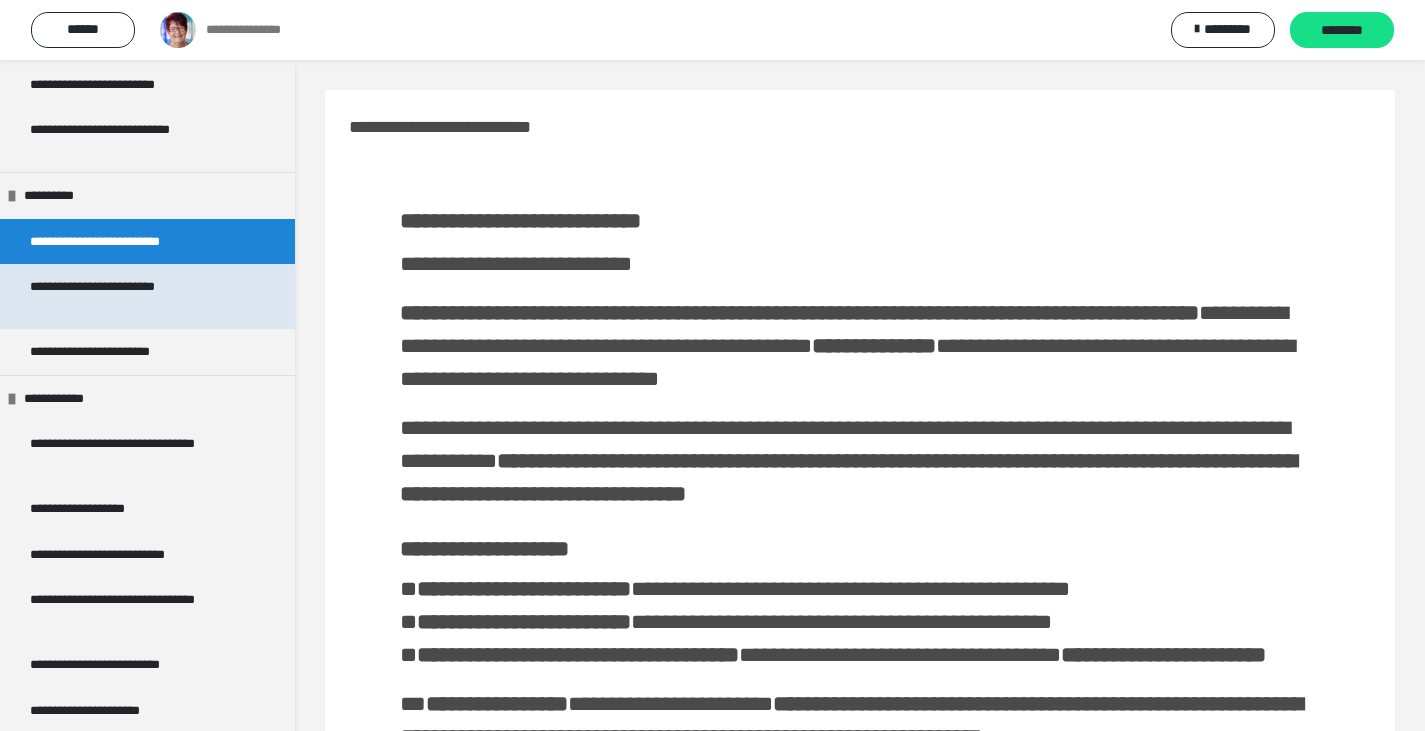 click on "**********" at bounding box center [132, 296] 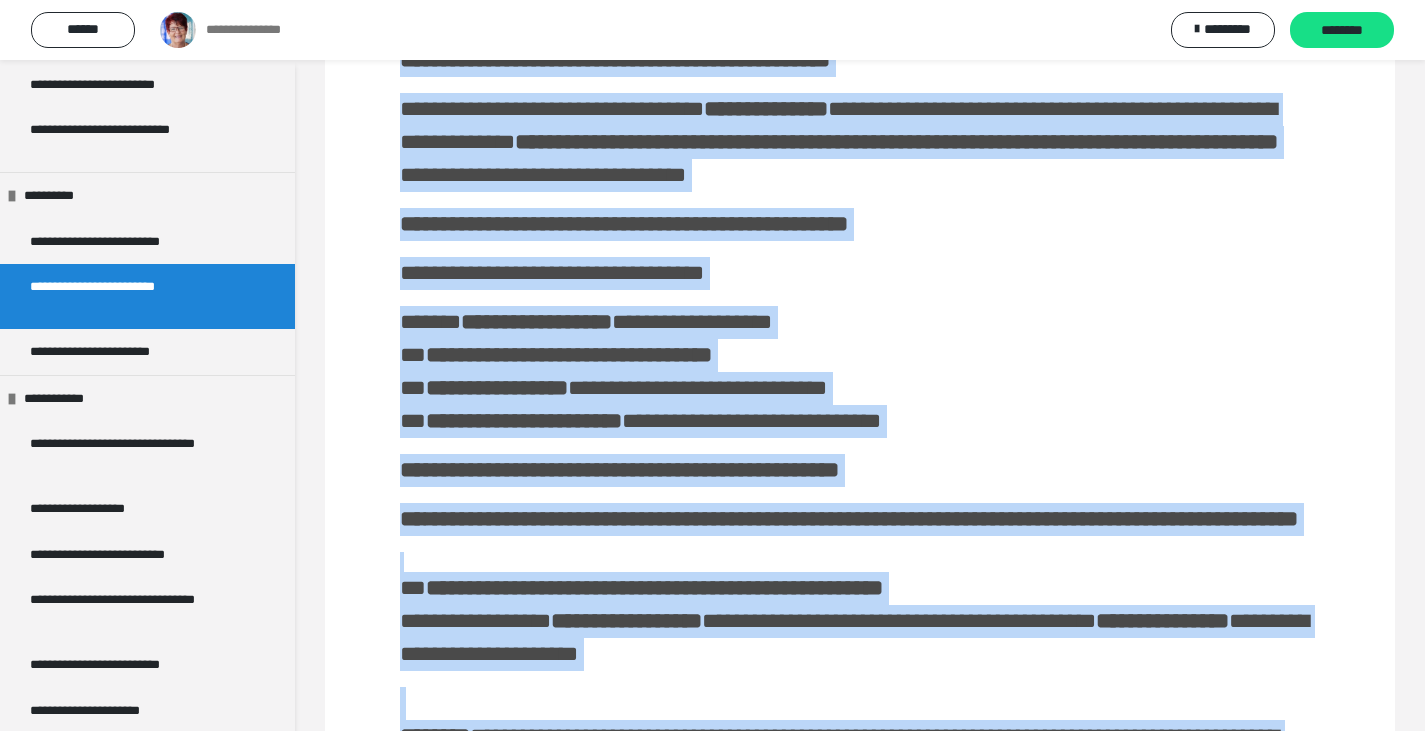 scroll, scrollTop: 1504, scrollLeft: 0, axis: vertical 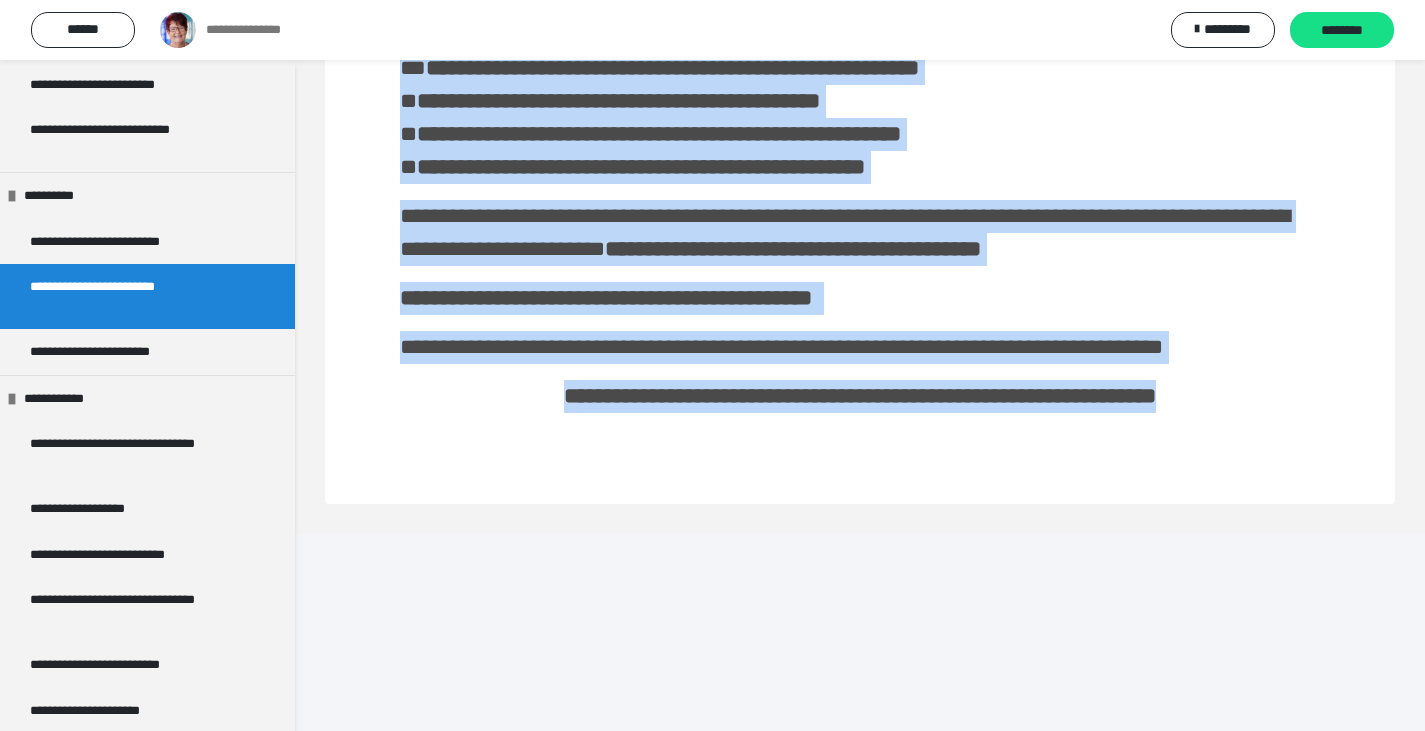 drag, startPoint x: 352, startPoint y: 126, endPoint x: 1340, endPoint y: 593, distance: 1092.8097 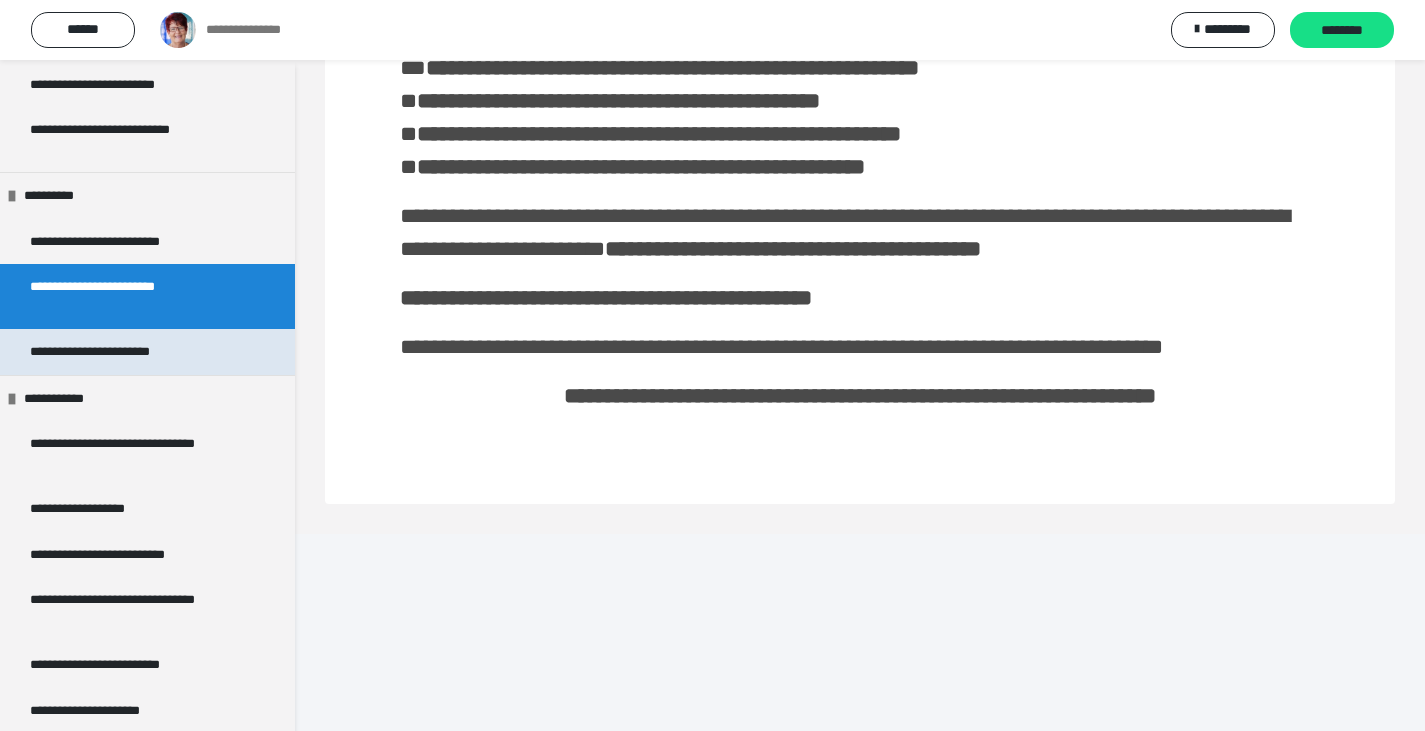 click on "**********" at bounding box center (124, 352) 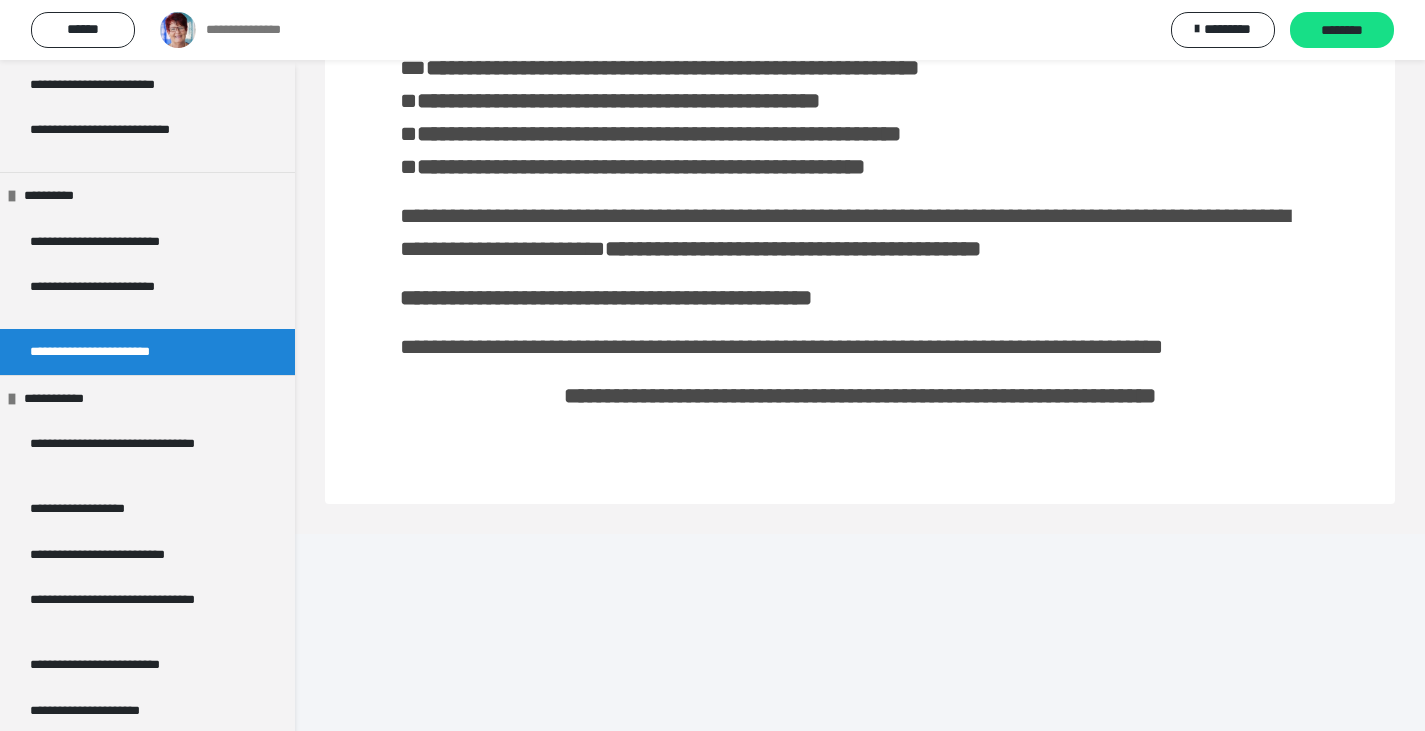 scroll, scrollTop: 60, scrollLeft: 0, axis: vertical 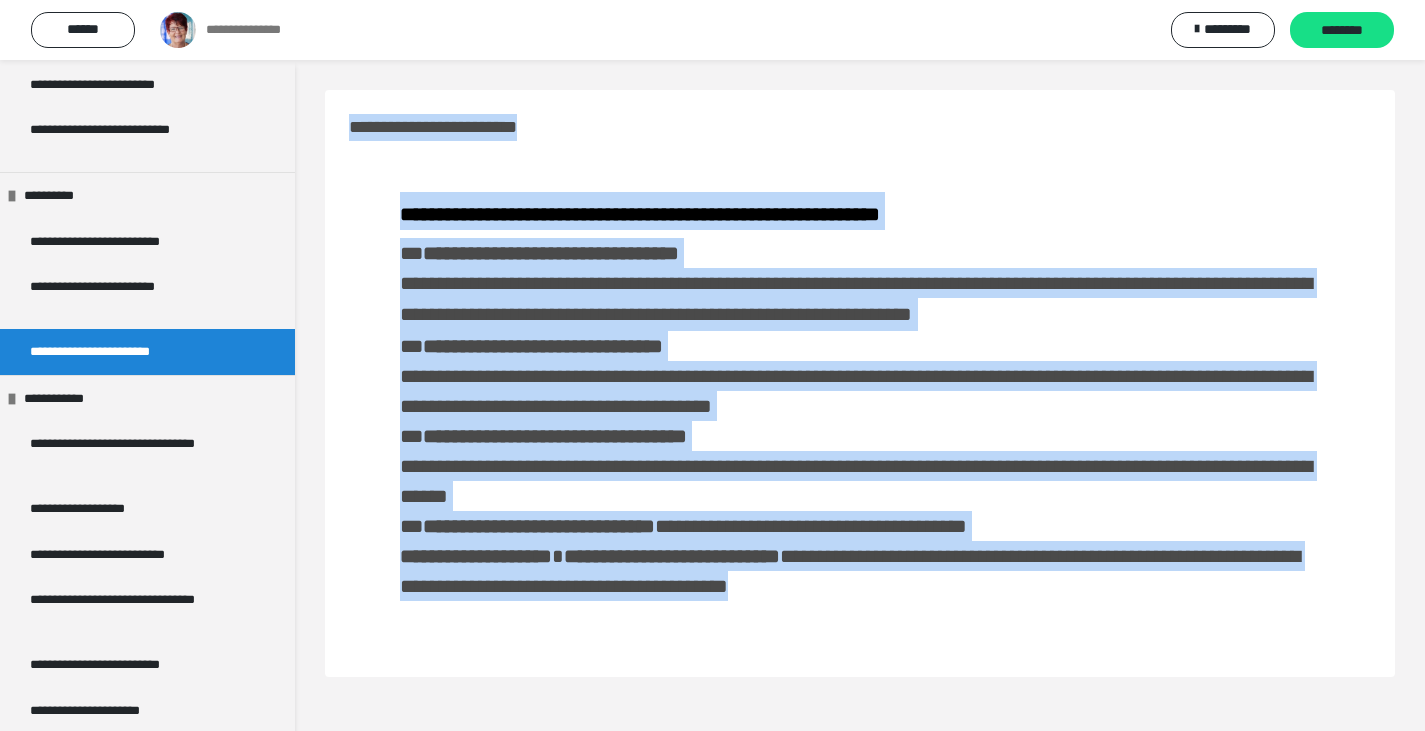 drag, startPoint x: 353, startPoint y: 125, endPoint x: 973, endPoint y: 582, distance: 770.22656 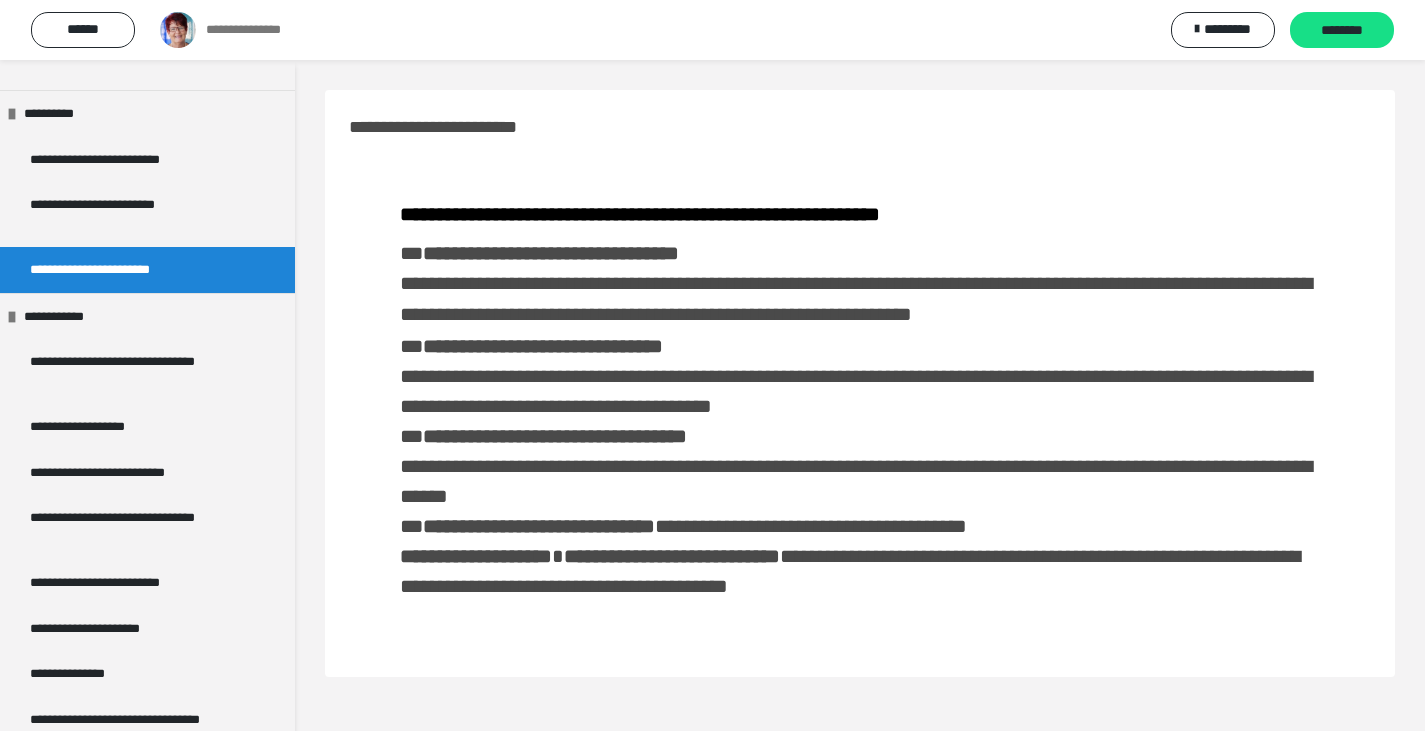 scroll, scrollTop: 535, scrollLeft: 0, axis: vertical 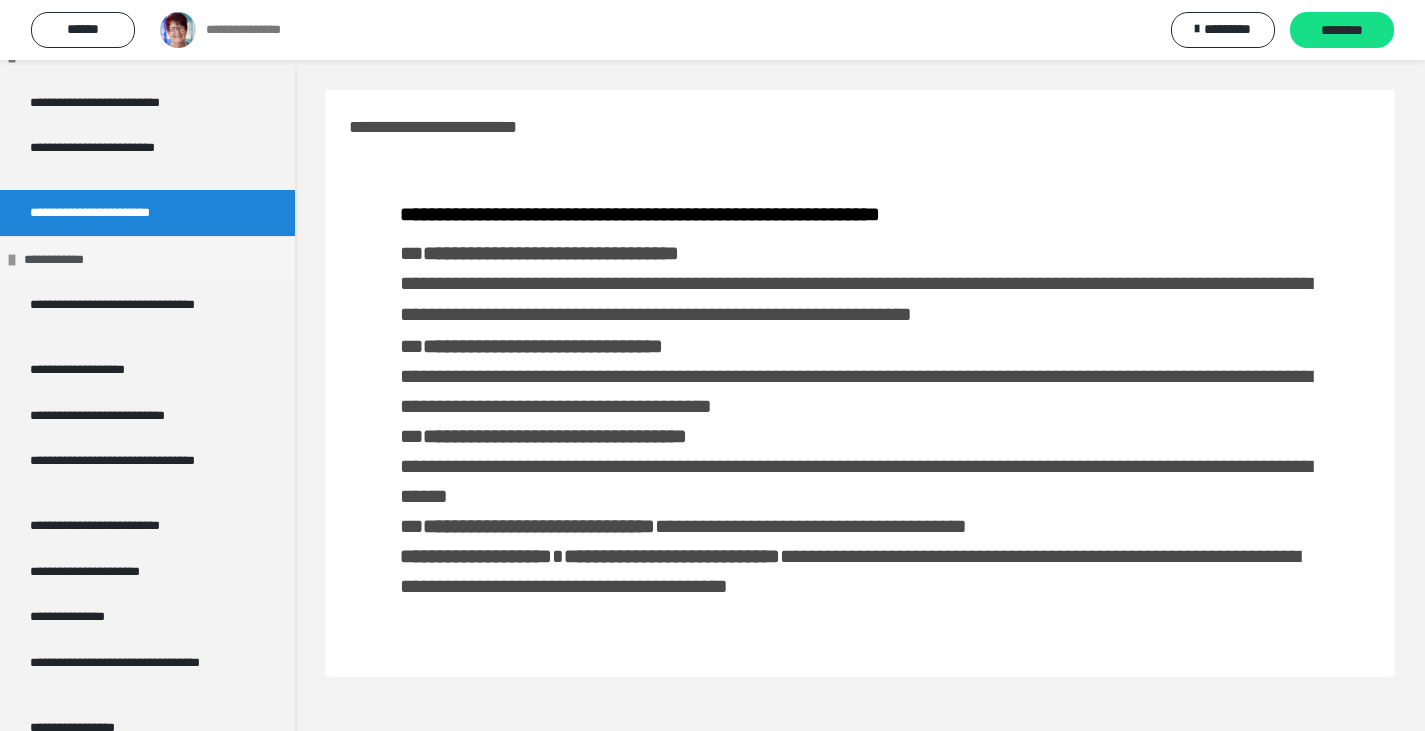 click on "**********" at bounding box center (65, 260) 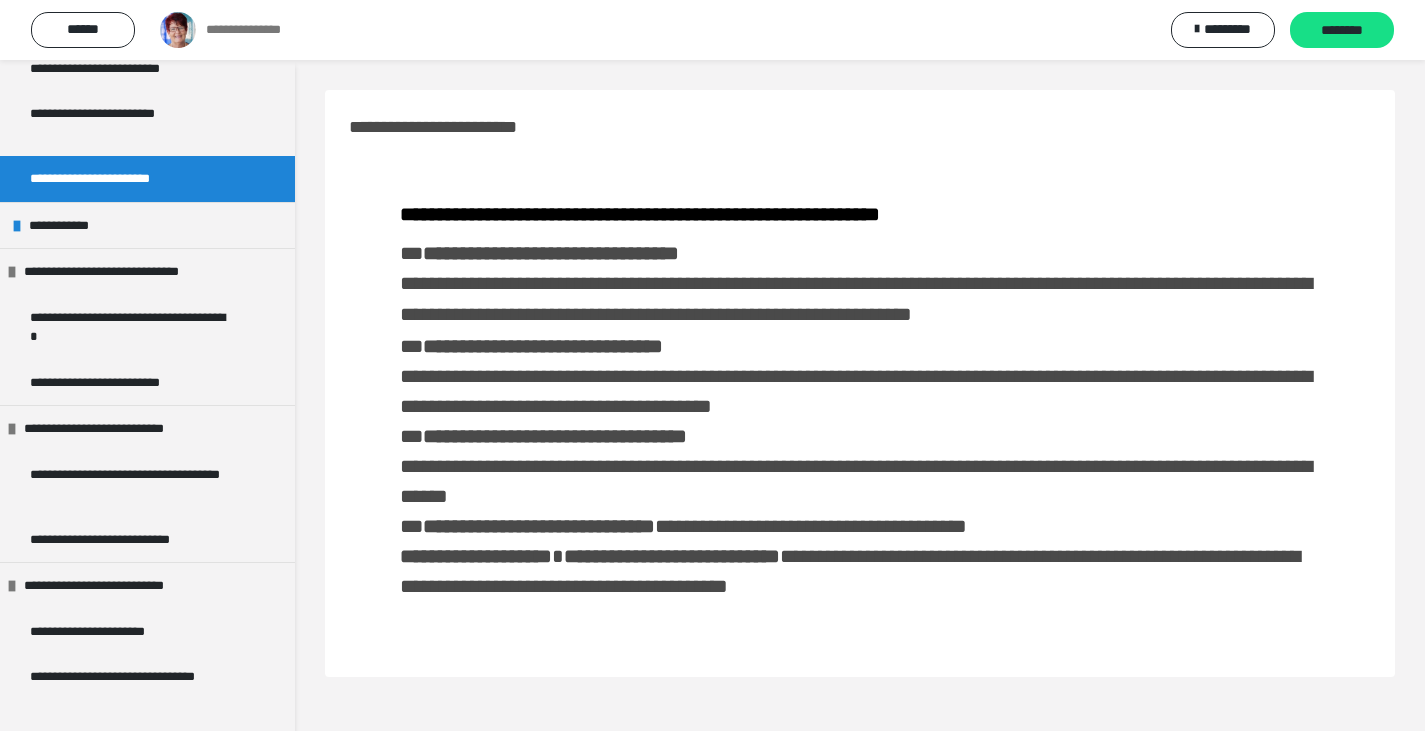 scroll, scrollTop: 572, scrollLeft: 0, axis: vertical 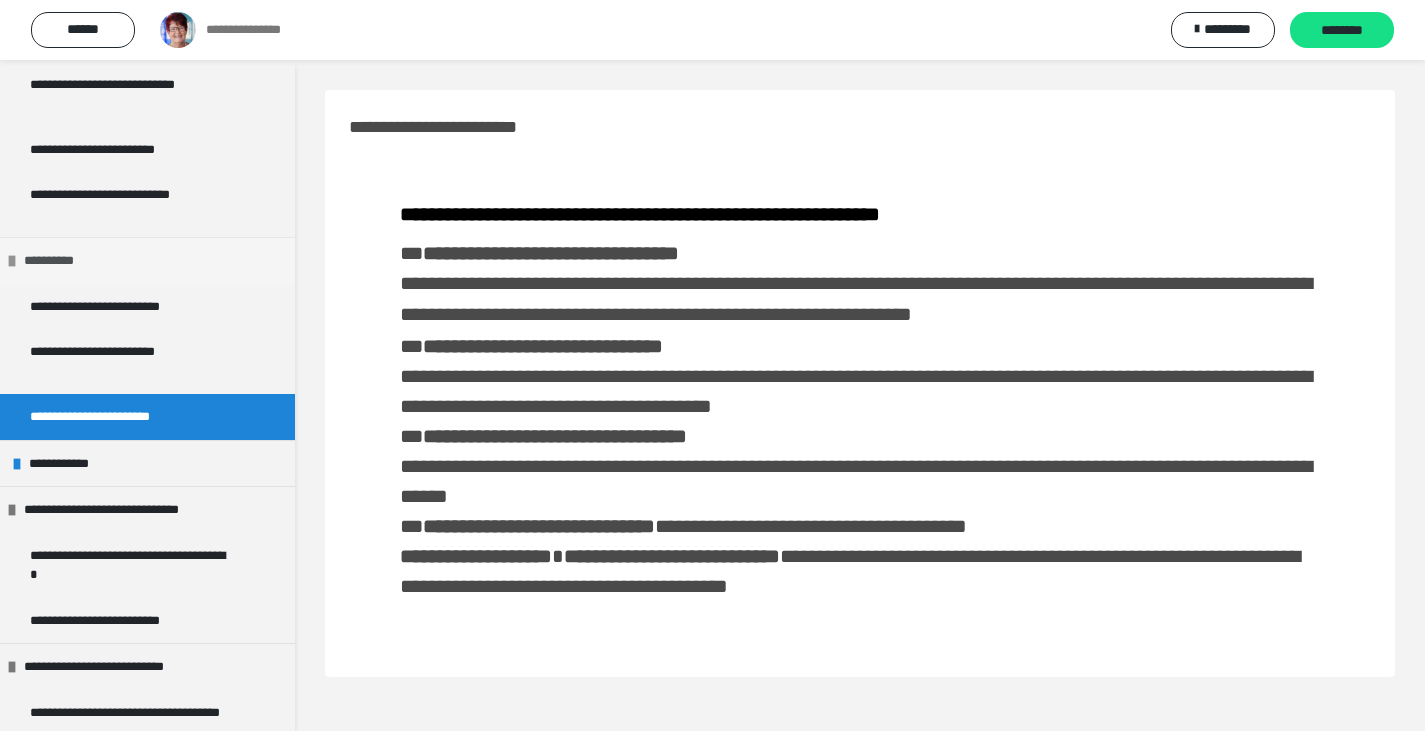 click at bounding box center [12, 261] 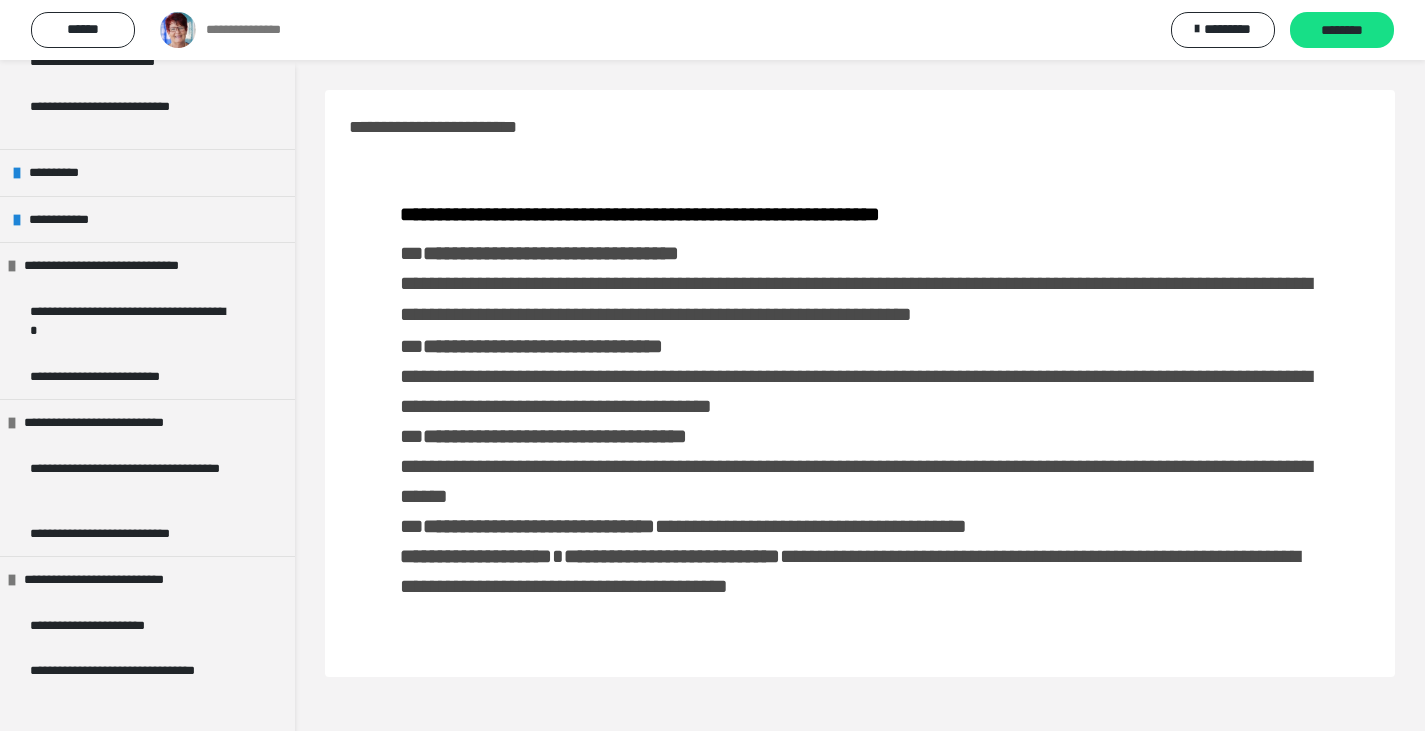 scroll, scrollTop: 469, scrollLeft: 0, axis: vertical 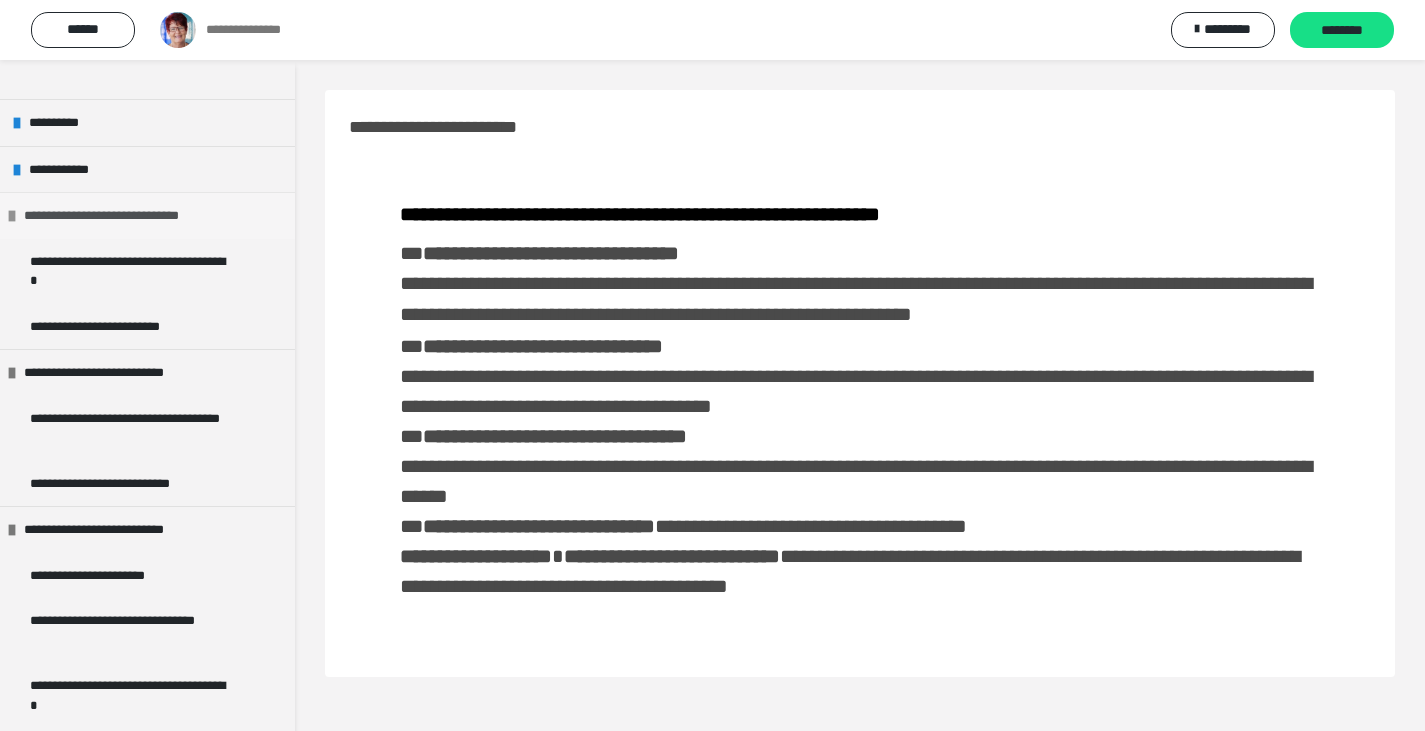 click on "**********" at bounding box center (124, 216) 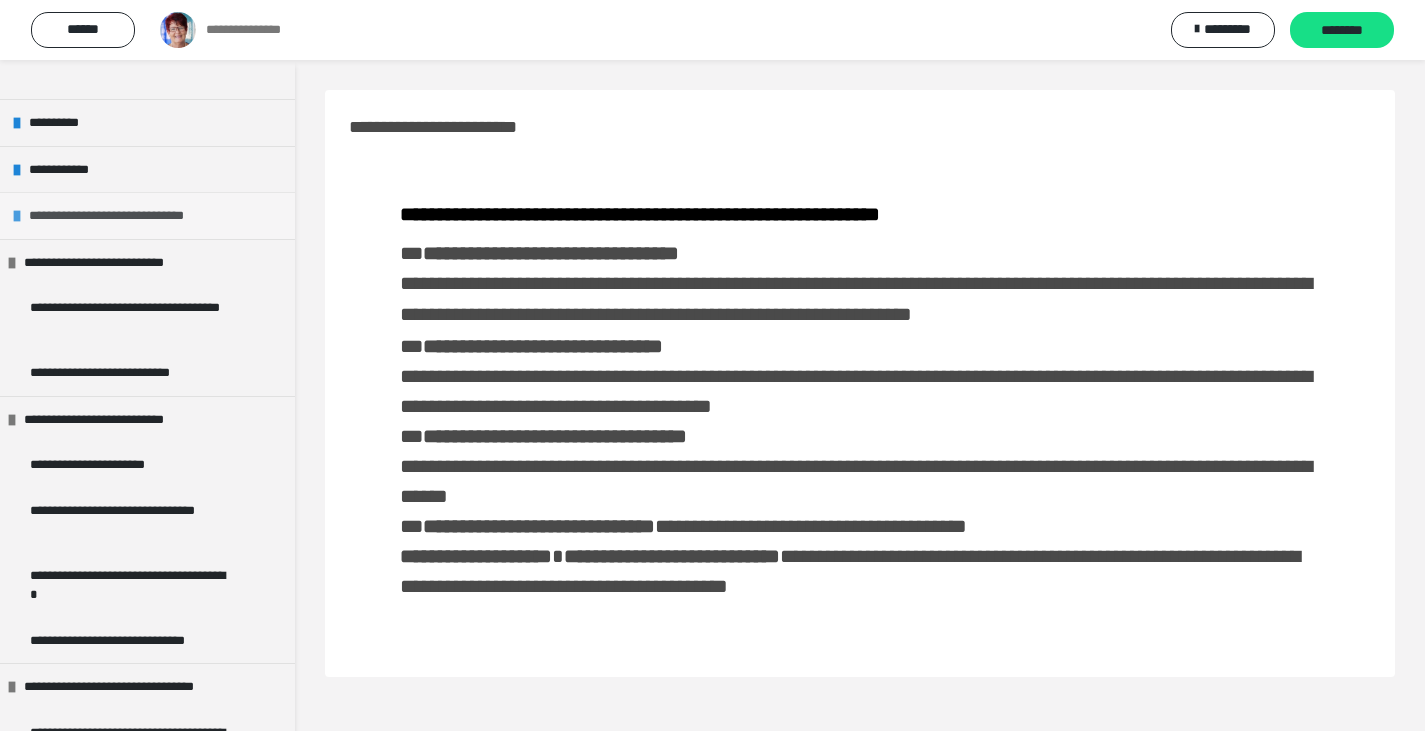 click on "**********" at bounding box center (129, 216) 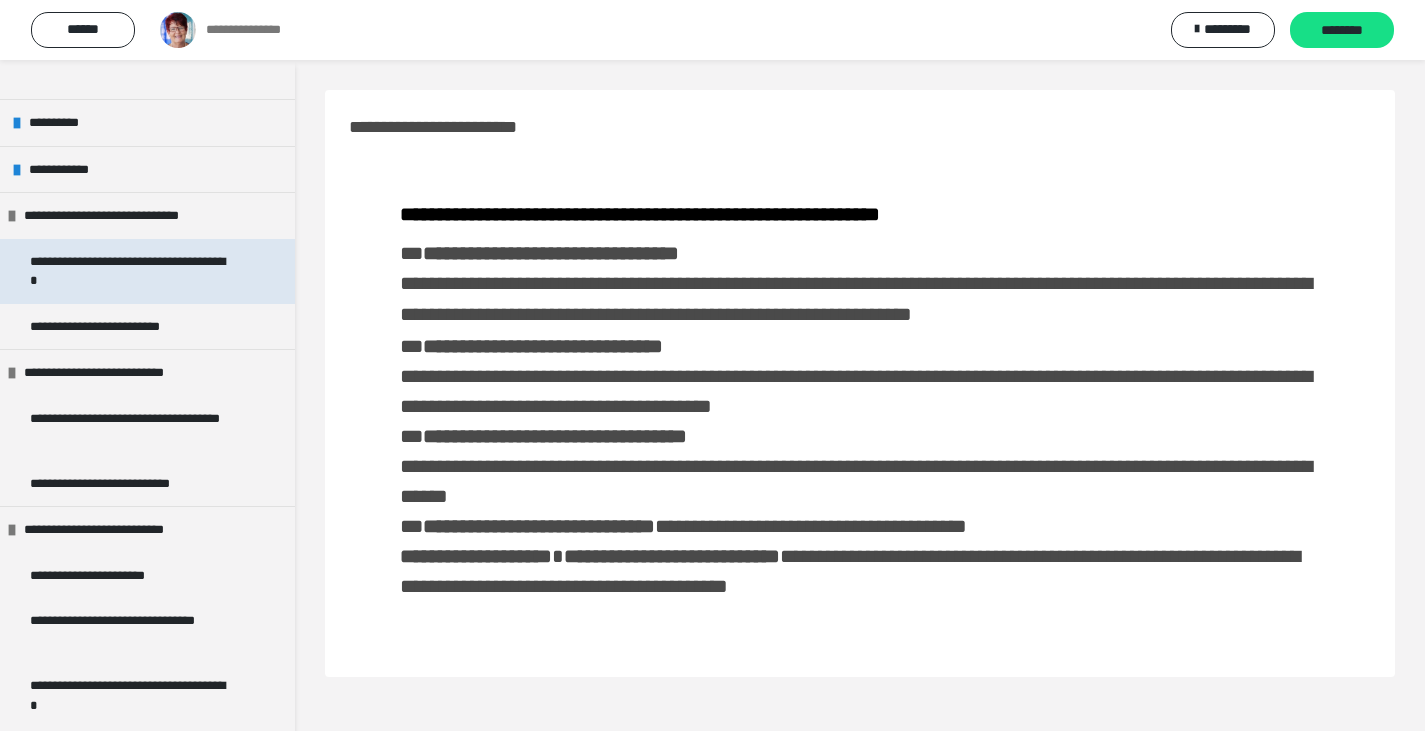 click on "**********" at bounding box center [132, 271] 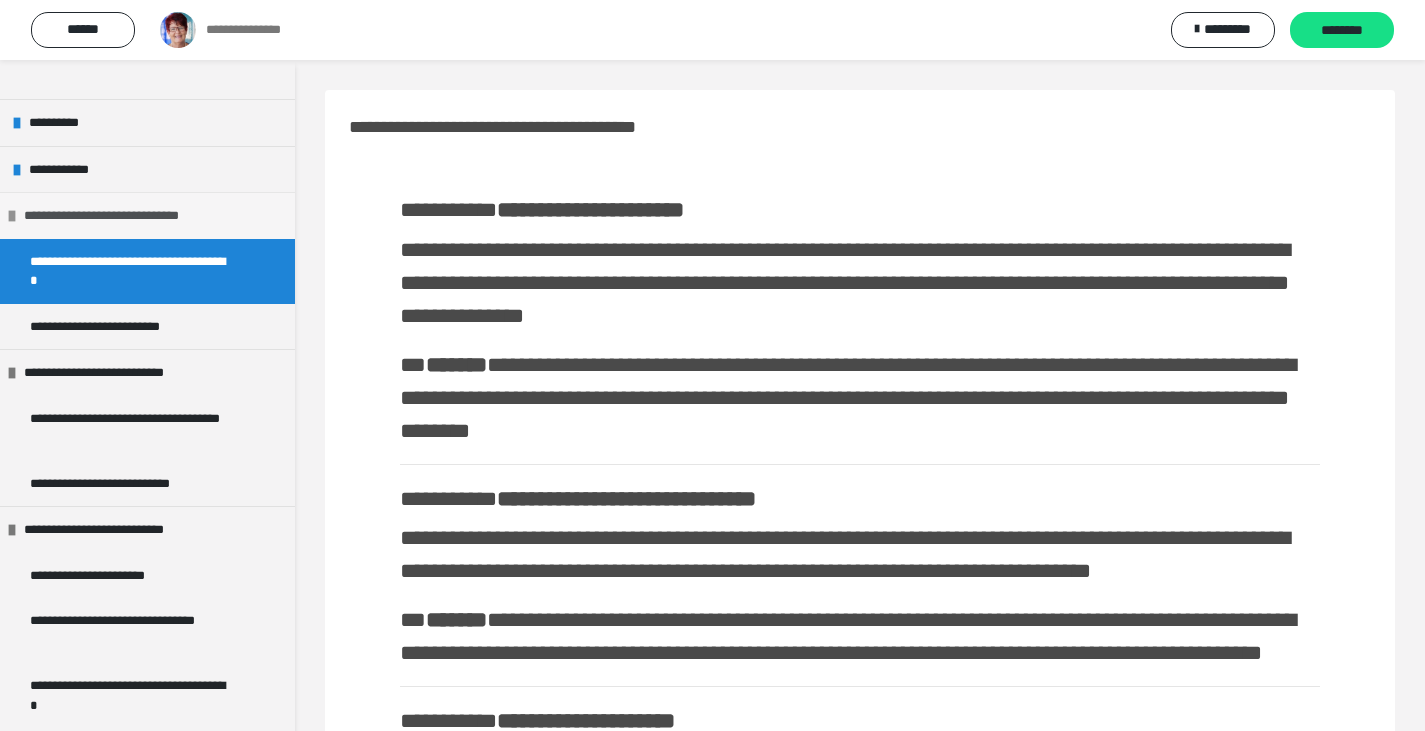 click on "**********" at bounding box center (124, 216) 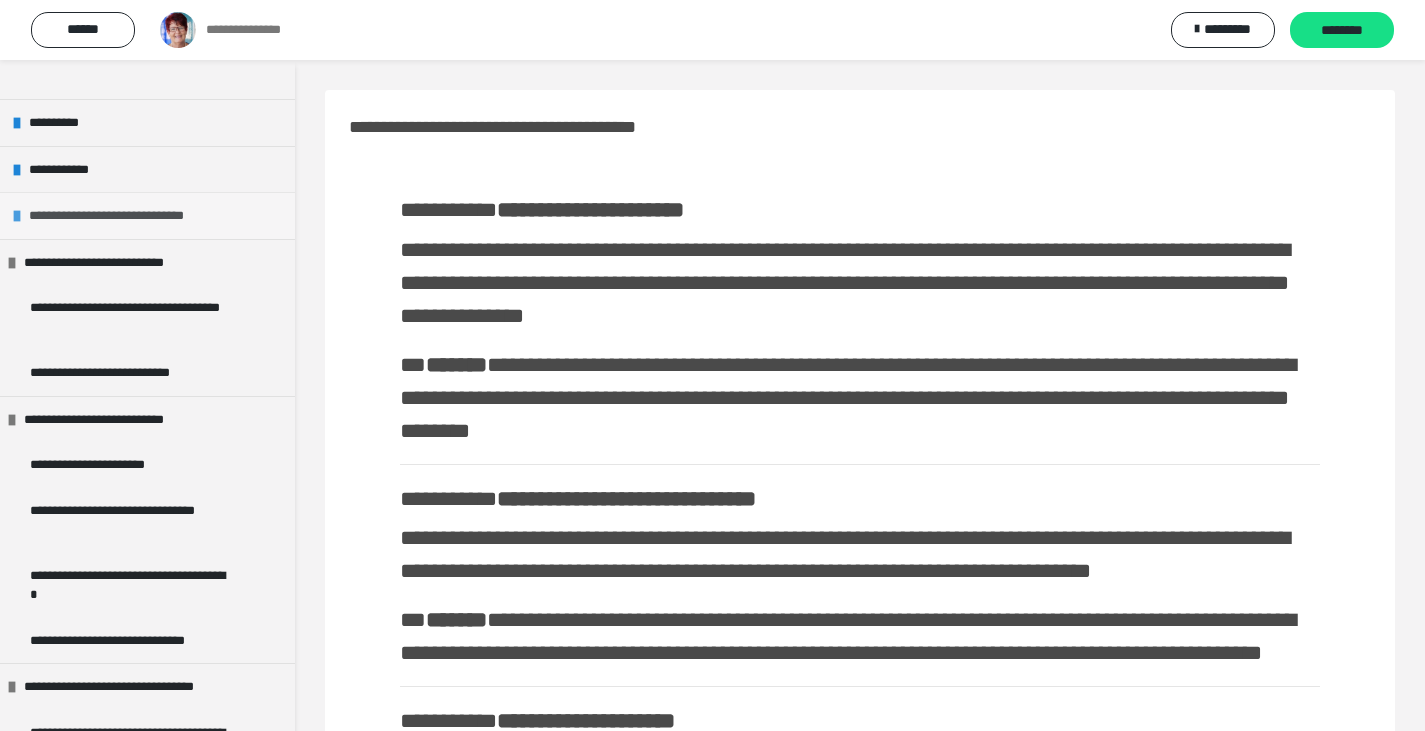 click on "**********" at bounding box center [129, 216] 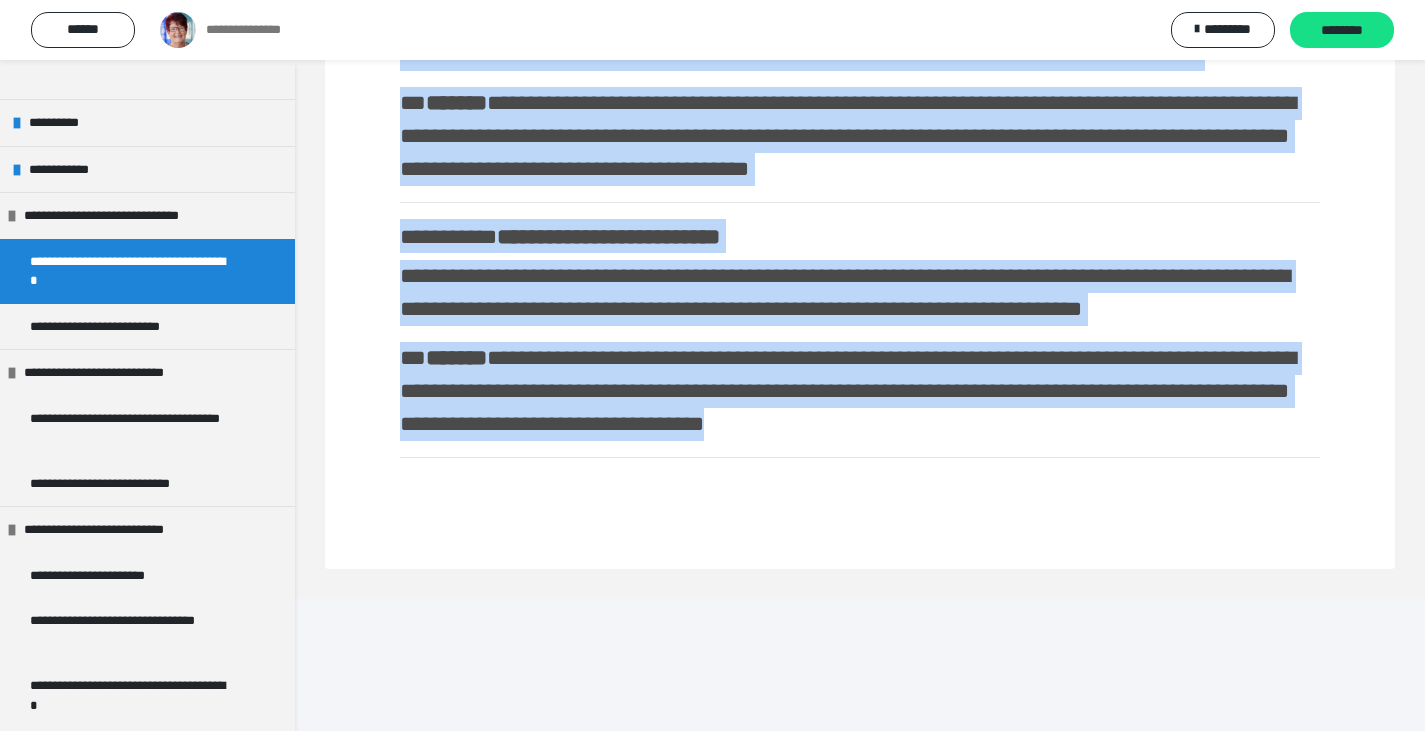 scroll, scrollTop: 773, scrollLeft: 0, axis: vertical 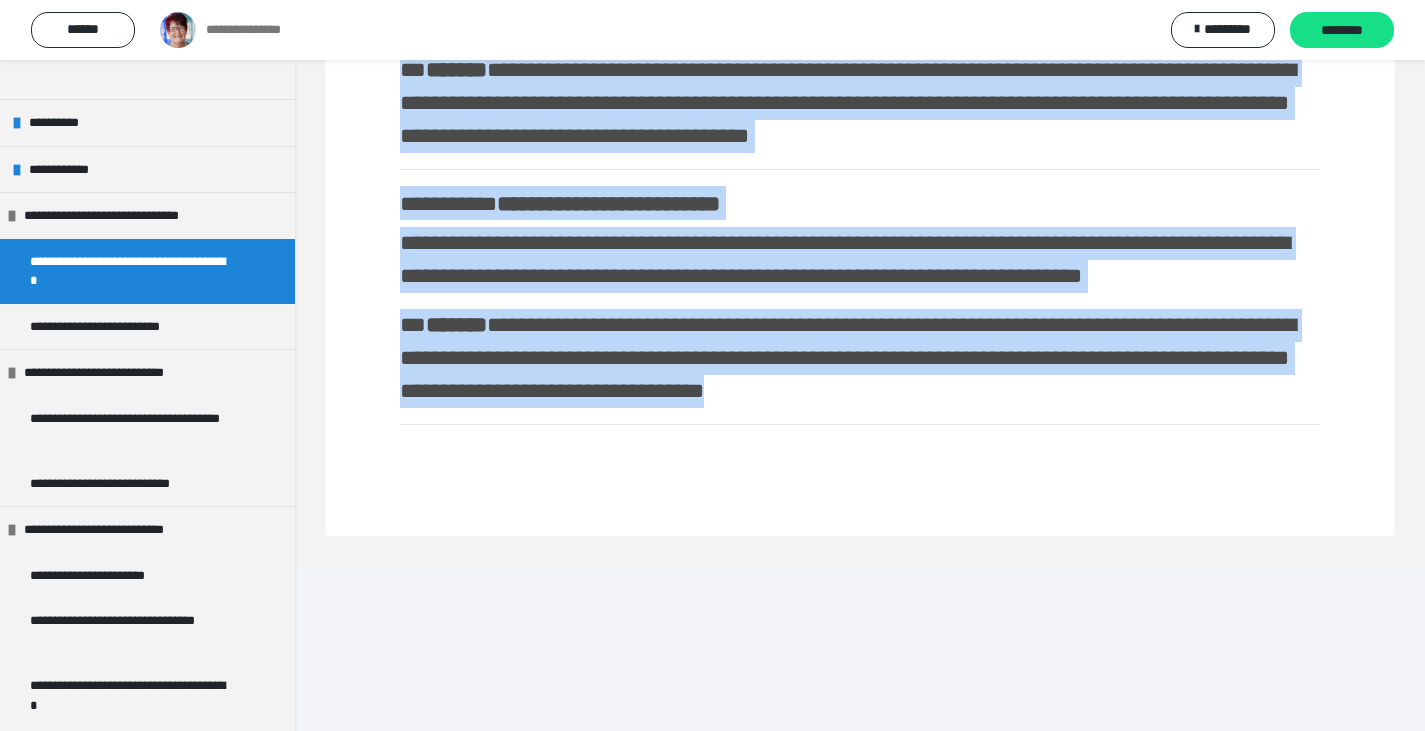 drag, startPoint x: 349, startPoint y: 127, endPoint x: 946, endPoint y: 687, distance: 818.5408 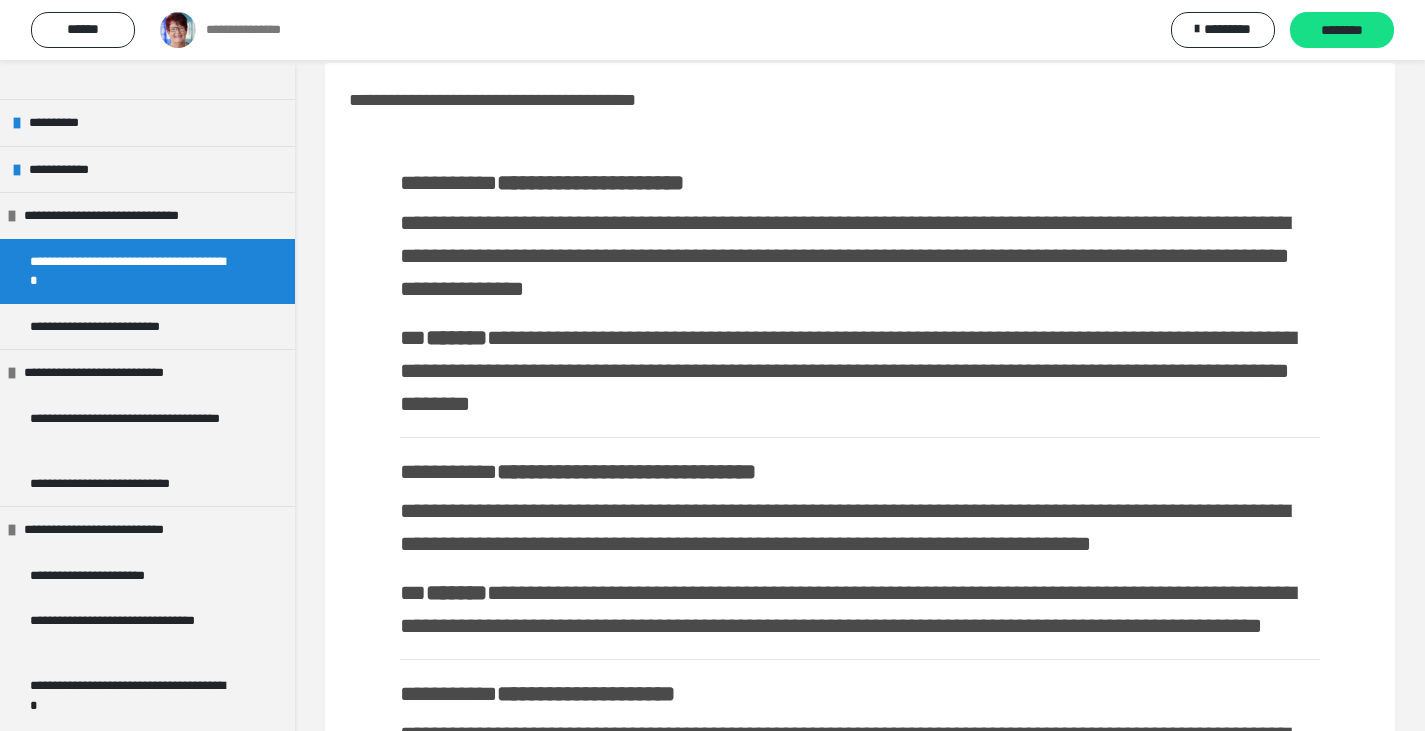 scroll, scrollTop: 0, scrollLeft: 0, axis: both 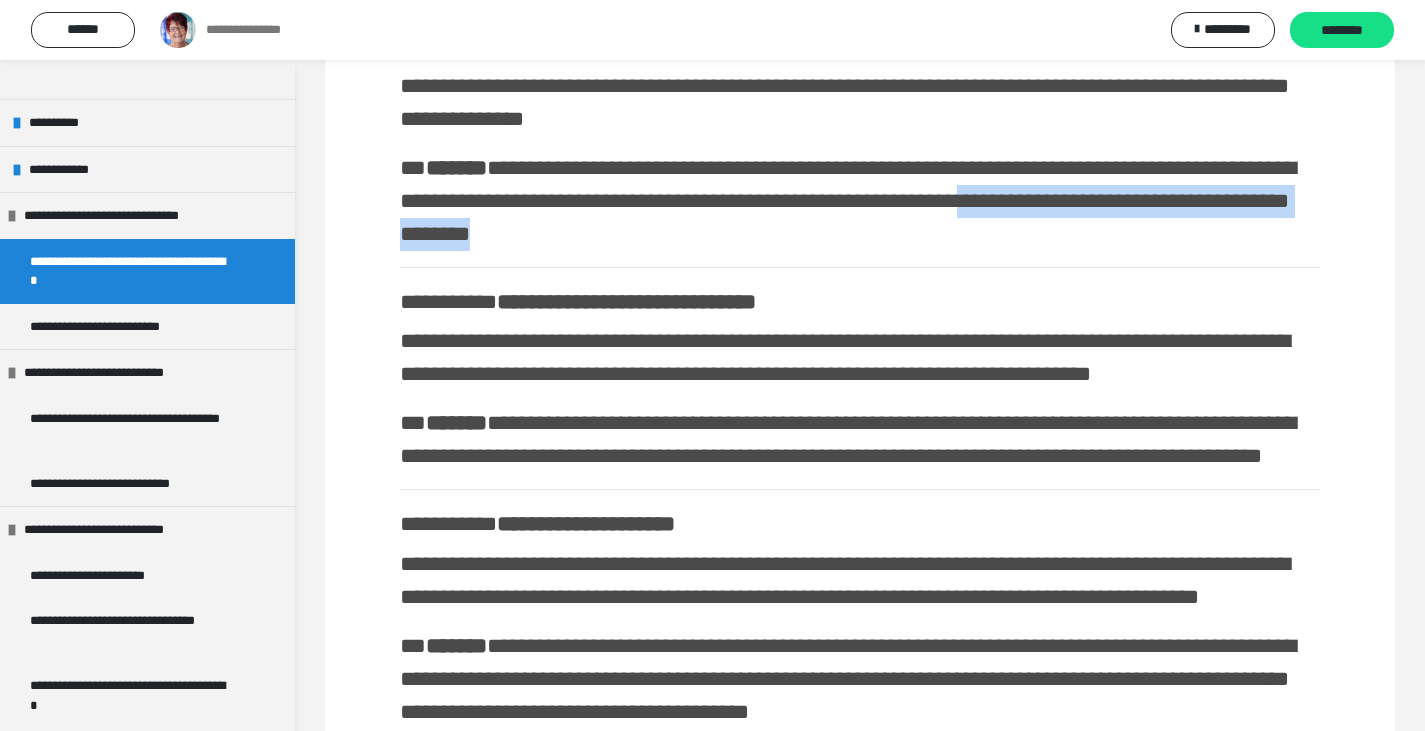 drag, startPoint x: 1421, startPoint y: 200, endPoint x: 1423, endPoint y: 236, distance: 36.05551 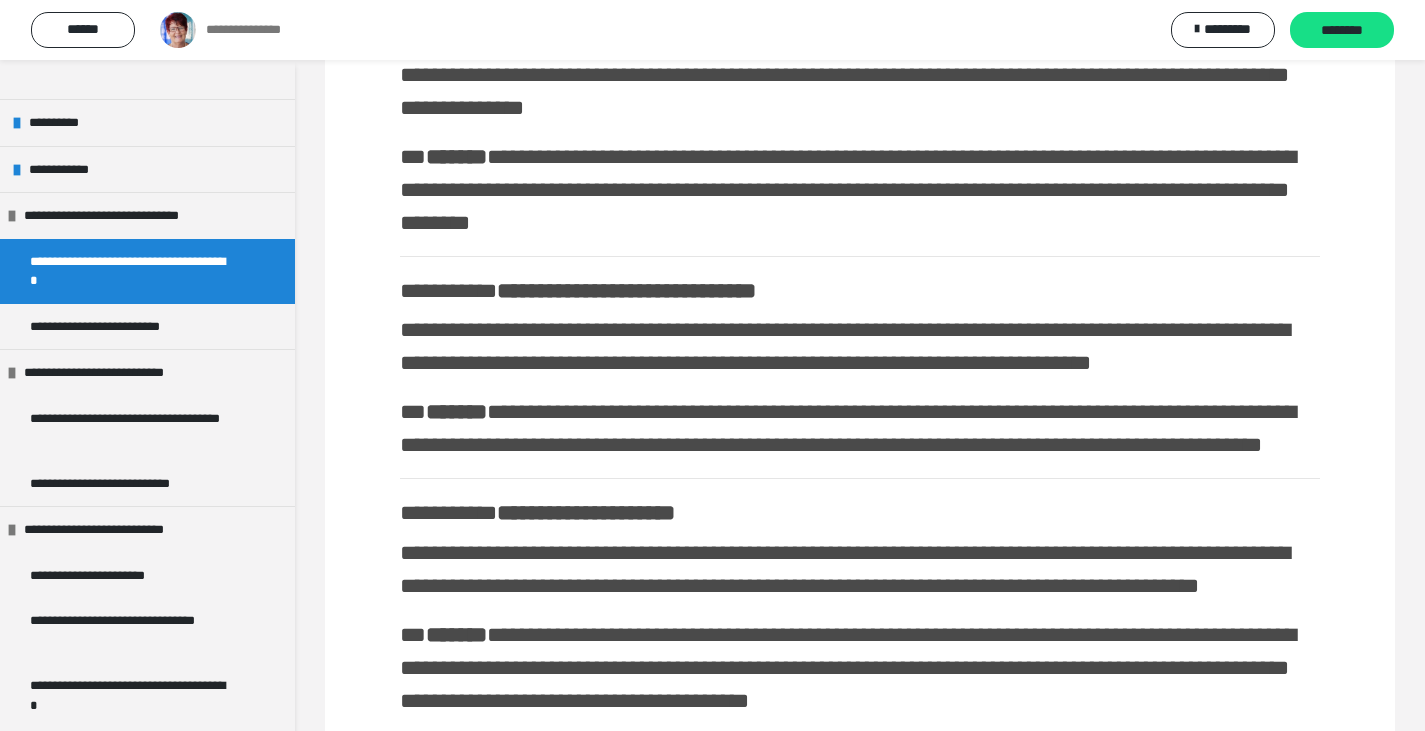 scroll, scrollTop: 188, scrollLeft: 0, axis: vertical 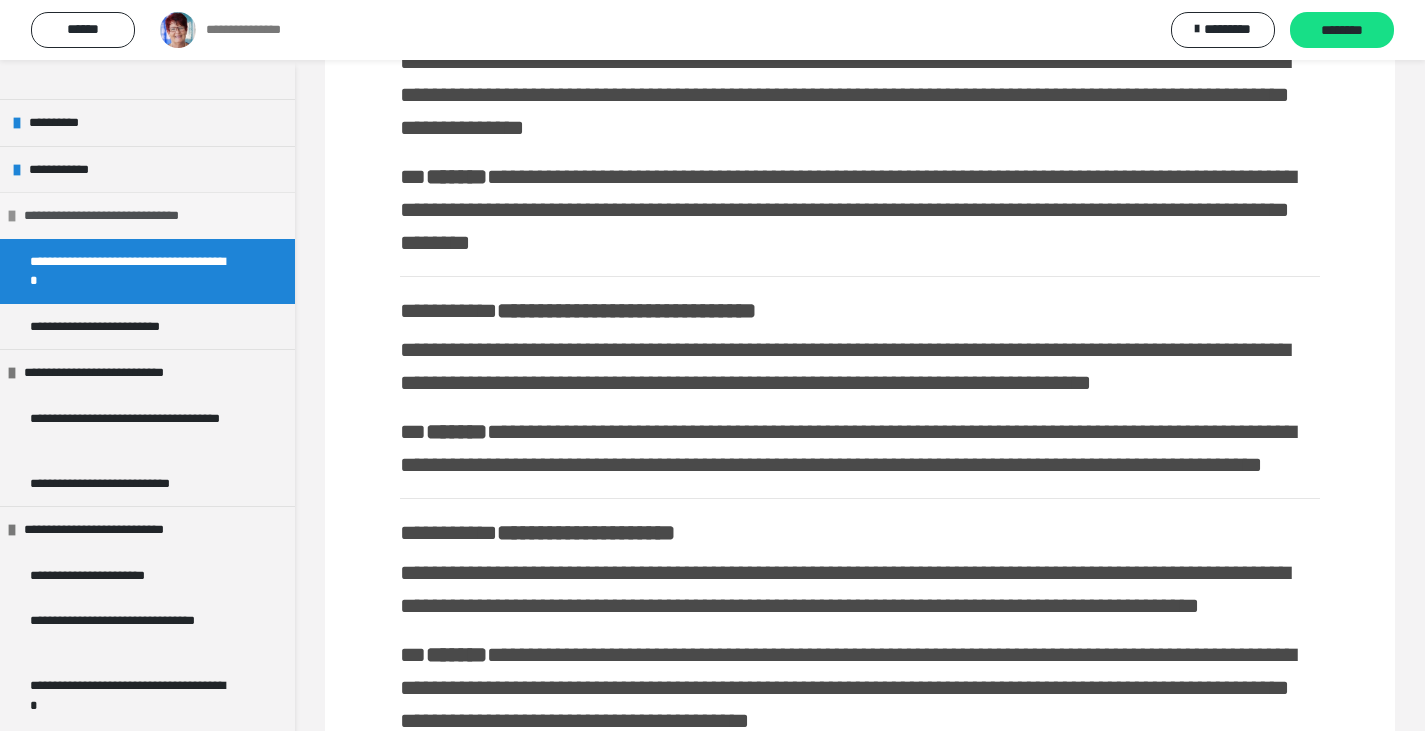 click on "**********" at bounding box center [124, 216] 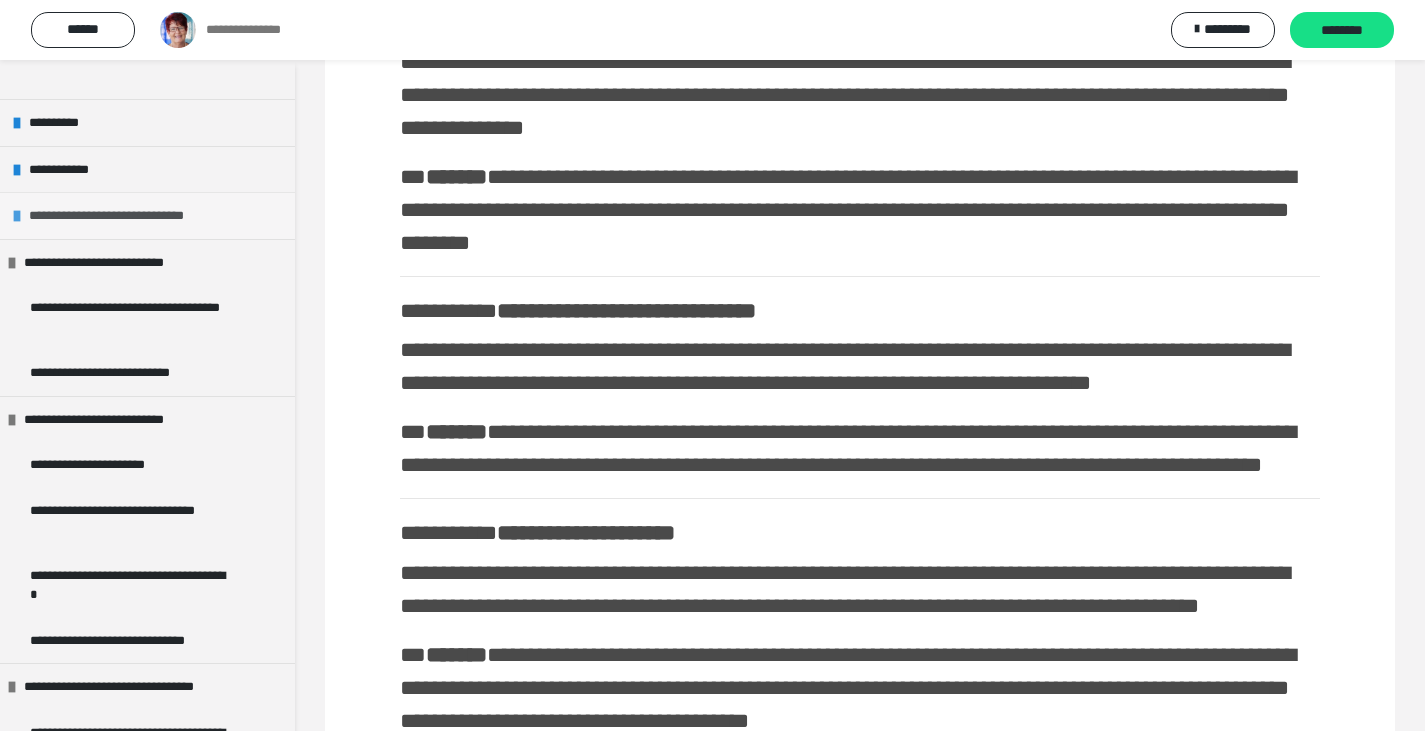 click on "**********" at bounding box center (129, 216) 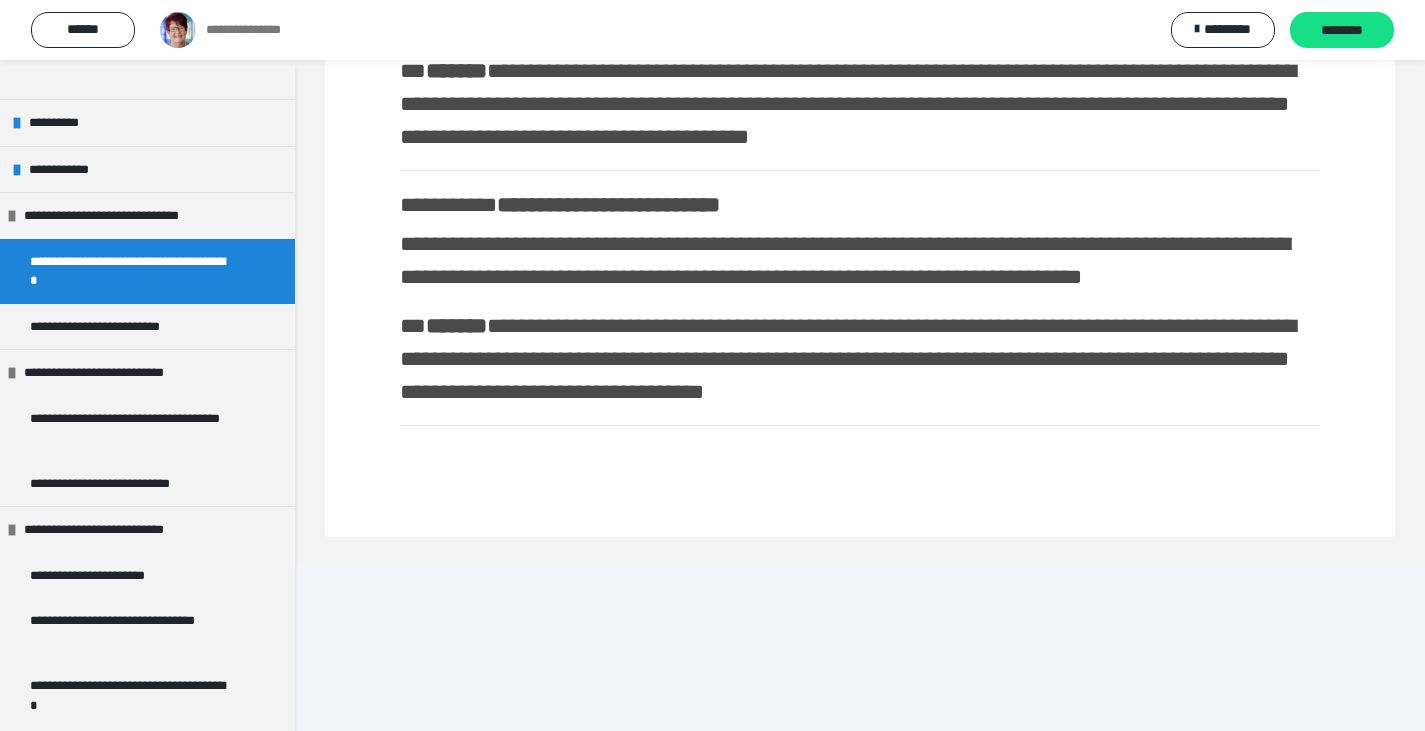 scroll, scrollTop: 773, scrollLeft: 0, axis: vertical 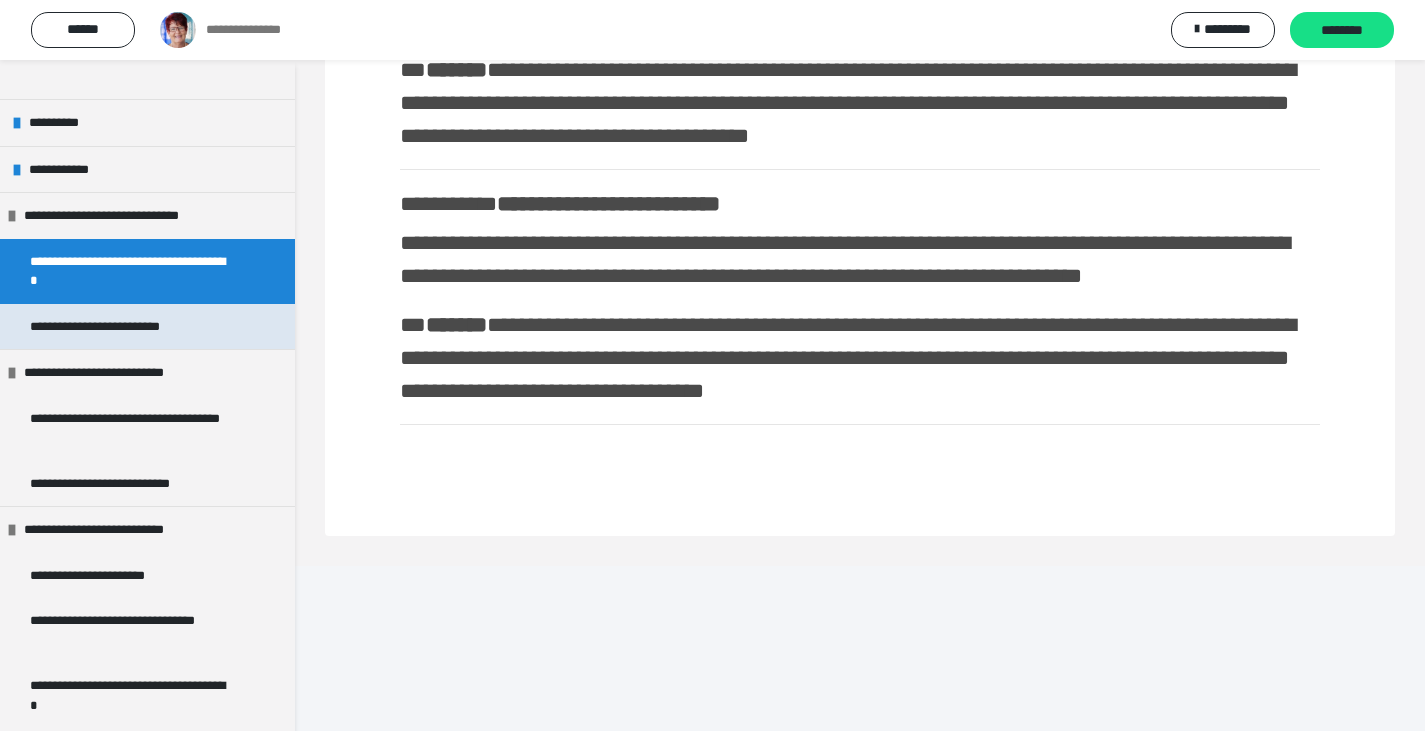 click on "**********" at bounding box center (114, 327) 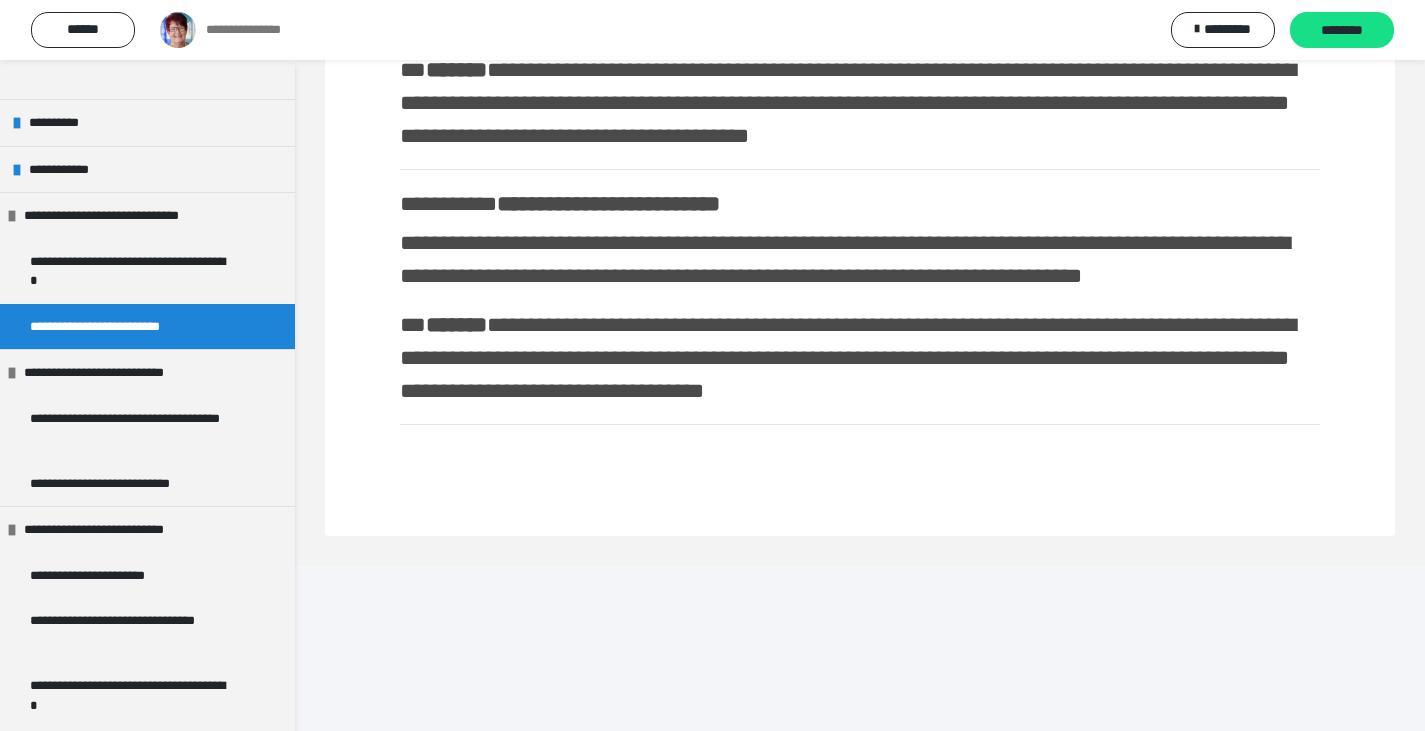 click on "**********" at bounding box center [114, 327] 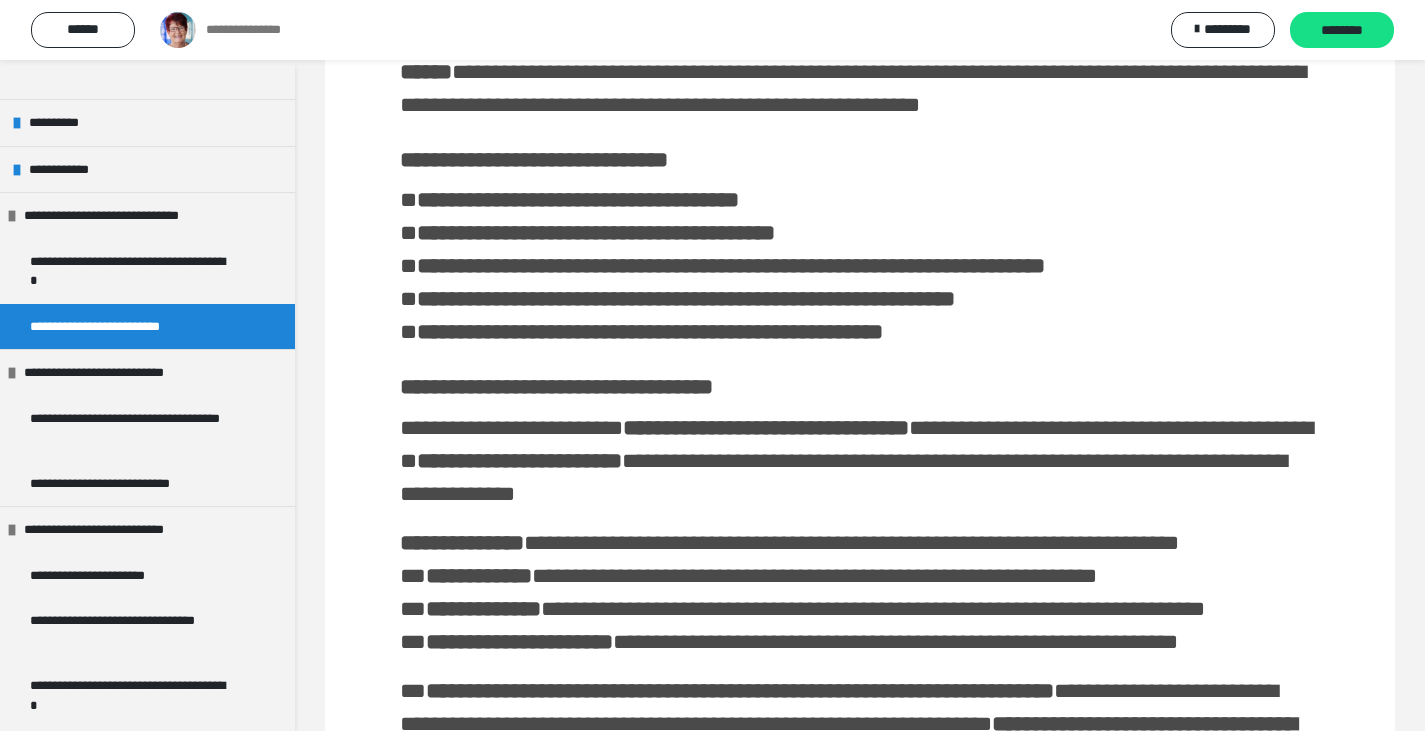 scroll, scrollTop: 0, scrollLeft: 0, axis: both 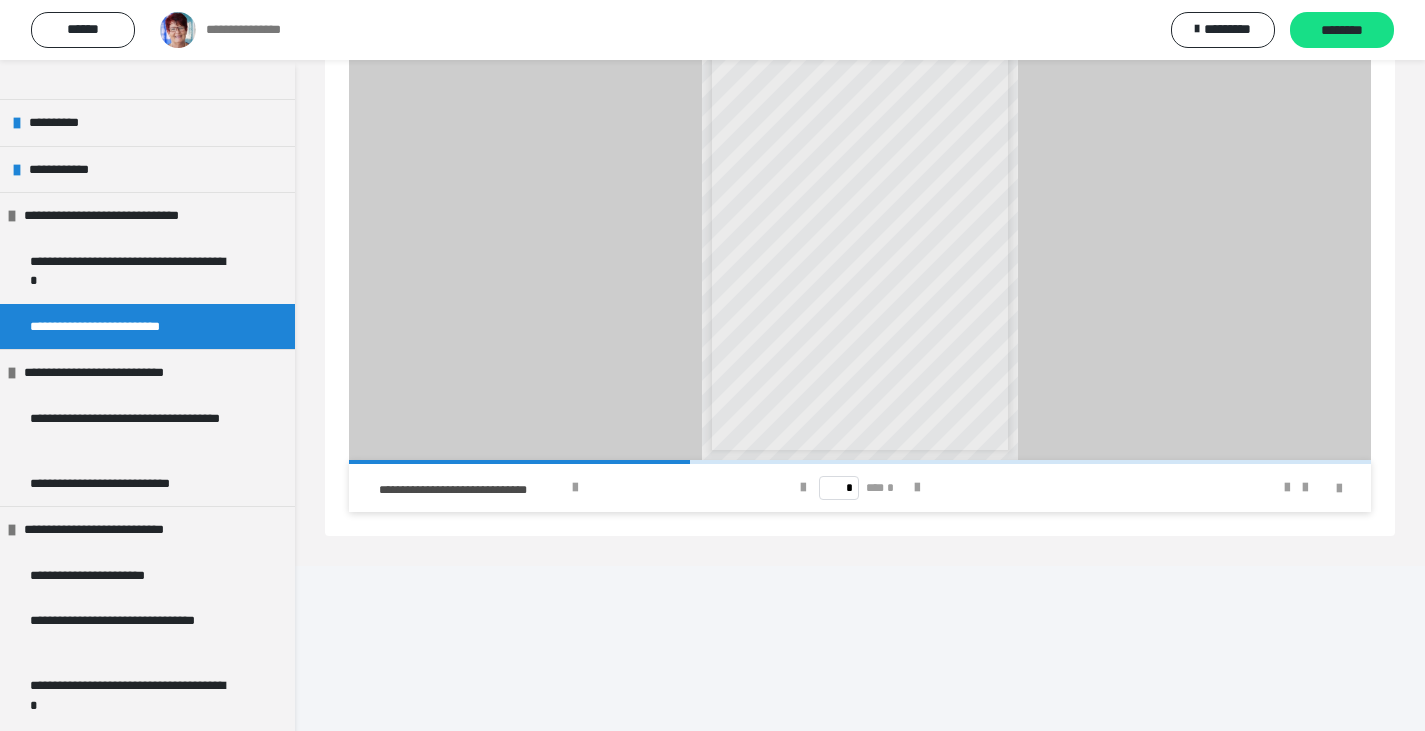 drag, startPoint x: 351, startPoint y: 128, endPoint x: 723, endPoint y: 105, distance: 372.71036 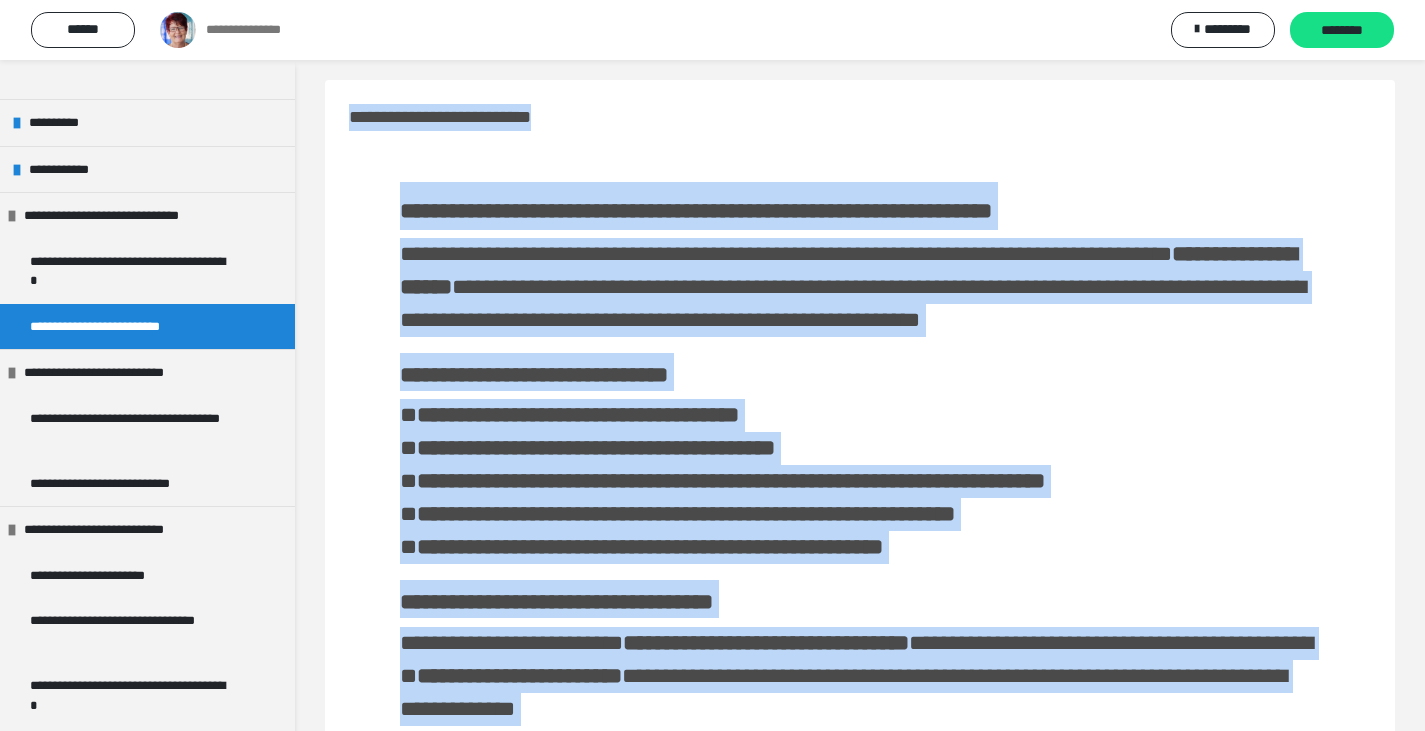 scroll, scrollTop: 0, scrollLeft: 0, axis: both 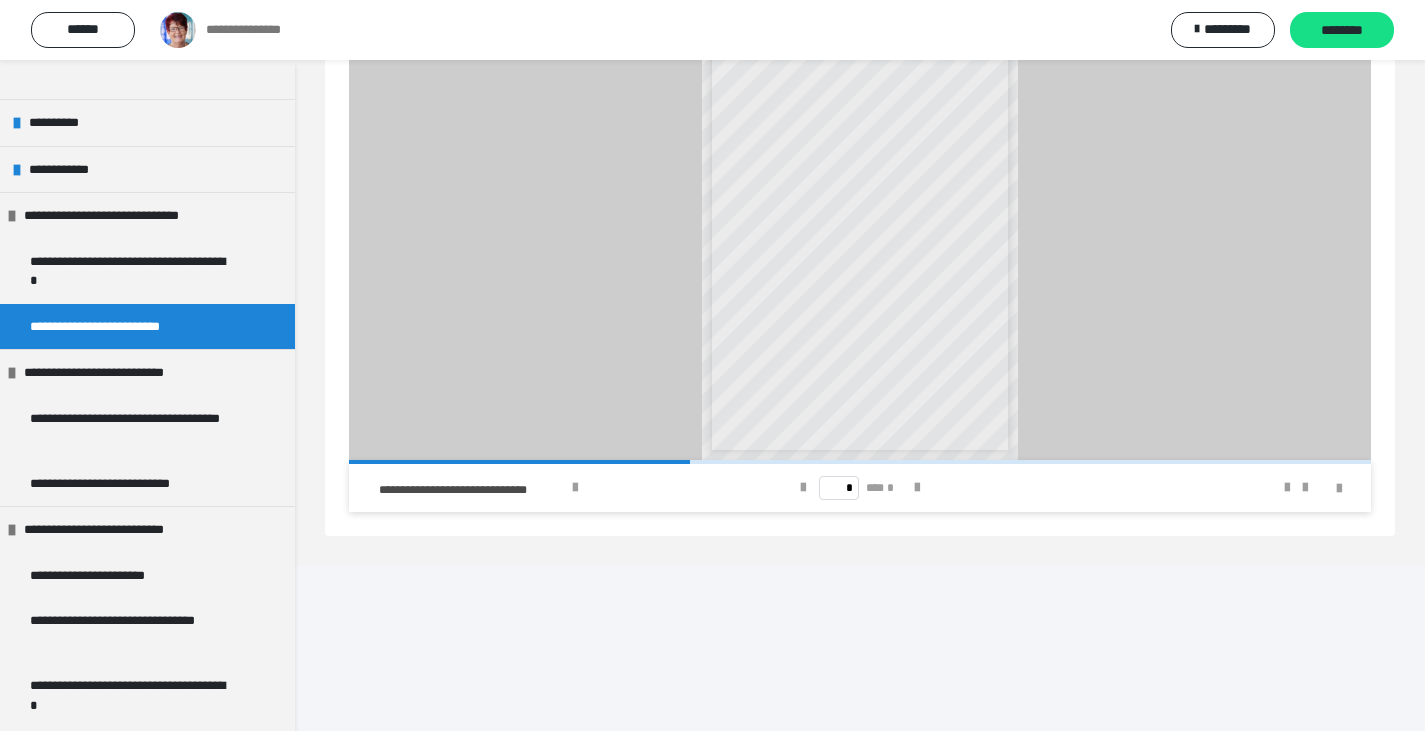 click on "**********" at bounding box center [860, 236] 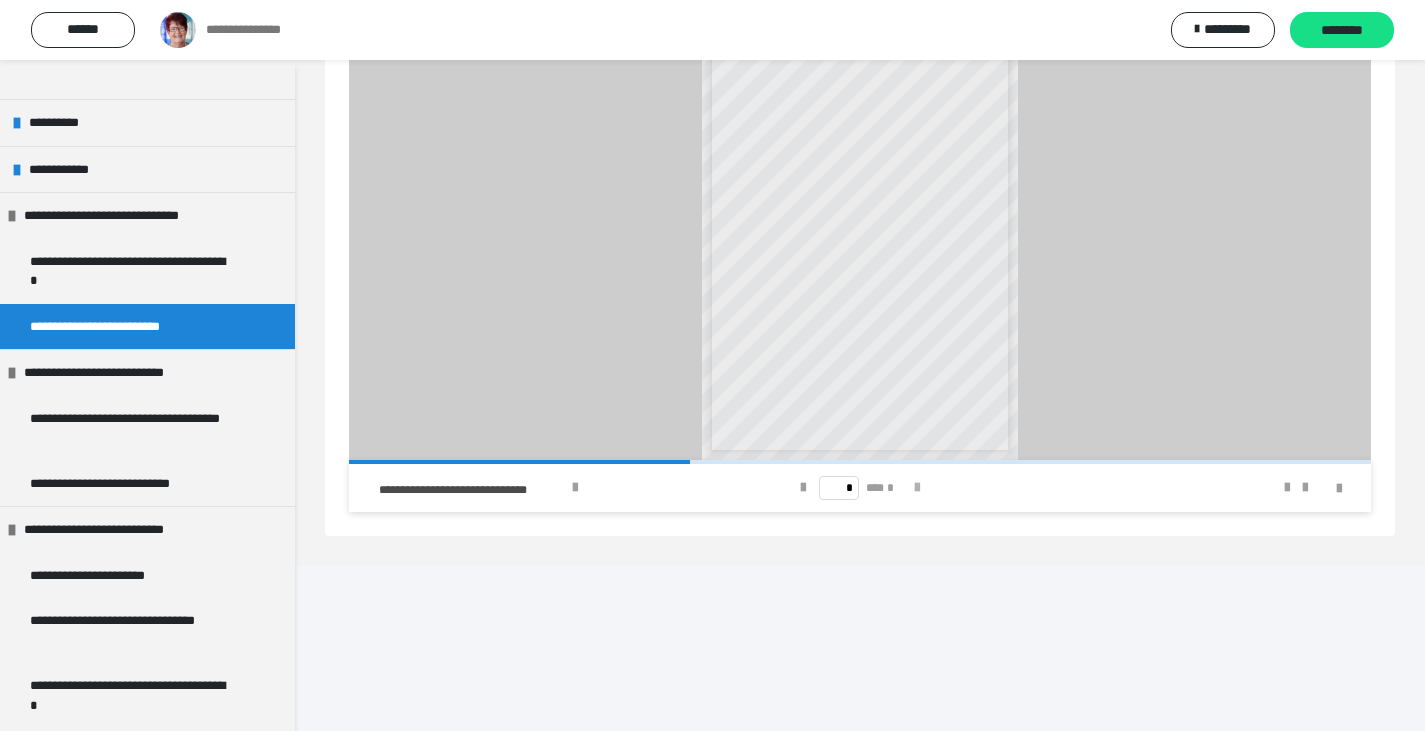 click at bounding box center [917, 488] 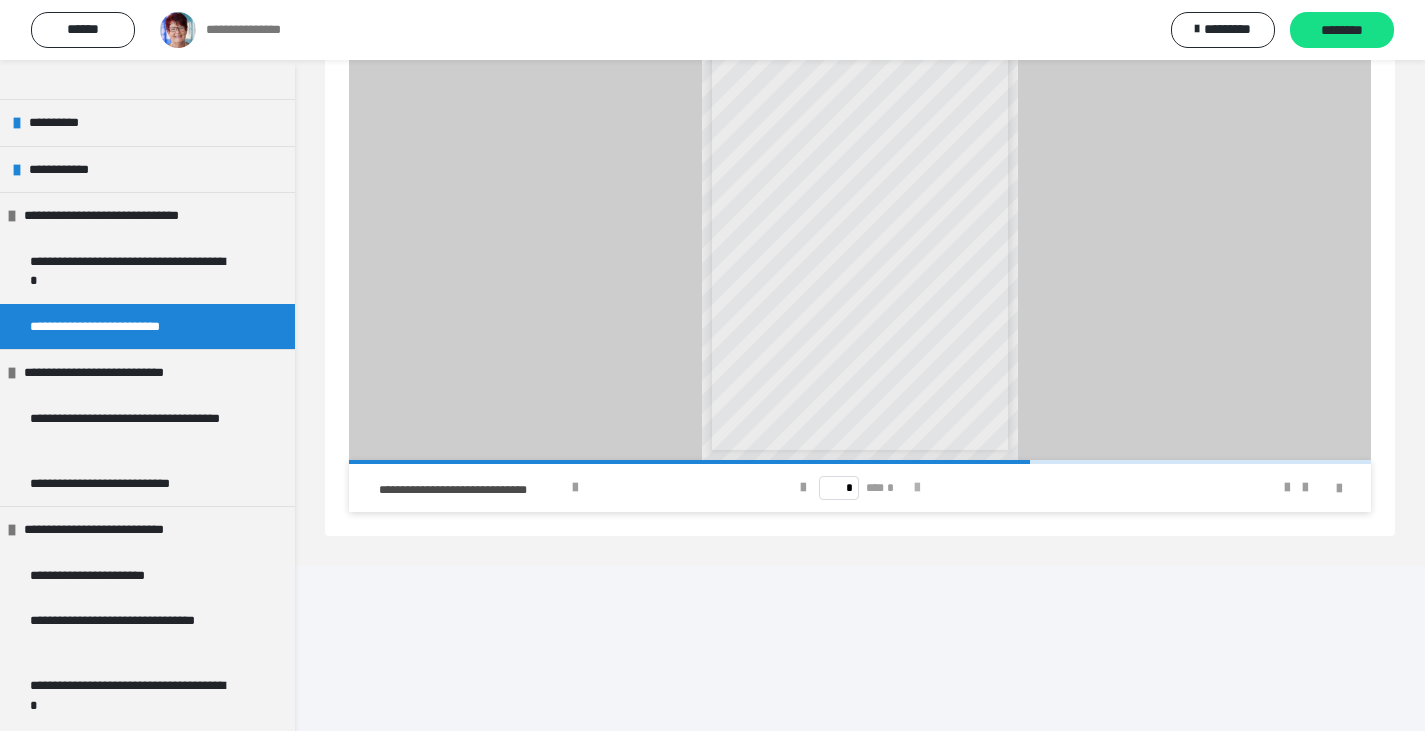 click at bounding box center (917, 488) 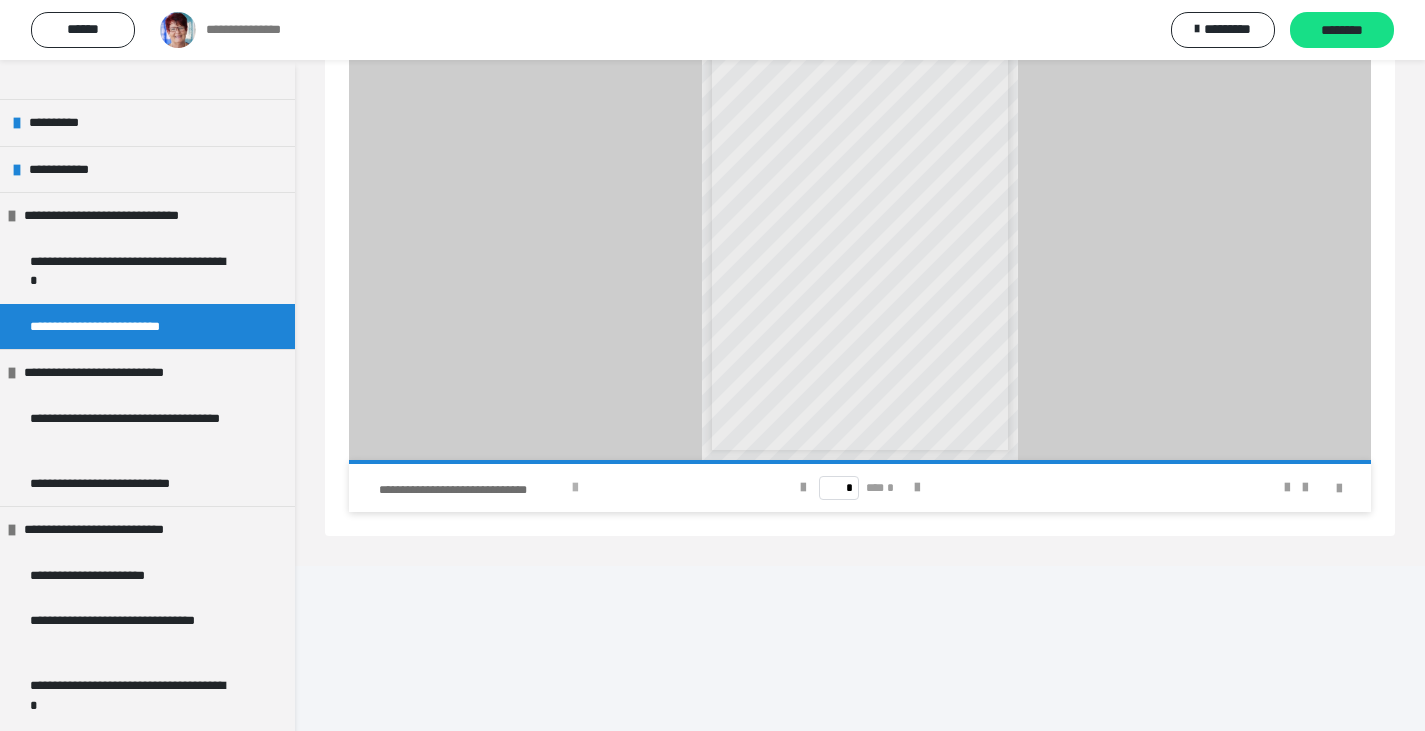 click at bounding box center [575, 488] 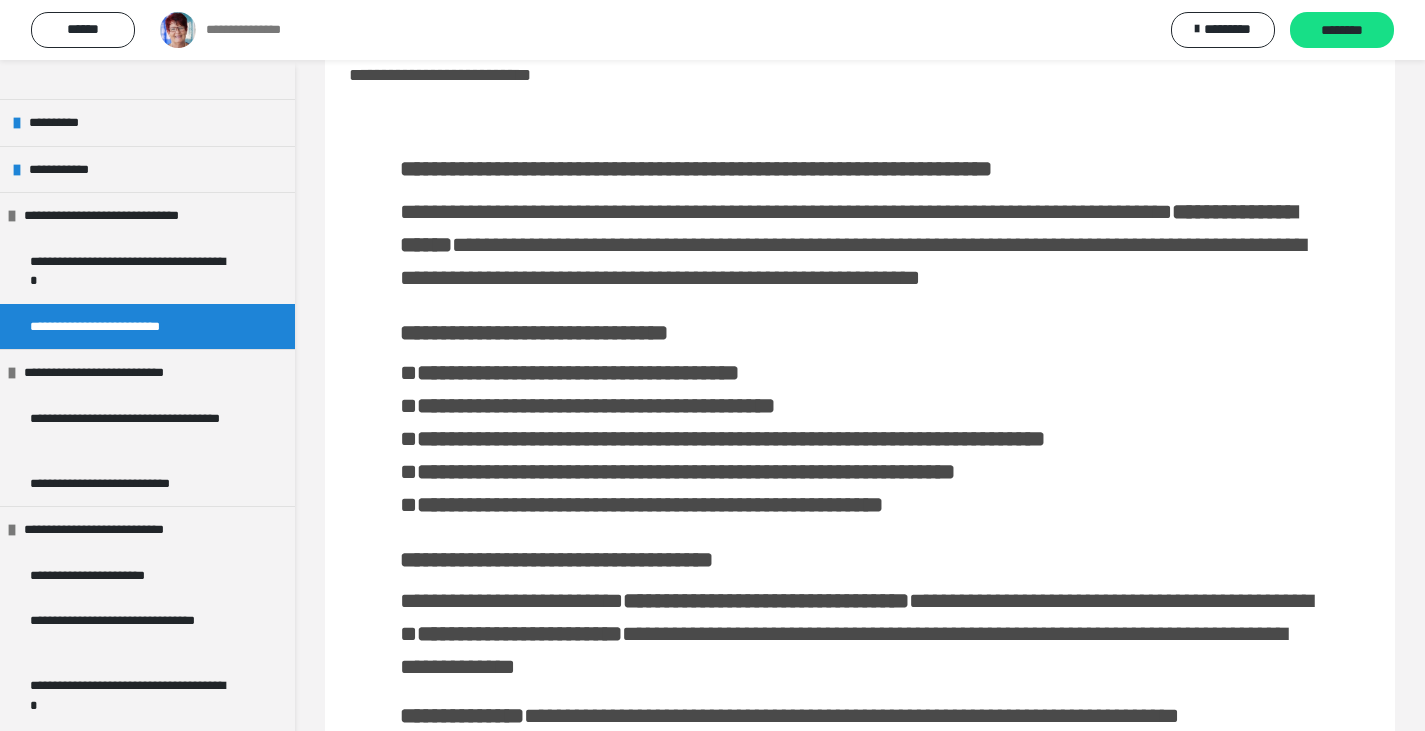 scroll, scrollTop: 0, scrollLeft: 0, axis: both 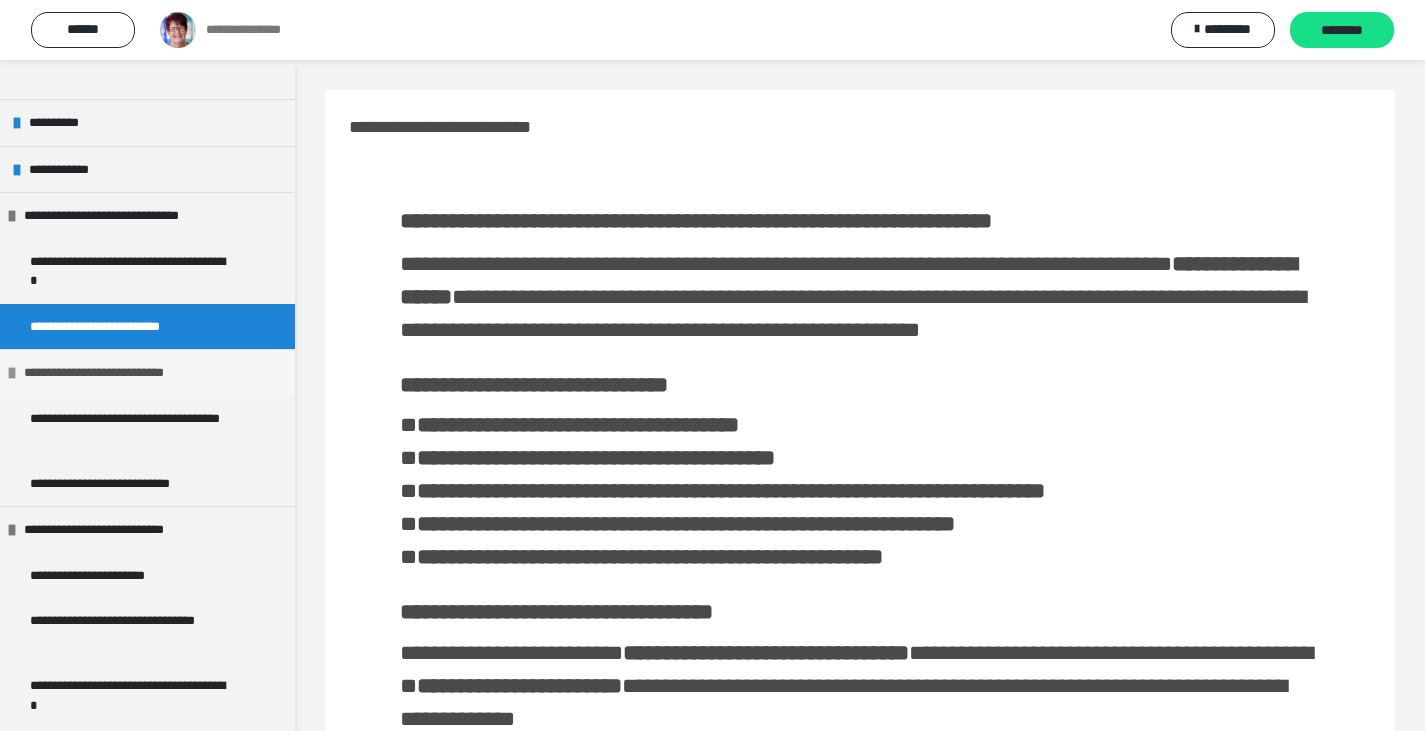 click on "**********" at bounding box center (106, 373) 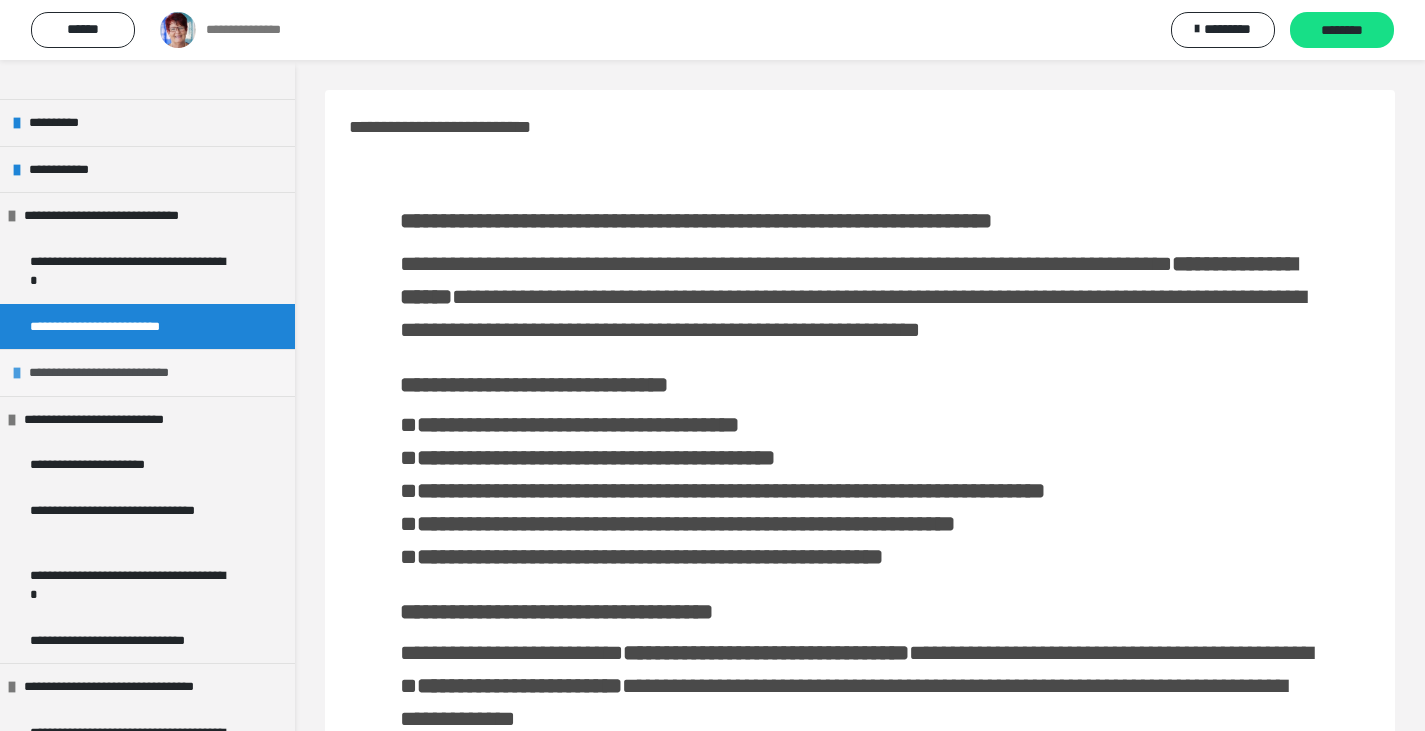 click on "**********" at bounding box center (111, 373) 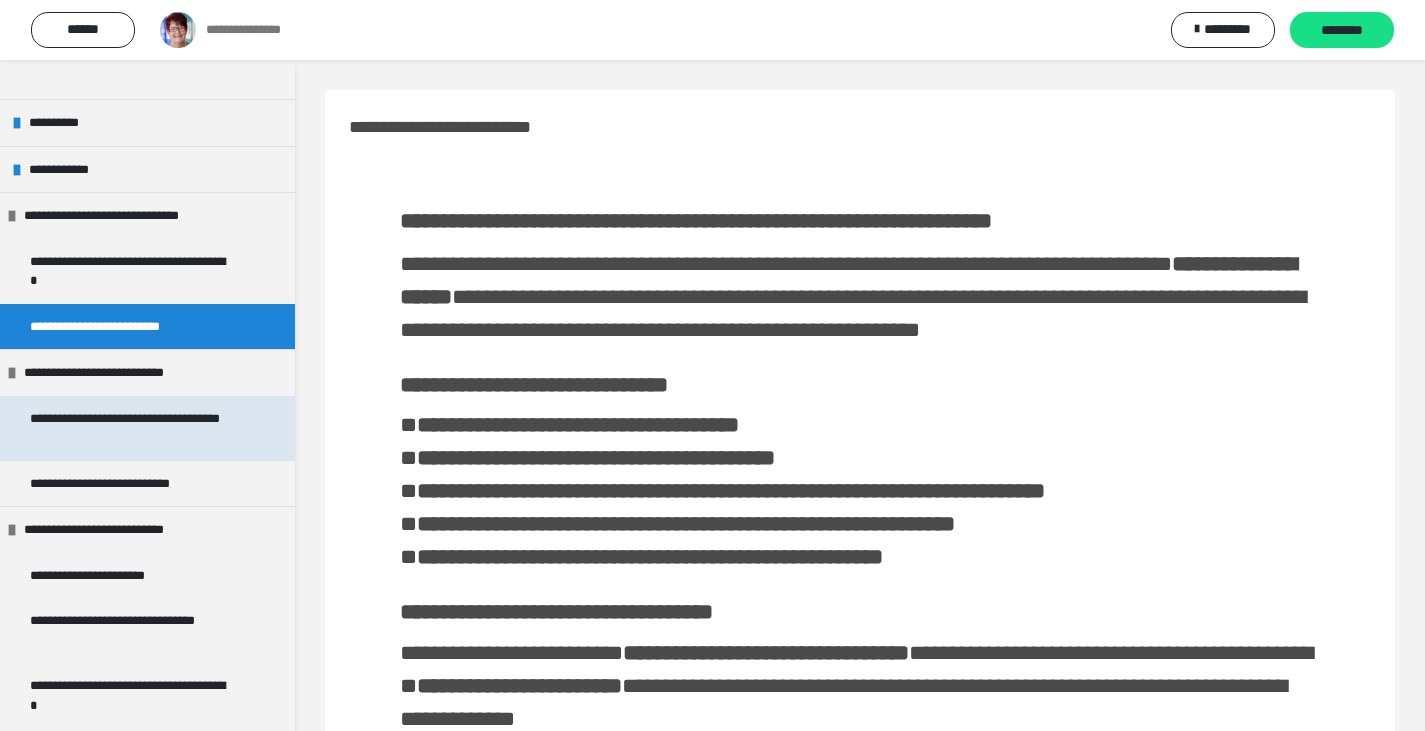 click on "**********" at bounding box center [132, 428] 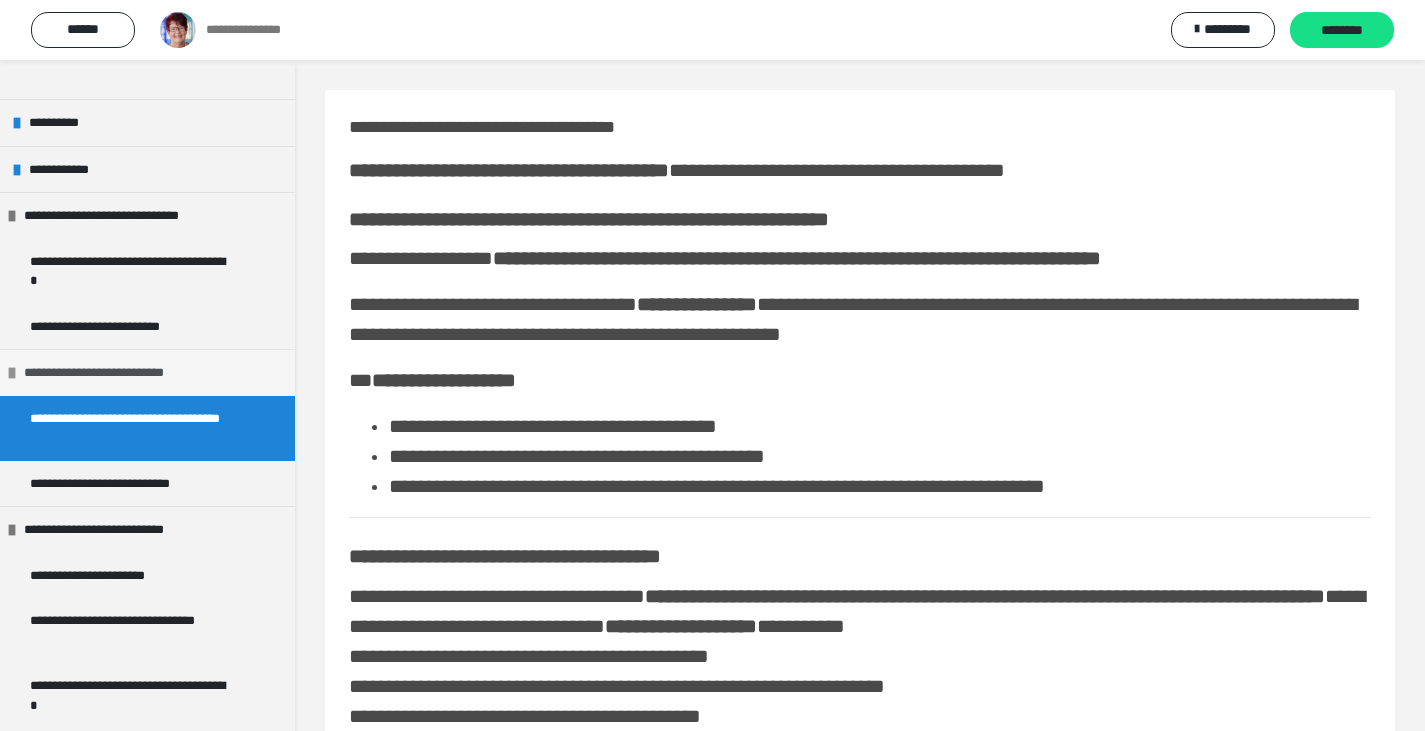 click on "**********" at bounding box center (106, 373) 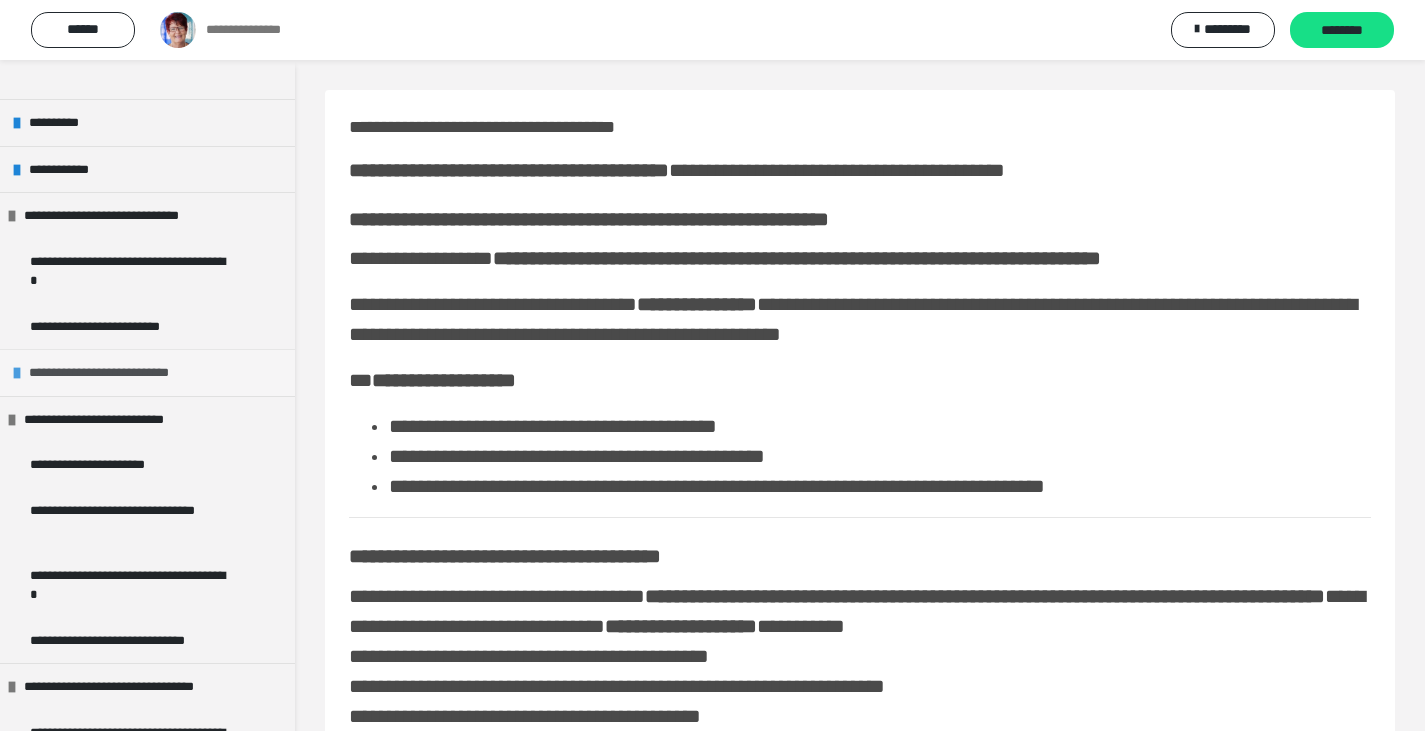 click on "**********" at bounding box center (111, 373) 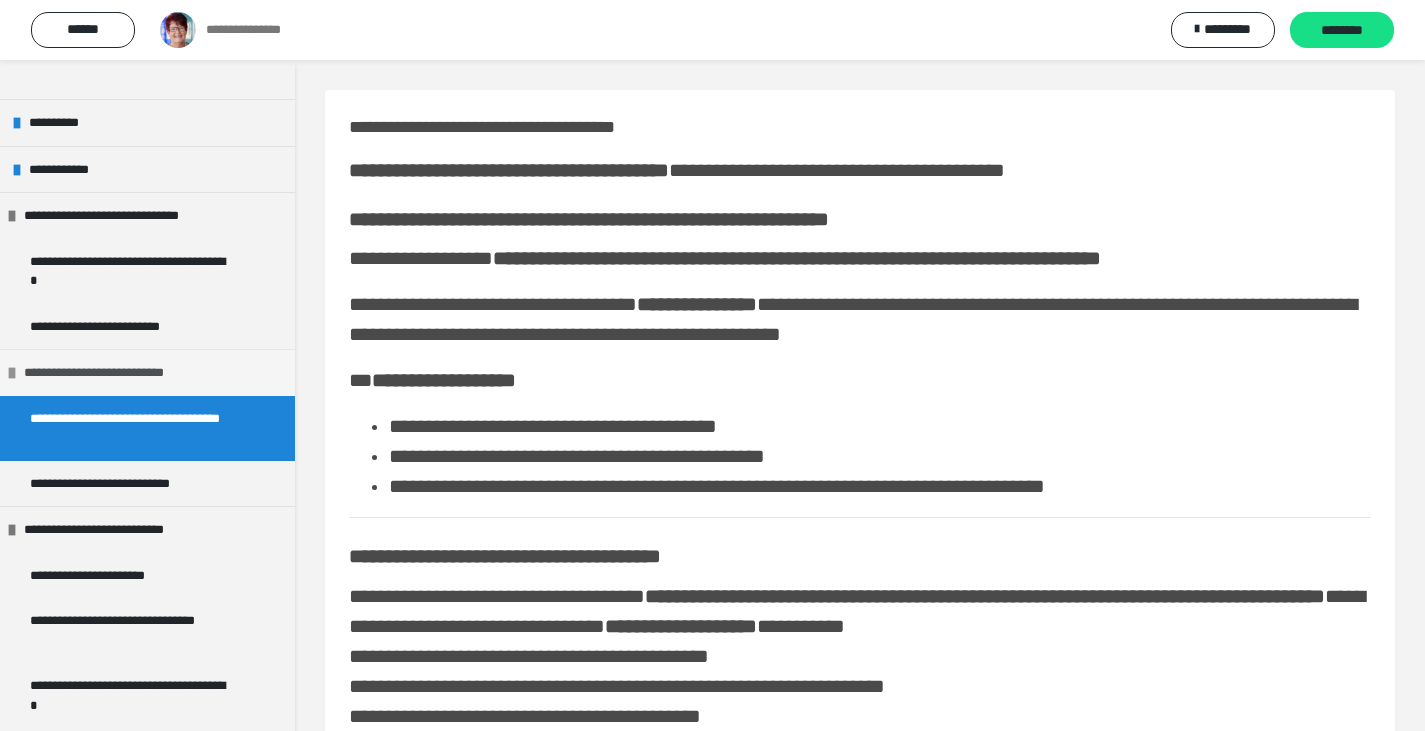 click on "**********" at bounding box center (106, 373) 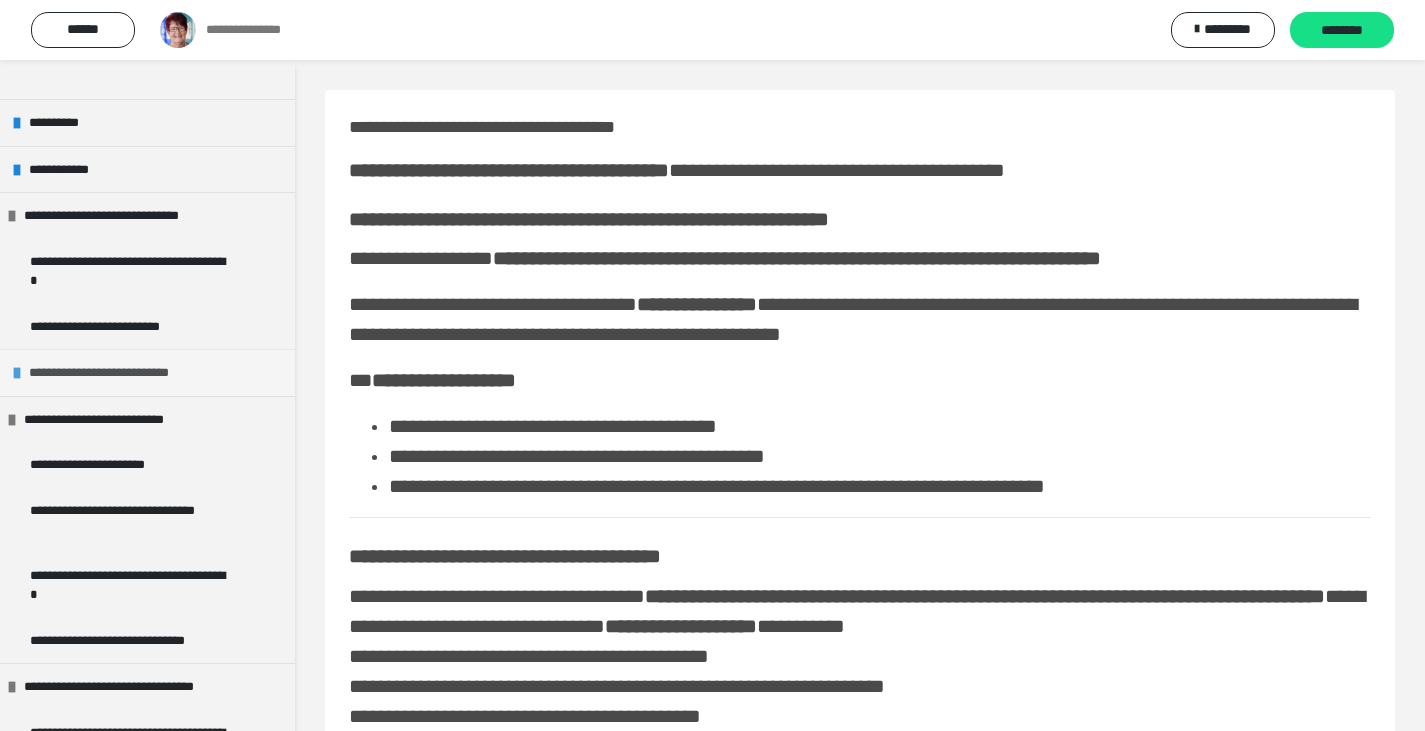 click on "**********" at bounding box center [111, 373] 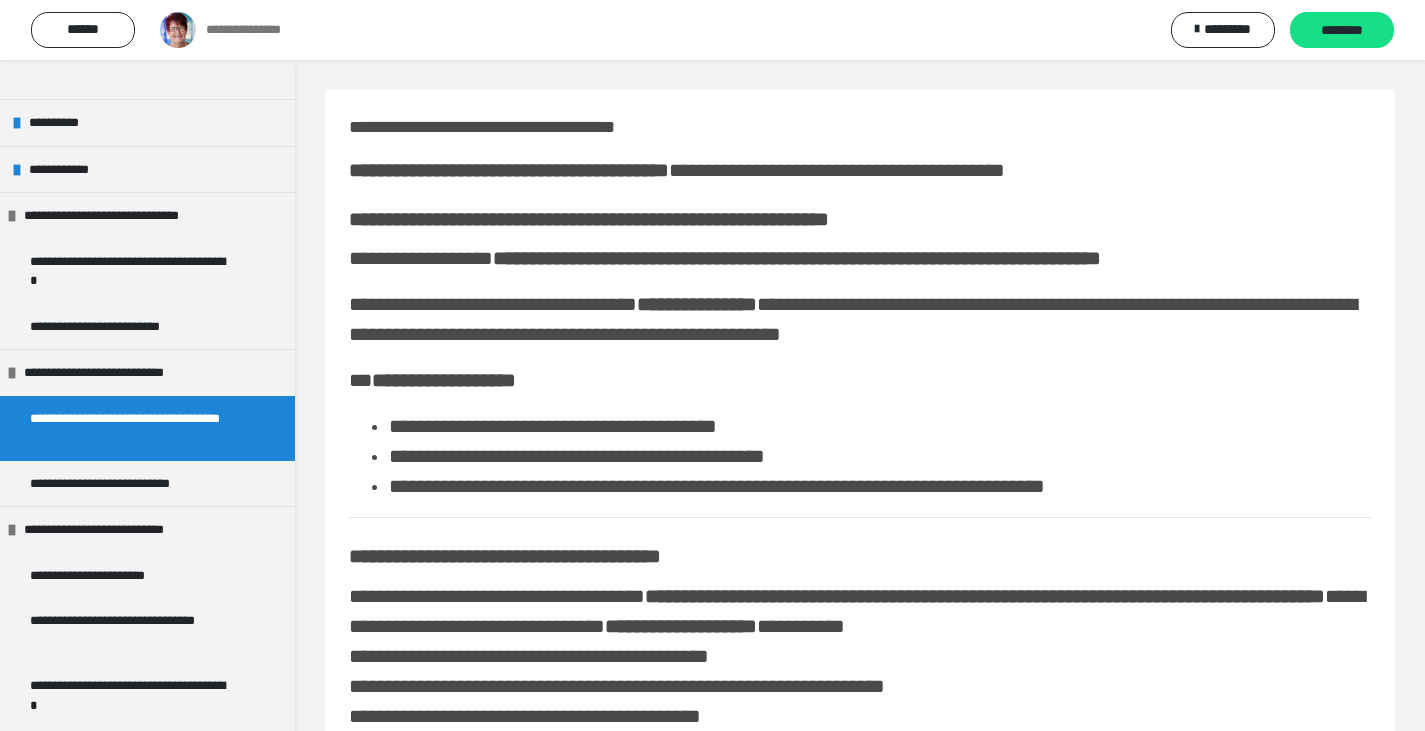 click on "**********" at bounding box center (132, 428) 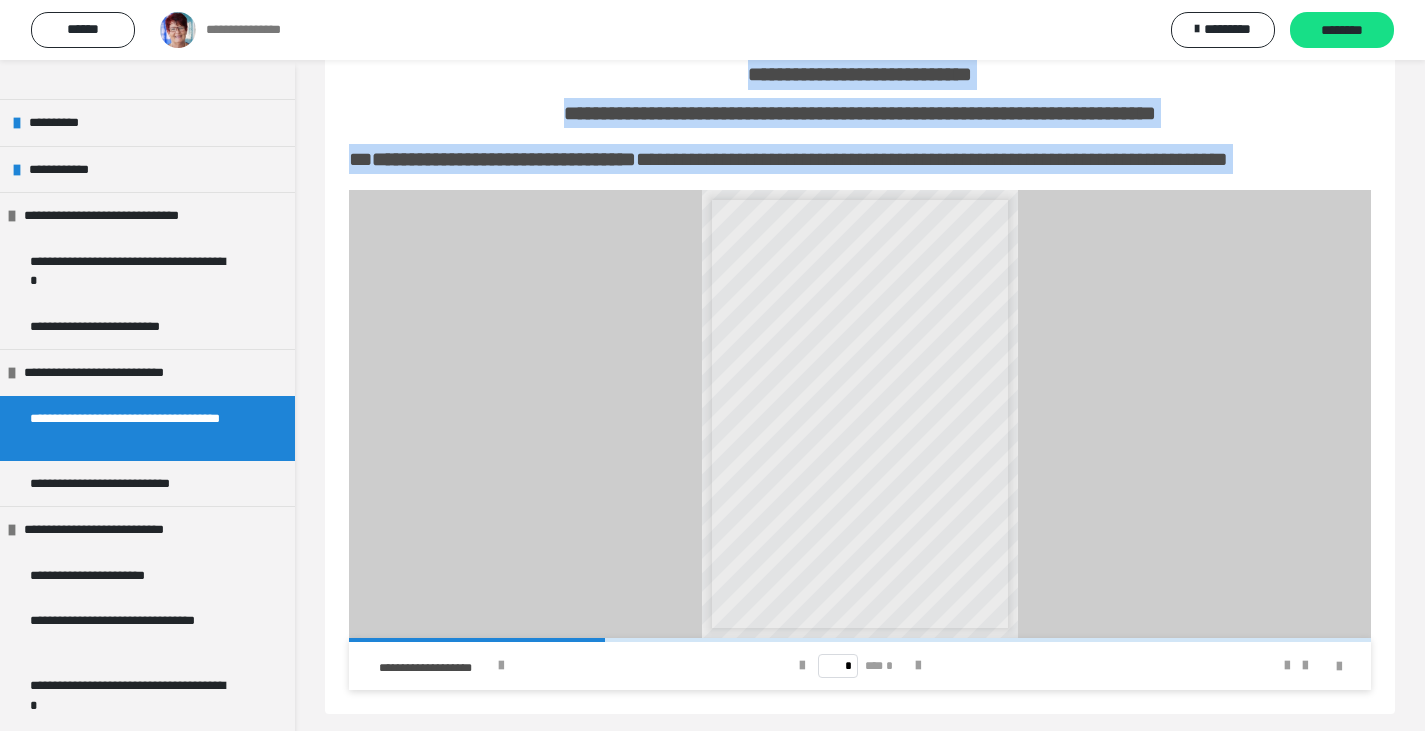 scroll, scrollTop: 2685, scrollLeft: 0, axis: vertical 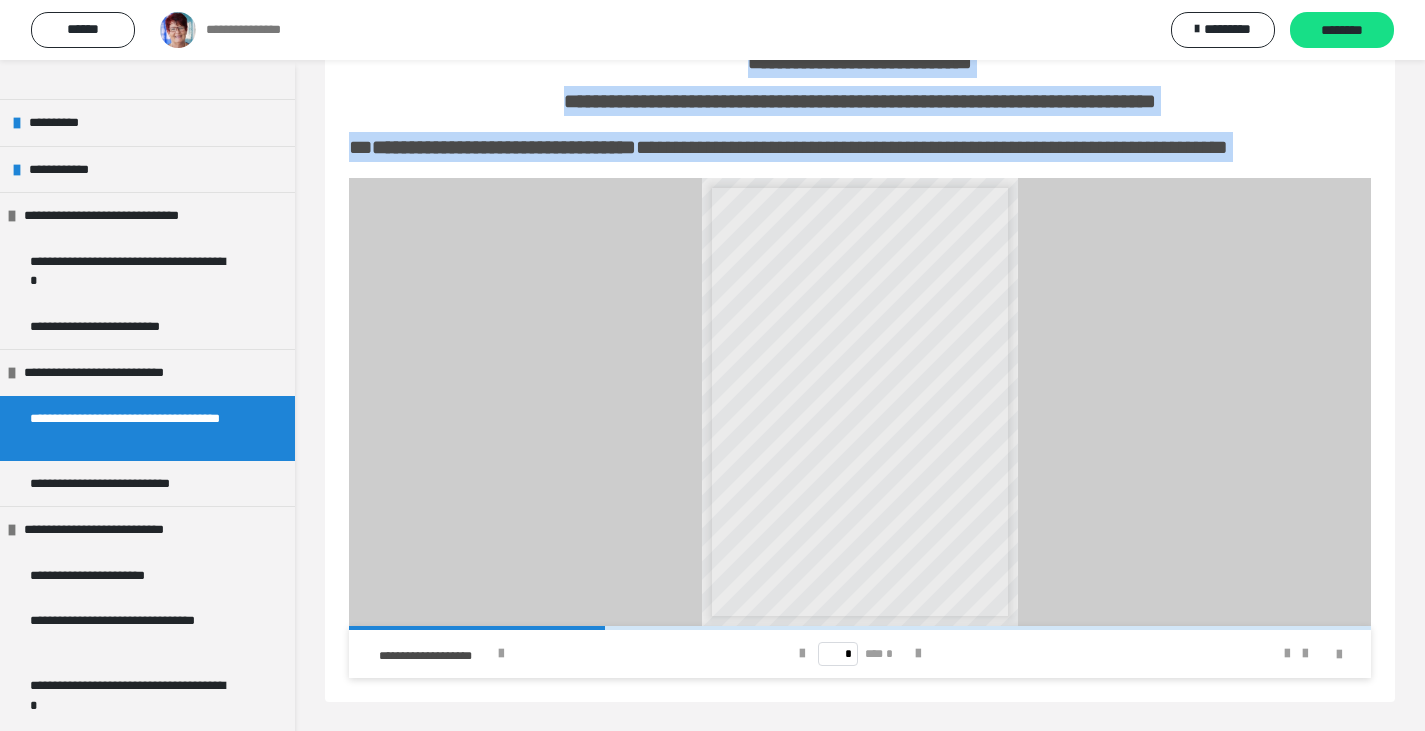 drag, startPoint x: 350, startPoint y: 128, endPoint x: 689, endPoint y: 778, distance: 733.09 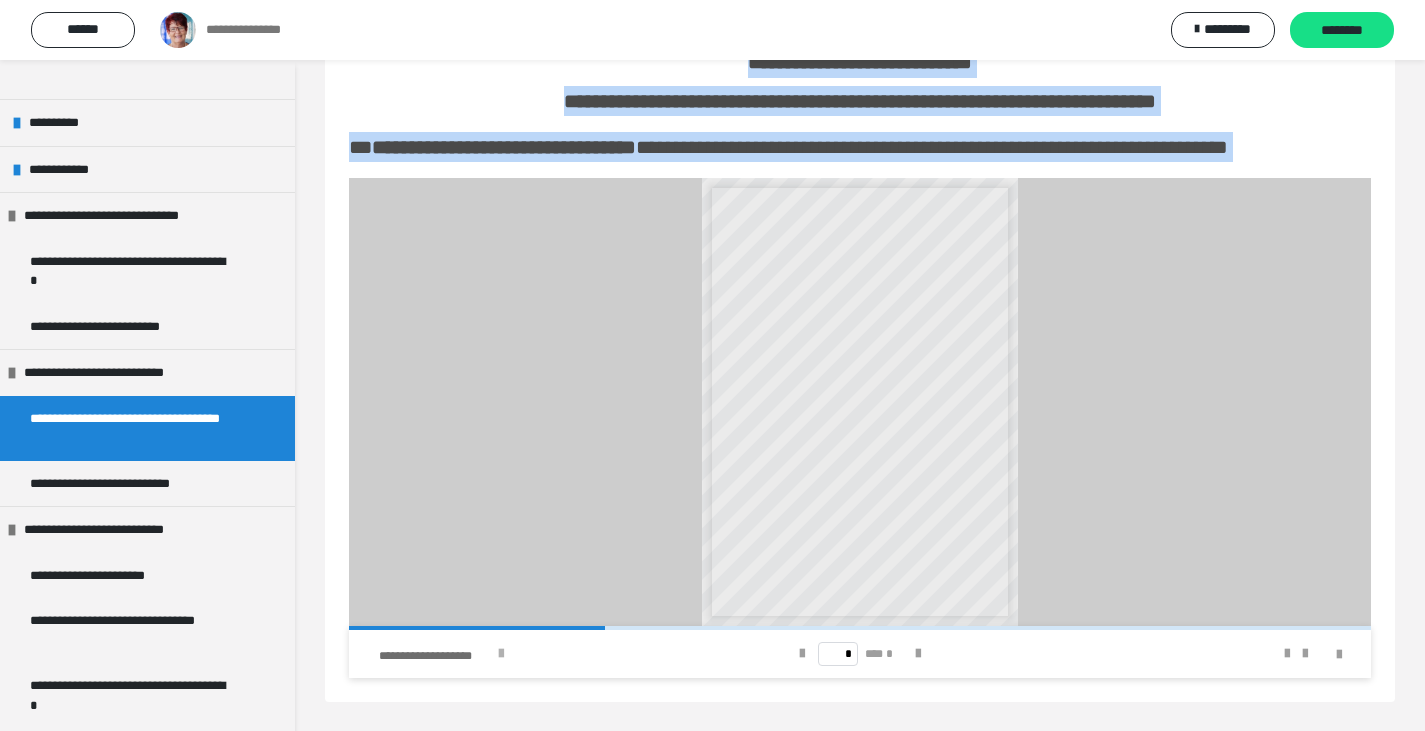 click at bounding box center (501, 654) 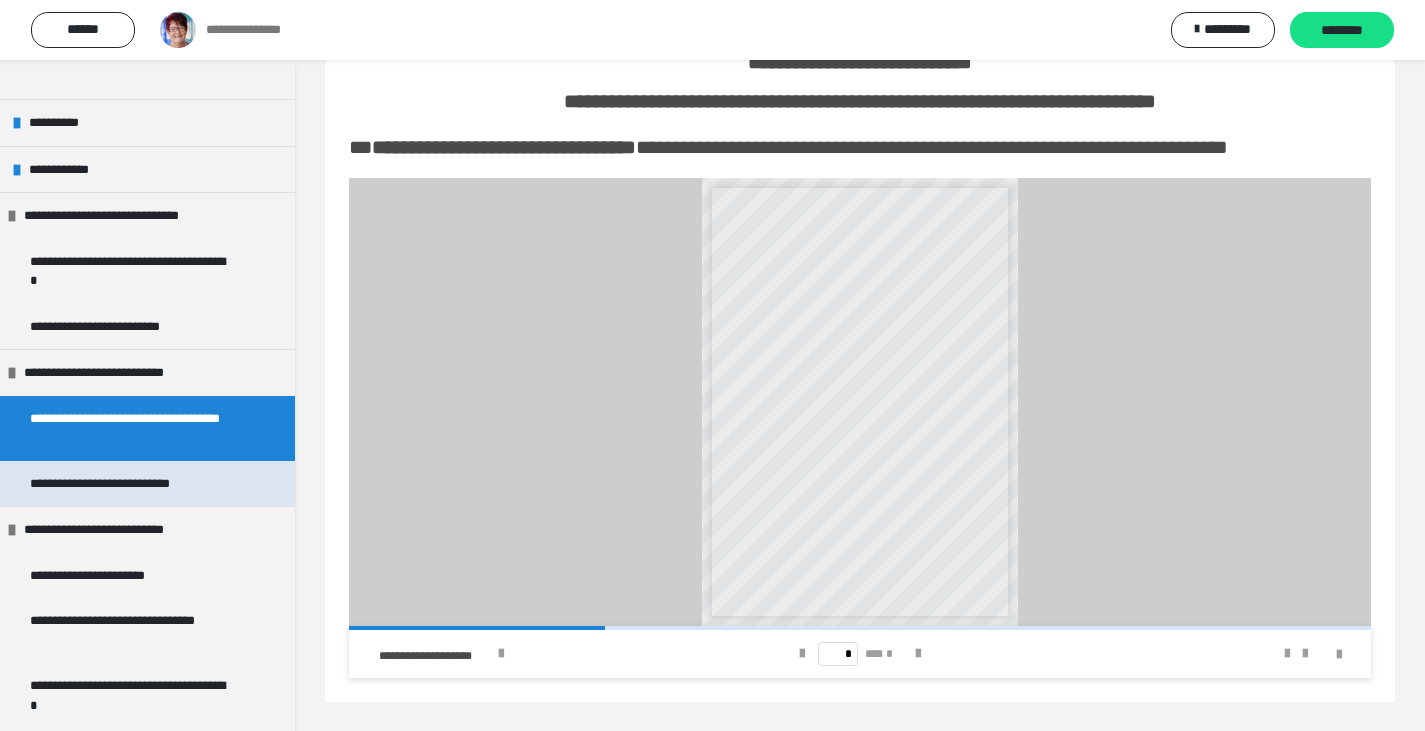 click on "**********" at bounding box center [116, 484] 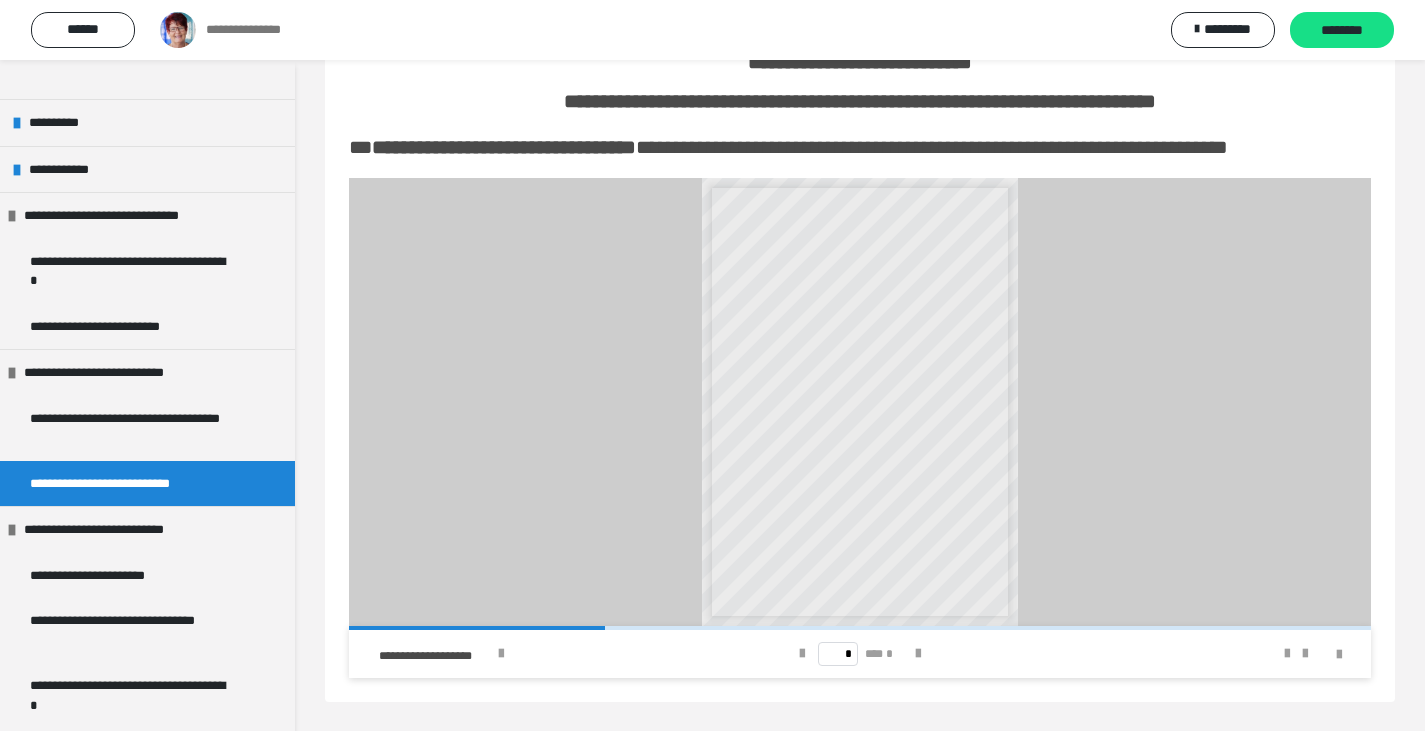 scroll, scrollTop: 1212, scrollLeft: 0, axis: vertical 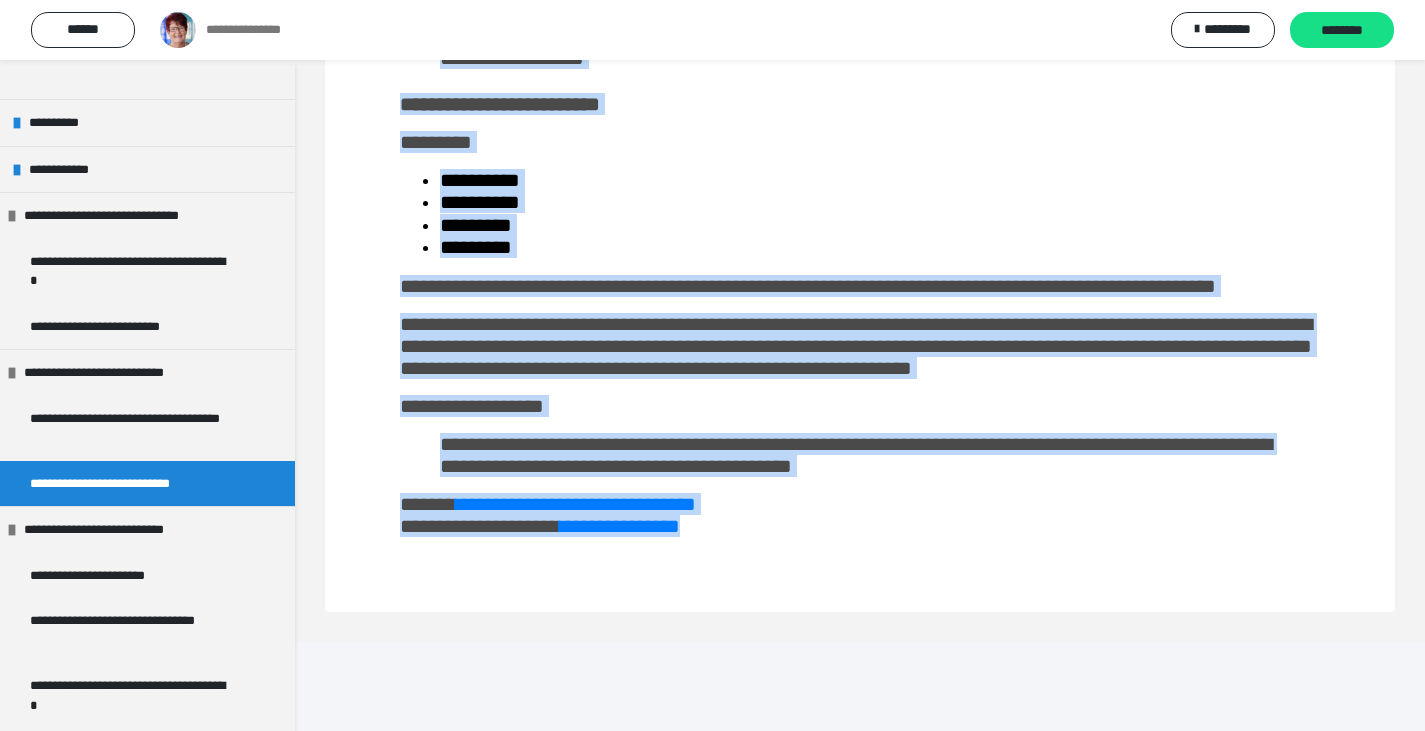 drag, startPoint x: 350, startPoint y: 129, endPoint x: 814, endPoint y: 617, distance: 673.3795 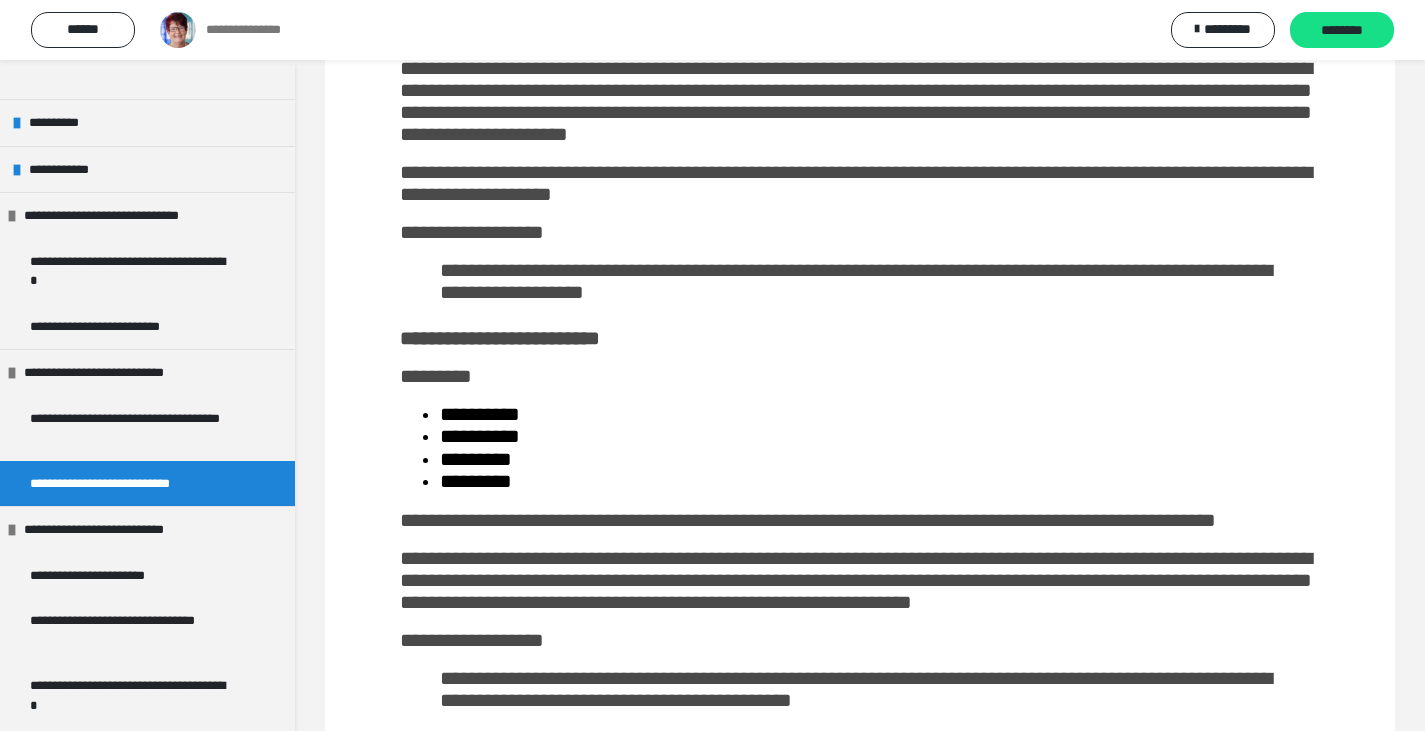 scroll, scrollTop: 1212, scrollLeft: 0, axis: vertical 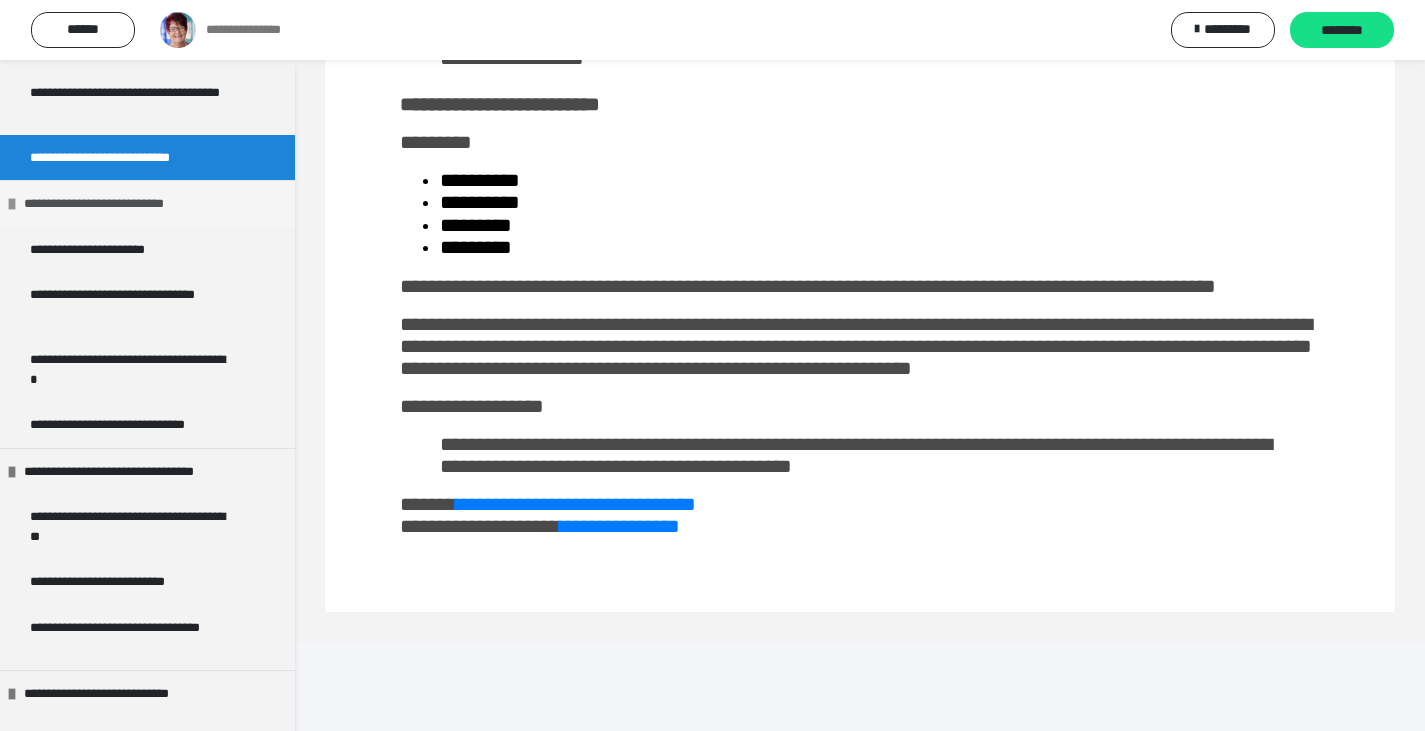 click on "**********" at bounding box center [109, 204] 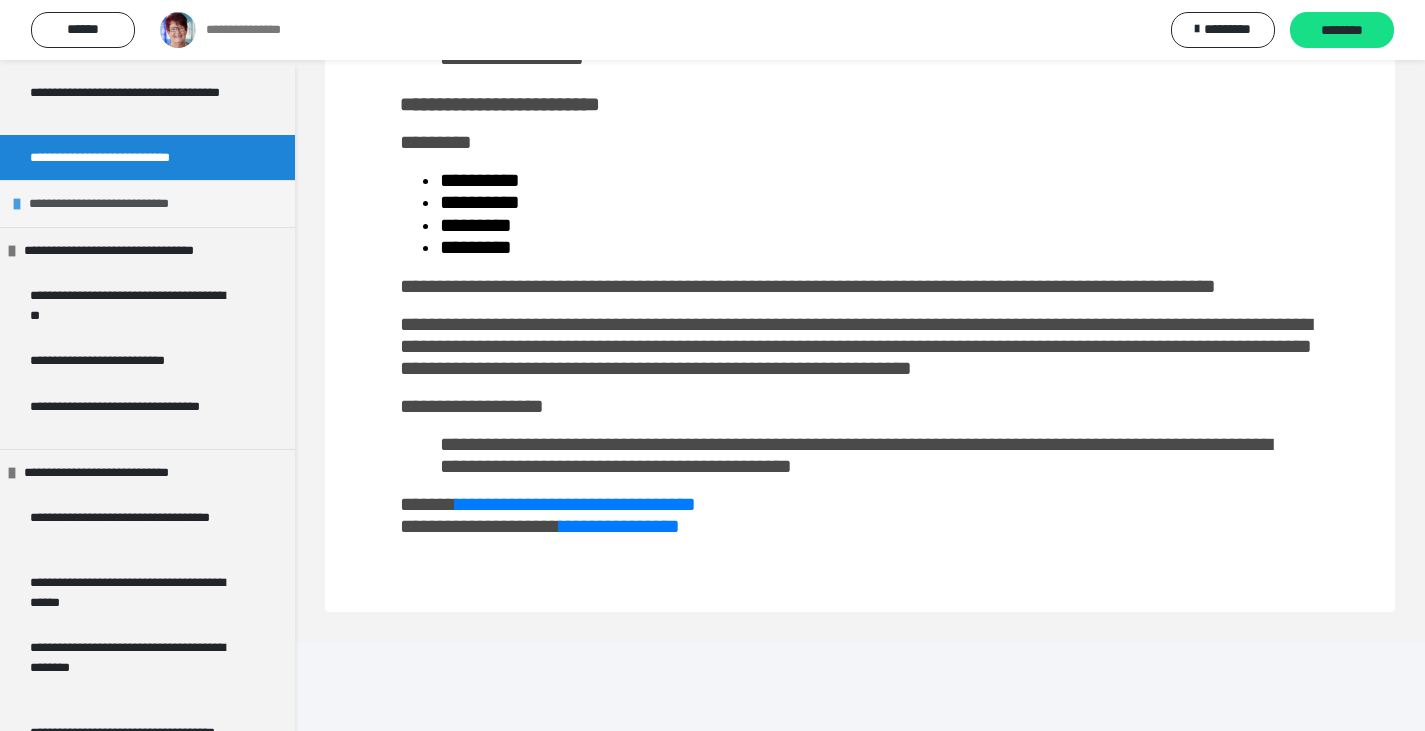 click on "**********" at bounding box center (114, 204) 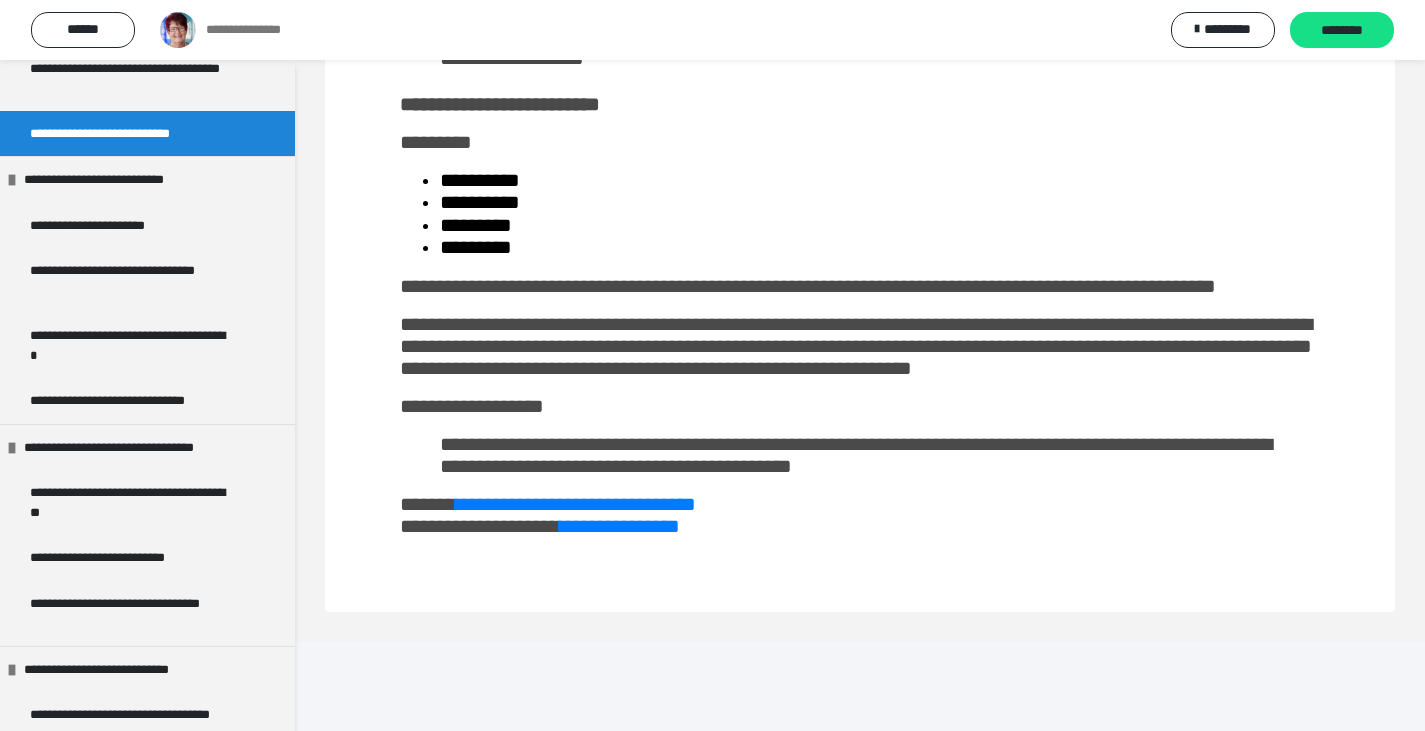 scroll, scrollTop: 836, scrollLeft: 0, axis: vertical 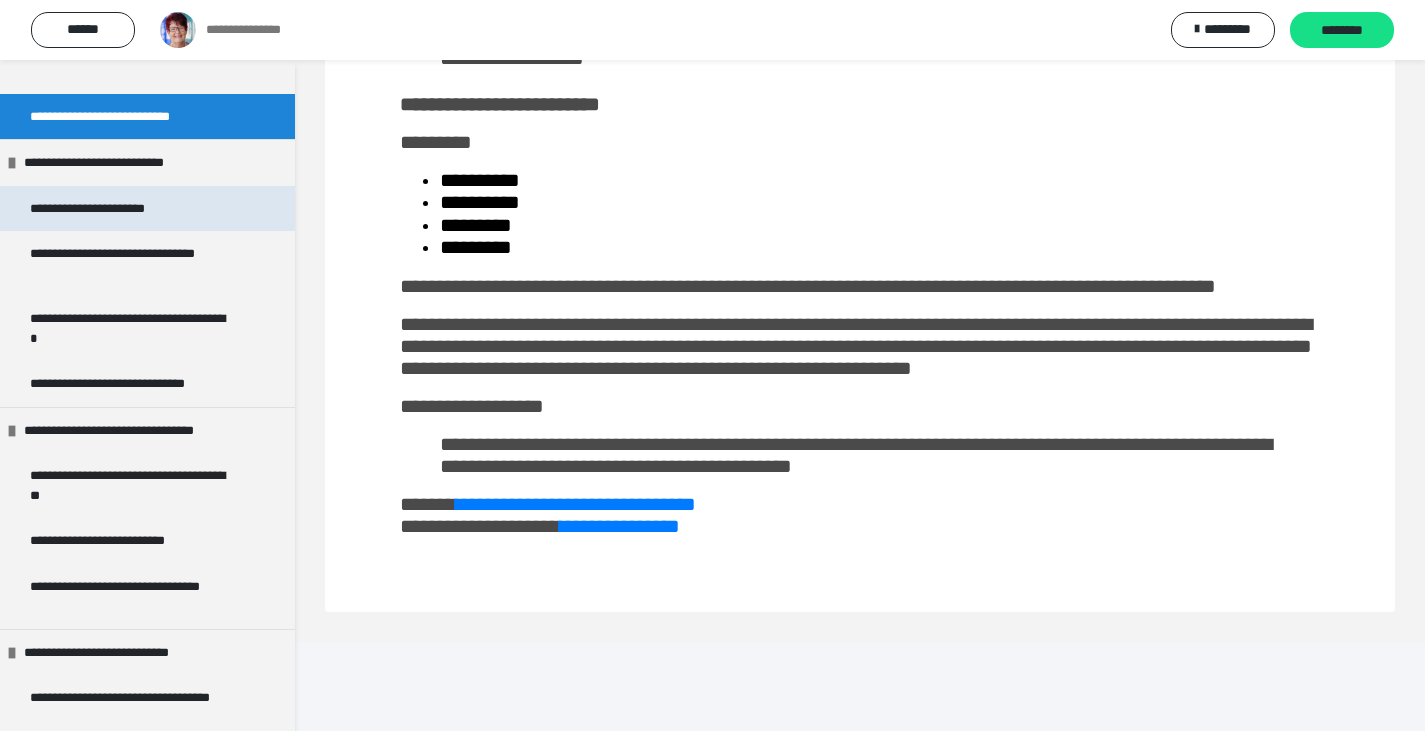 click on "**********" at bounding box center [106, 209] 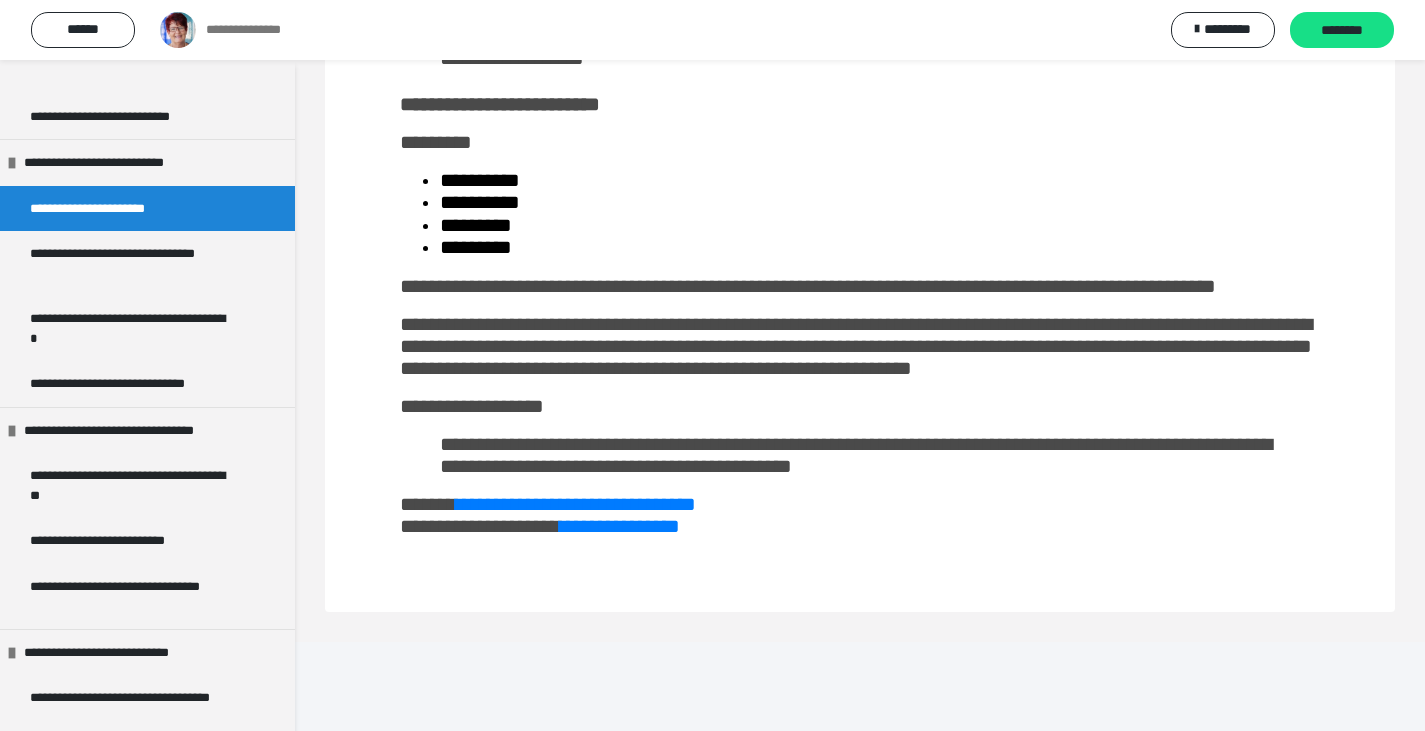 scroll, scrollTop: 291, scrollLeft: 0, axis: vertical 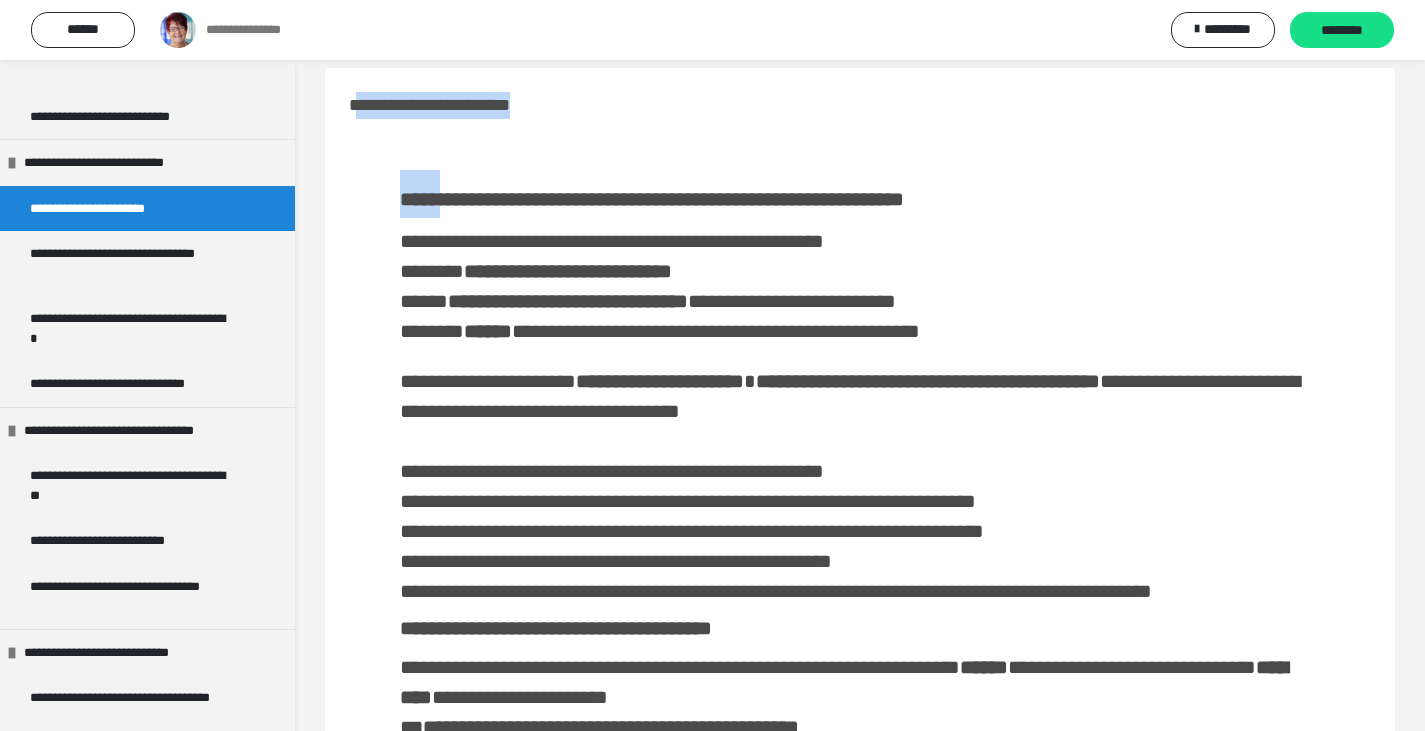 drag, startPoint x: 355, startPoint y: 106, endPoint x: 447, endPoint y: 186, distance: 121.91801 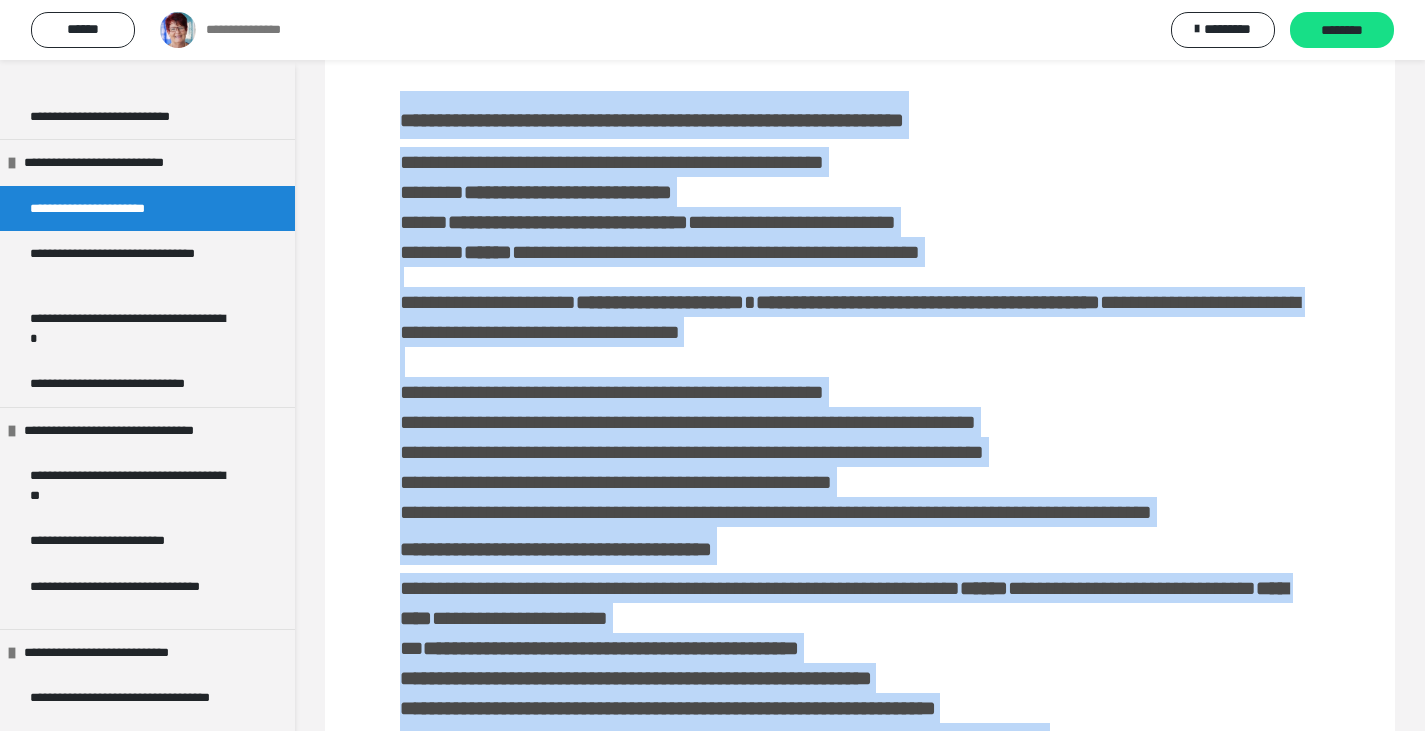 scroll, scrollTop: 291, scrollLeft: 0, axis: vertical 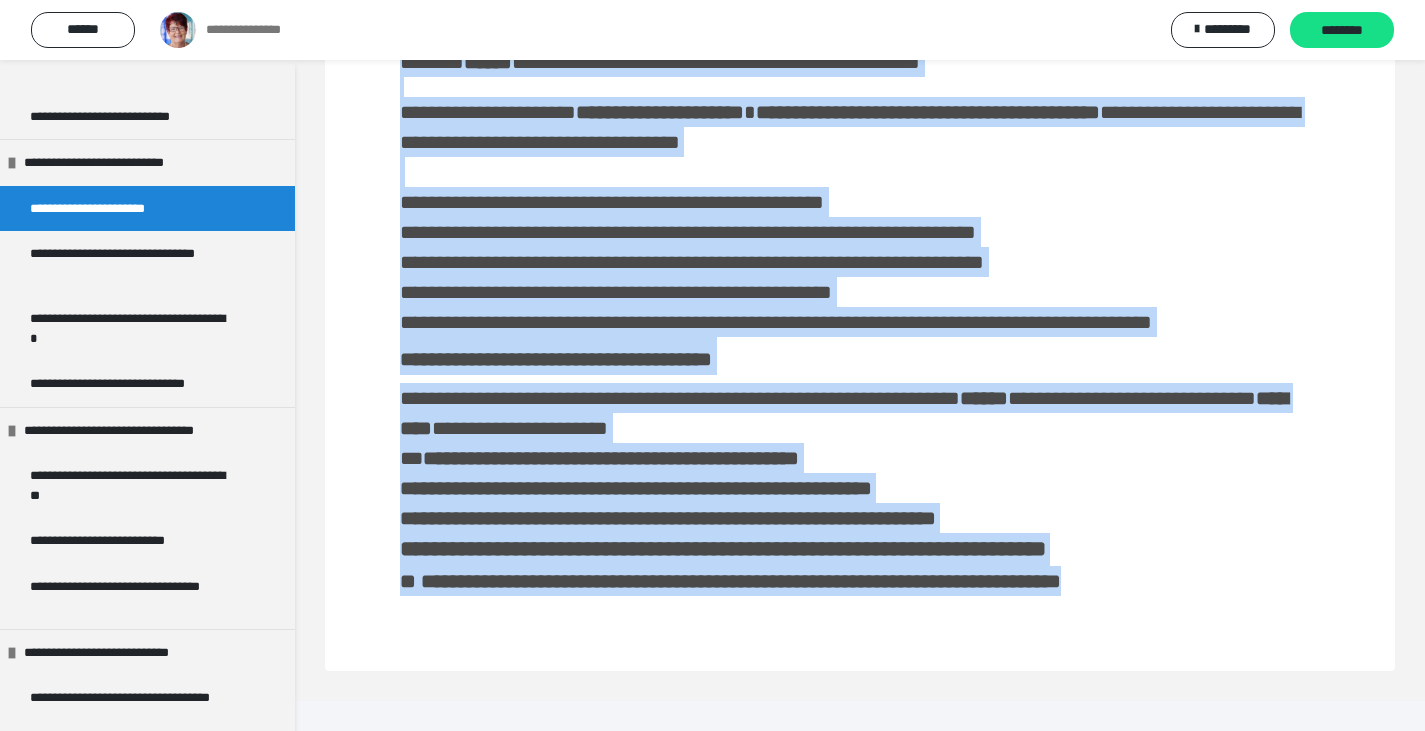 drag, startPoint x: 351, startPoint y: 106, endPoint x: 749, endPoint y: 778, distance: 781.0173 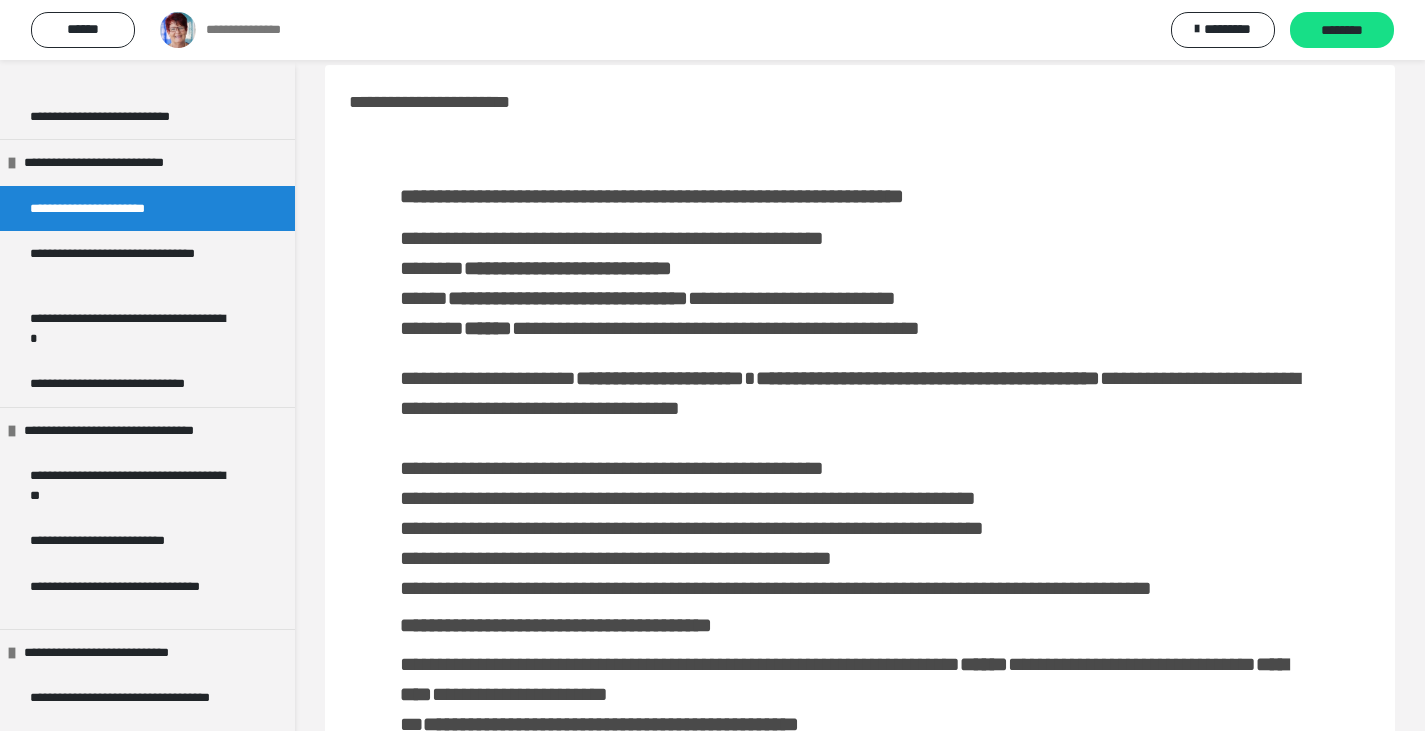 scroll, scrollTop: 0, scrollLeft: 0, axis: both 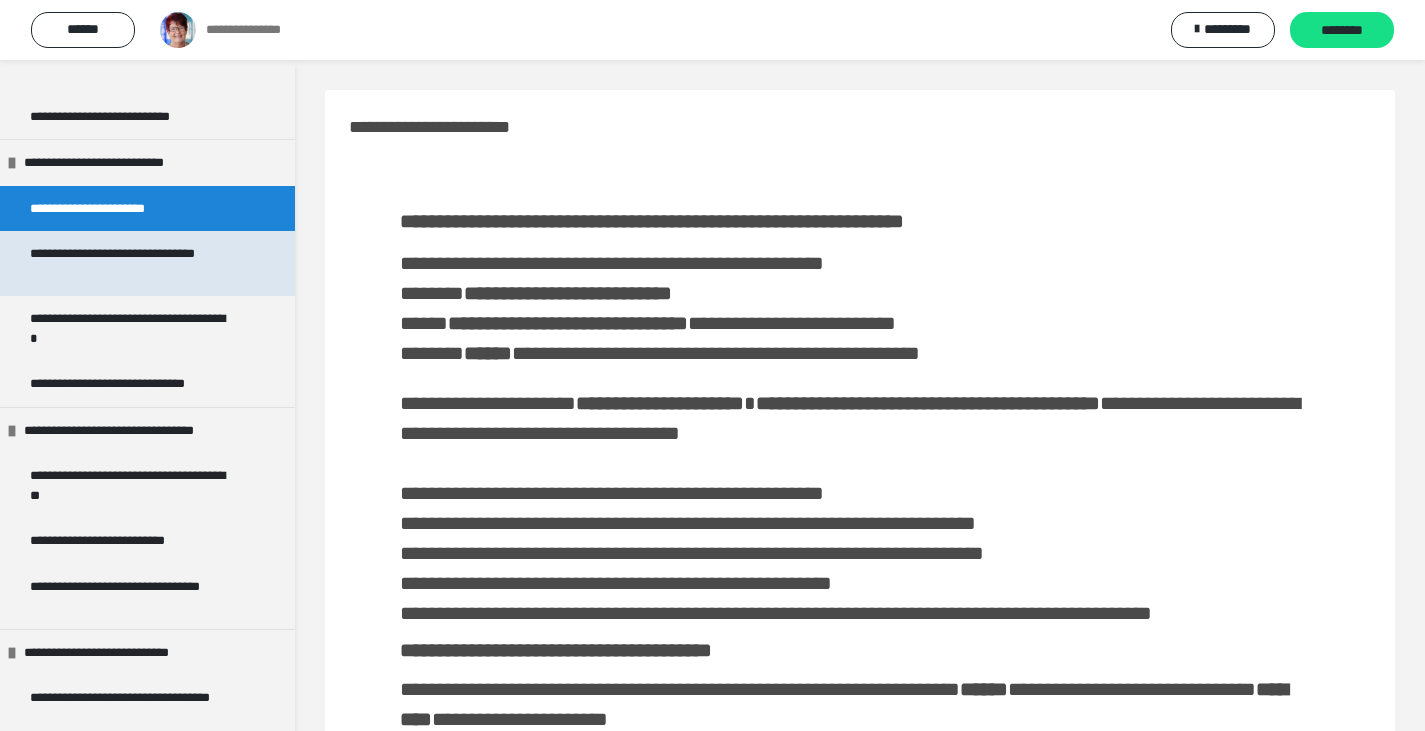 click on "**********" at bounding box center [132, 263] 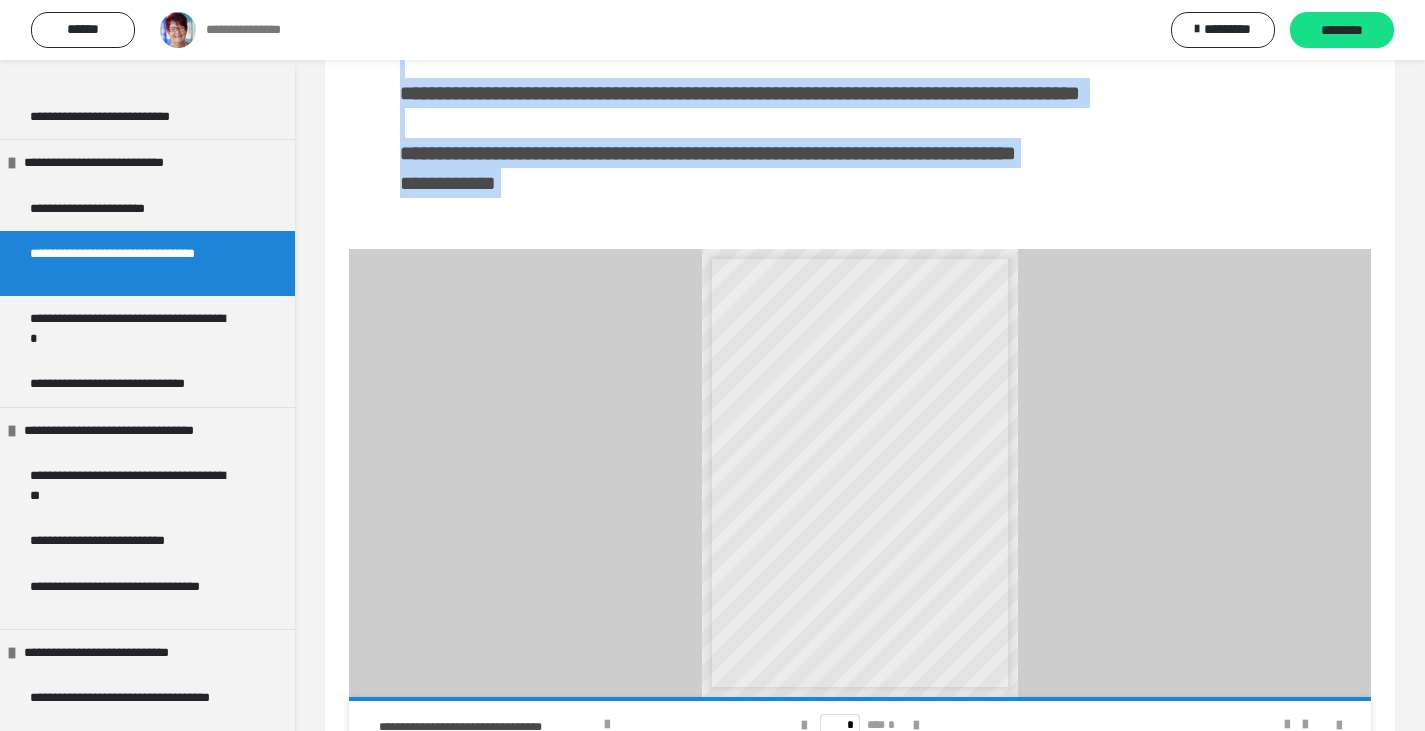 scroll, scrollTop: 1738, scrollLeft: 0, axis: vertical 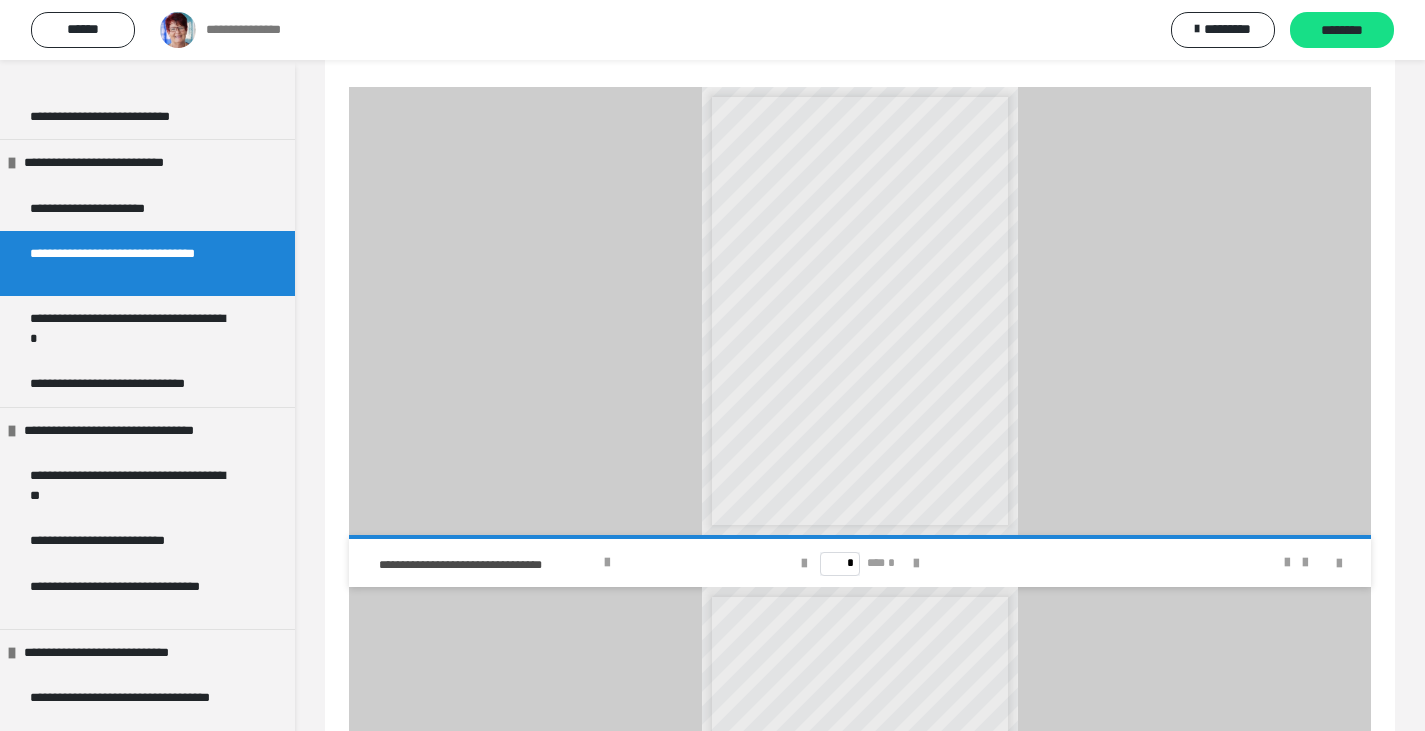 drag, startPoint x: 351, startPoint y: 129, endPoint x: 932, endPoint y: 246, distance: 592.66345 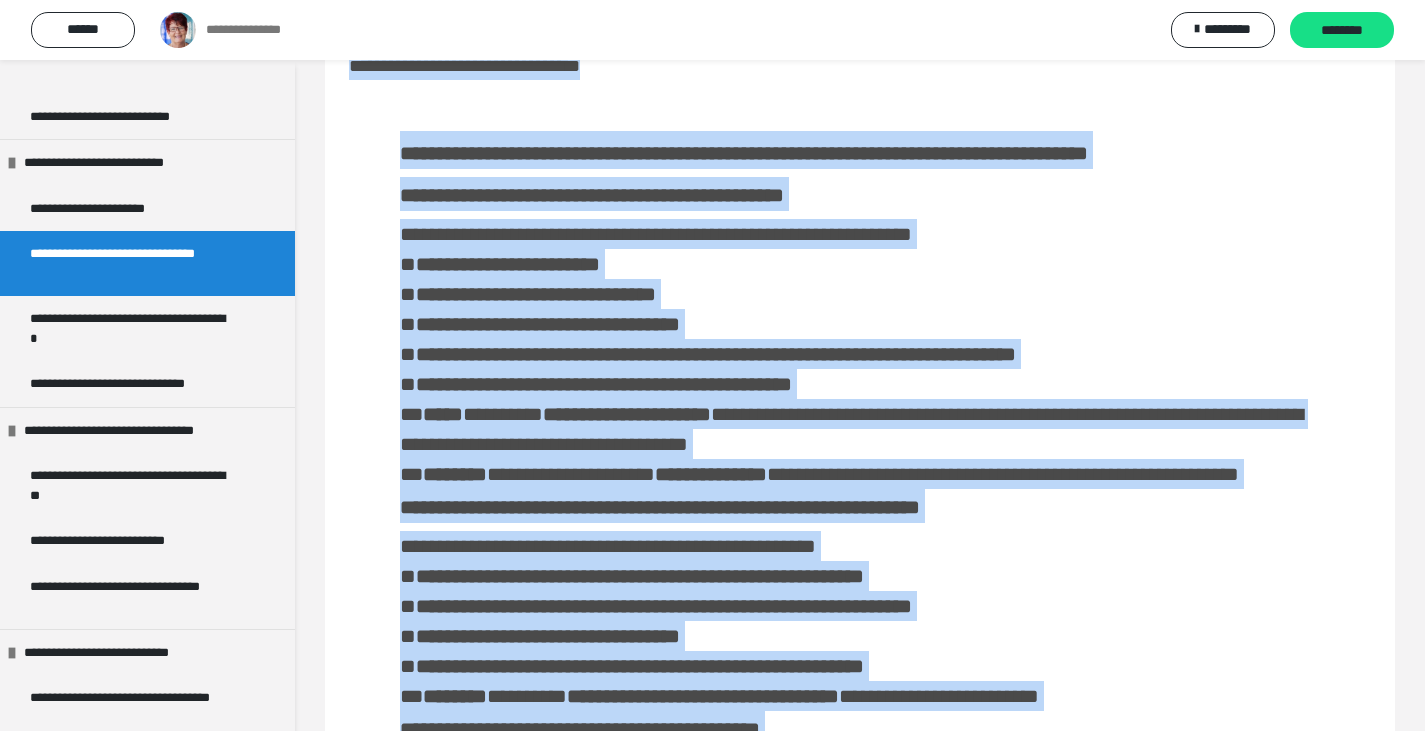 scroll, scrollTop: 0, scrollLeft: 0, axis: both 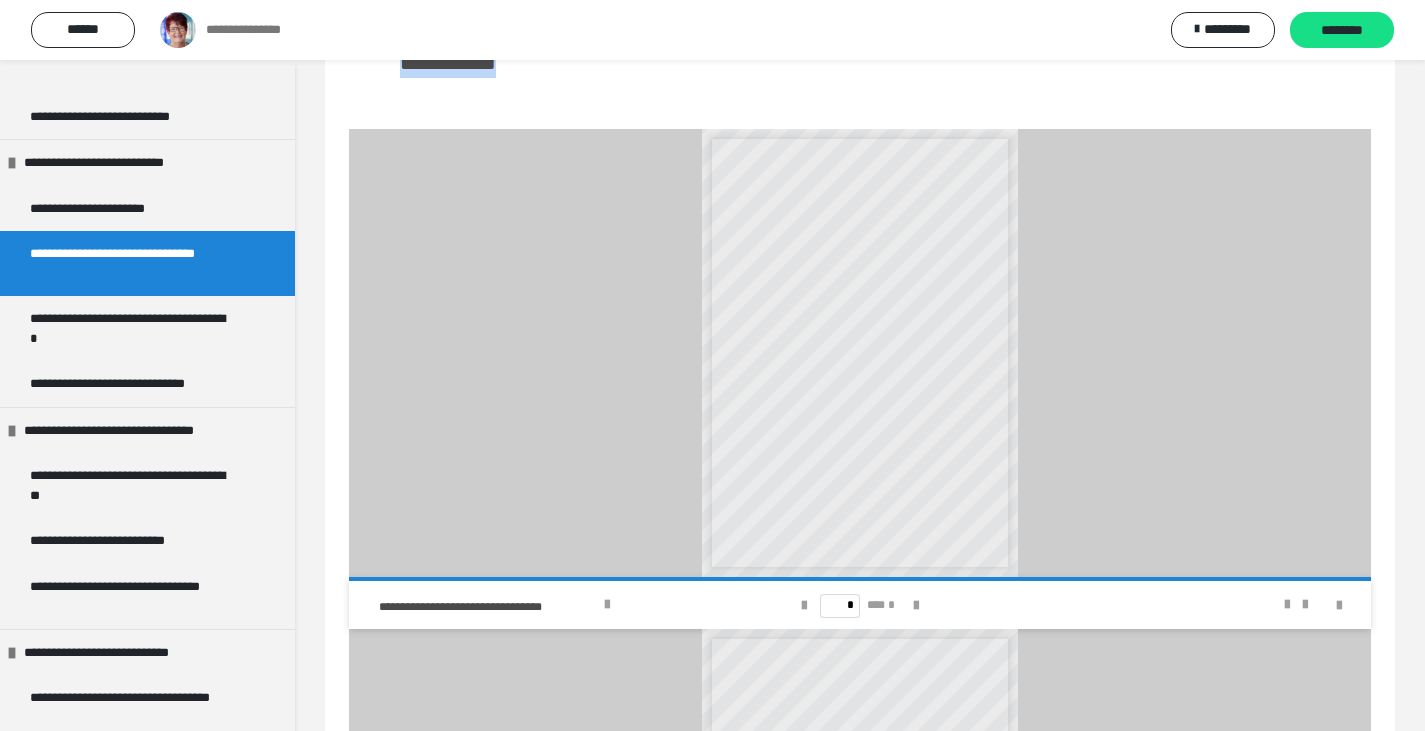 click on "**********" at bounding box center [860, -713] 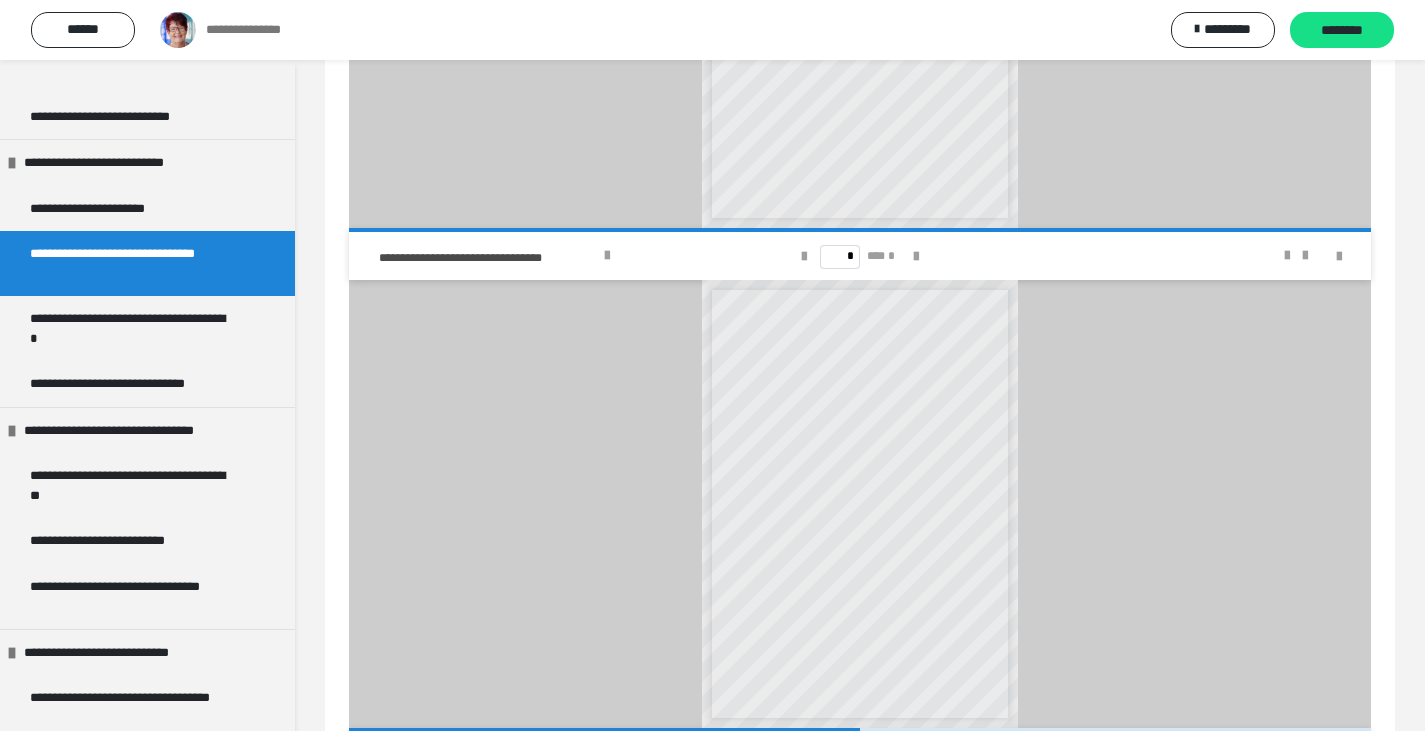 scroll, scrollTop: 2345, scrollLeft: 0, axis: vertical 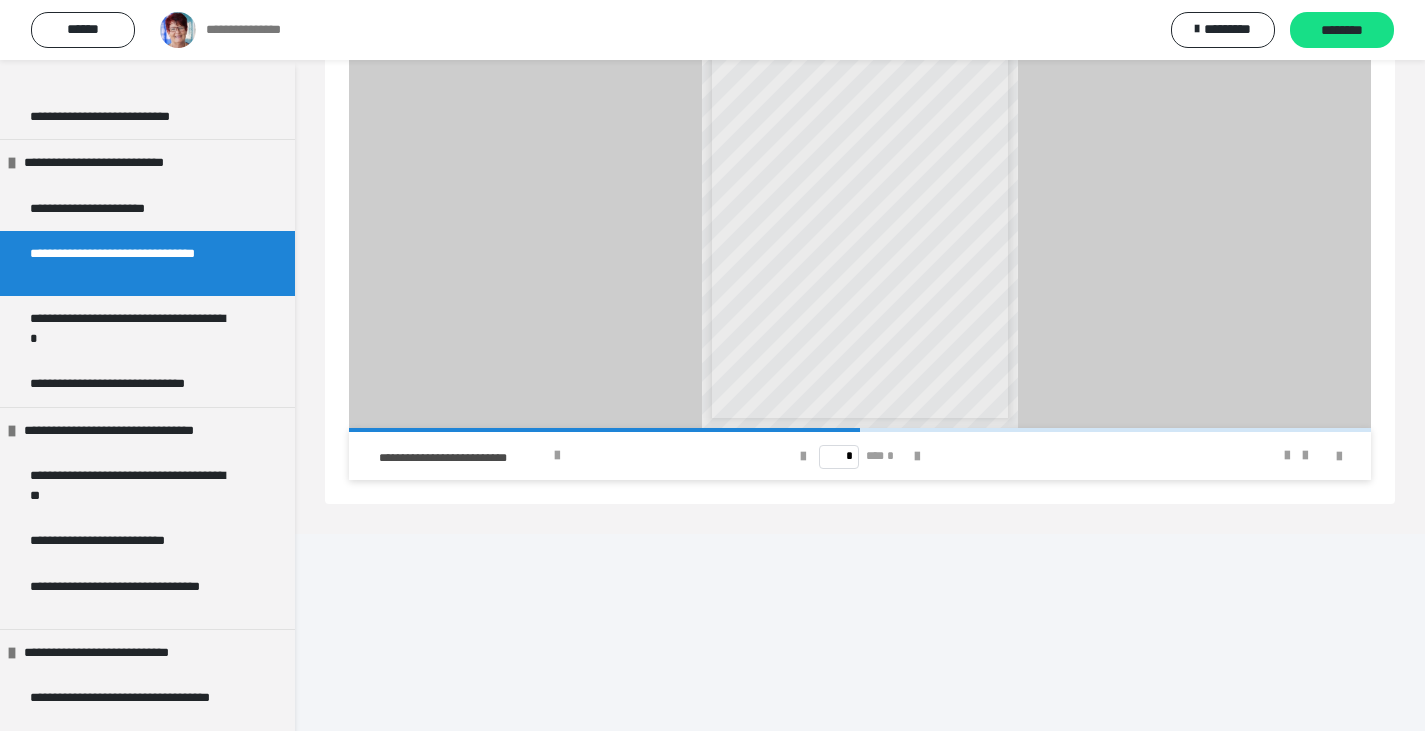 click on "**********" at bounding box center (488, -42) 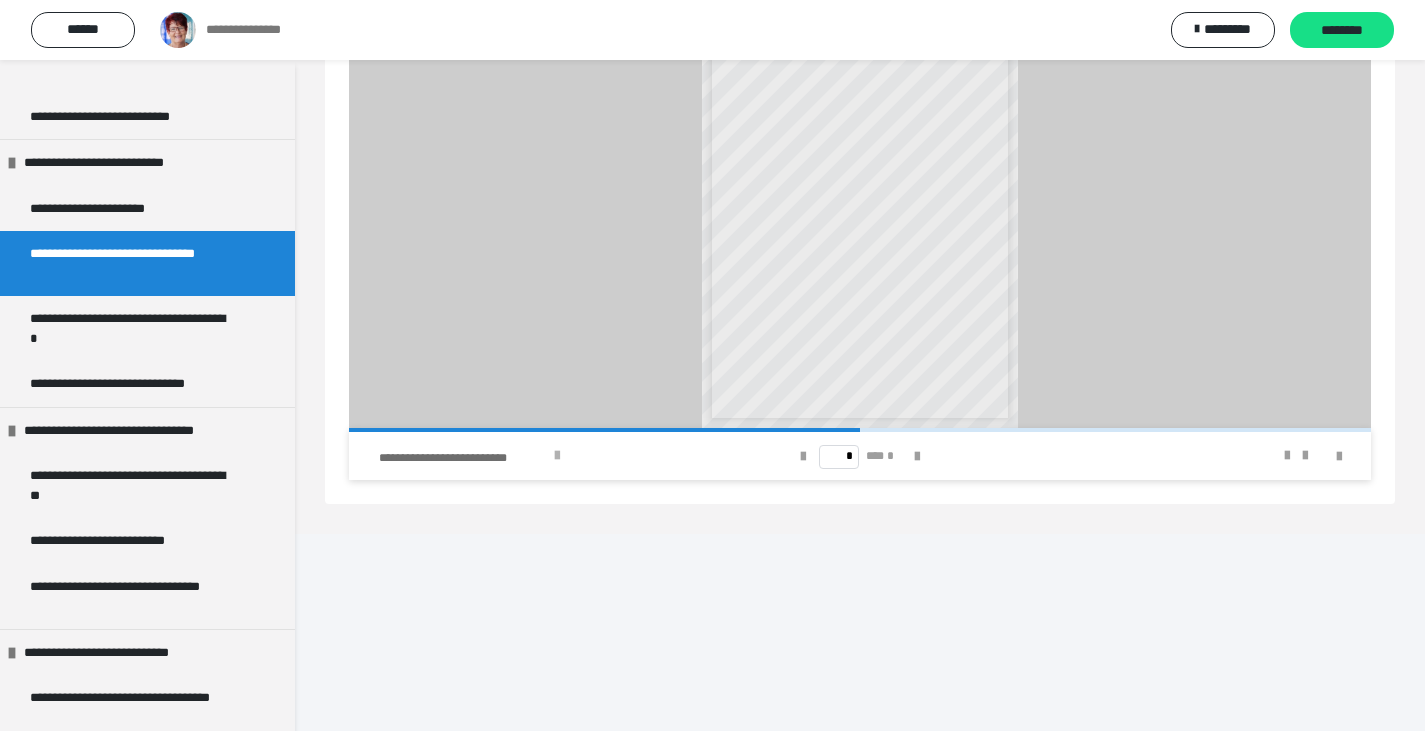 click at bounding box center [557, 456] 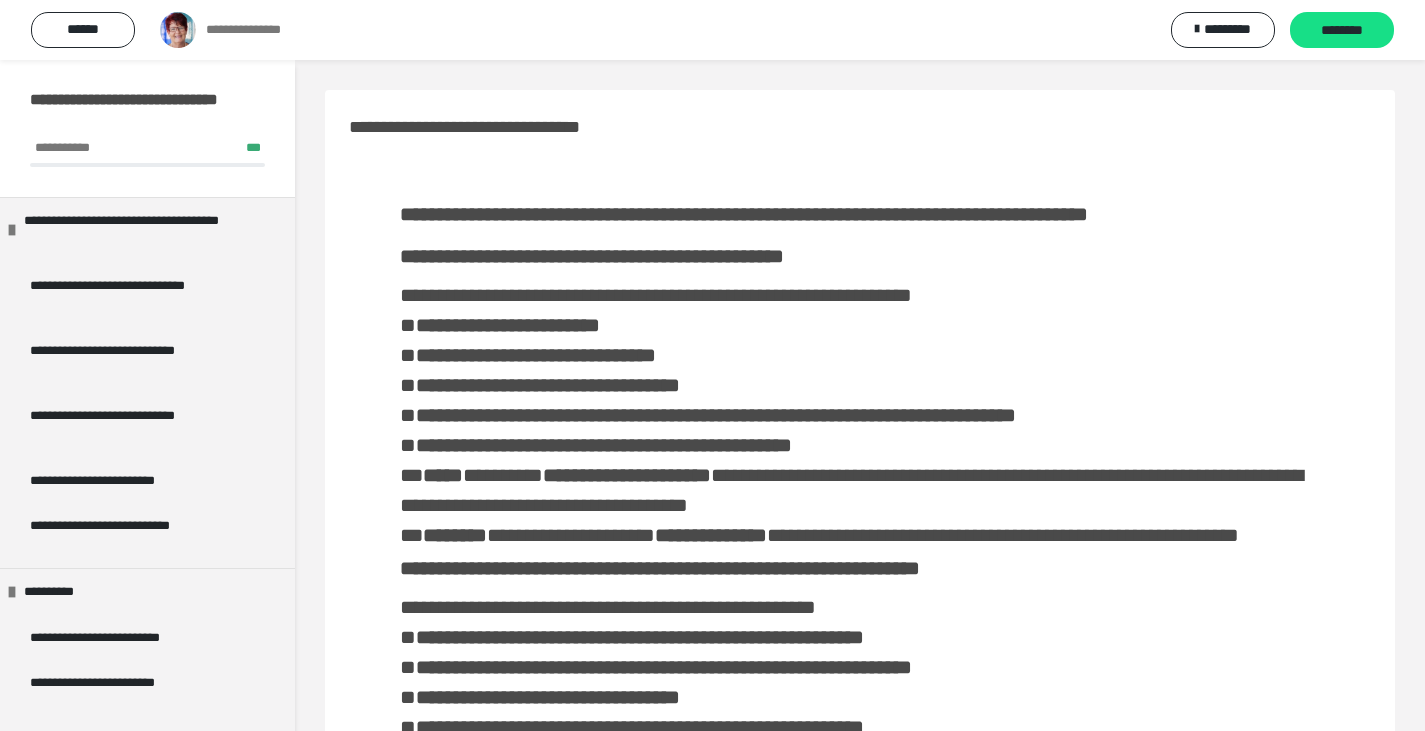 scroll, scrollTop: 1209, scrollLeft: 0, axis: vertical 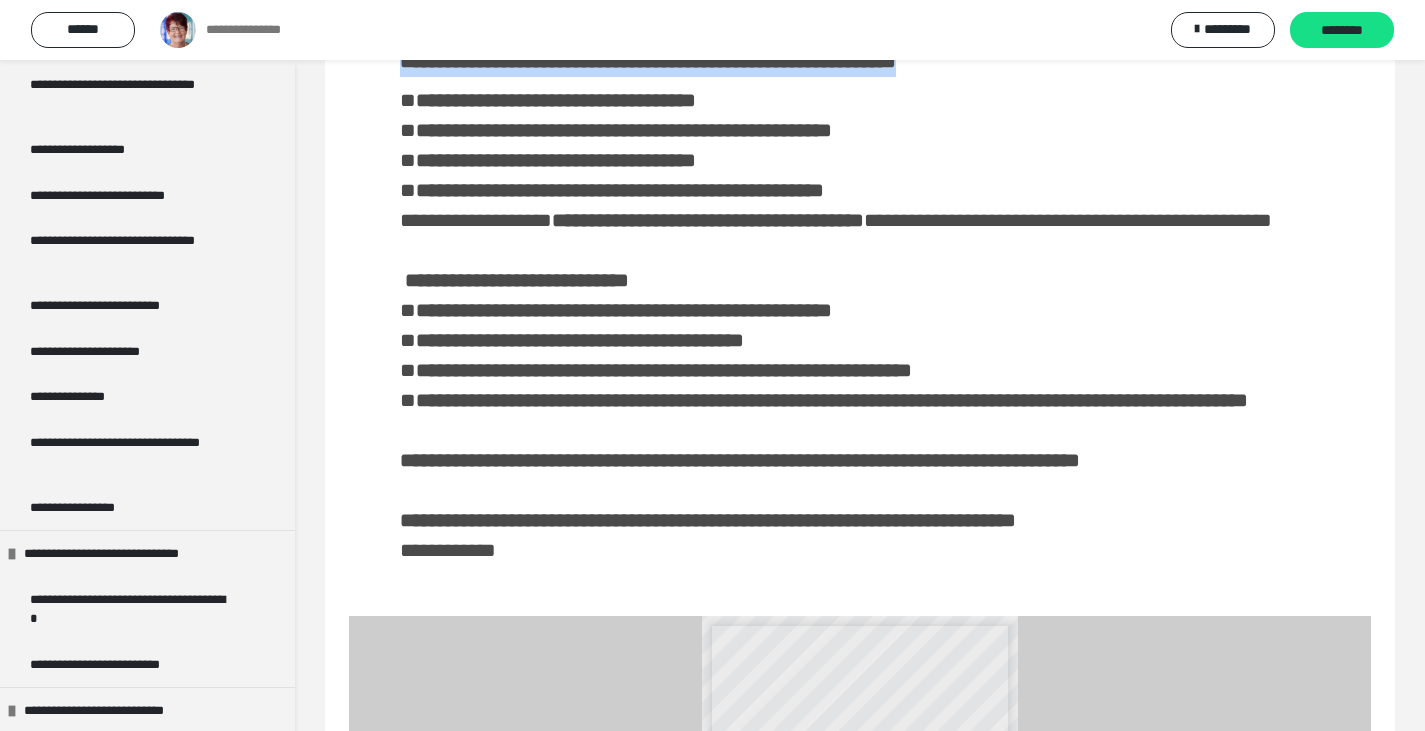 click on "**********" at bounding box center (712, 260) 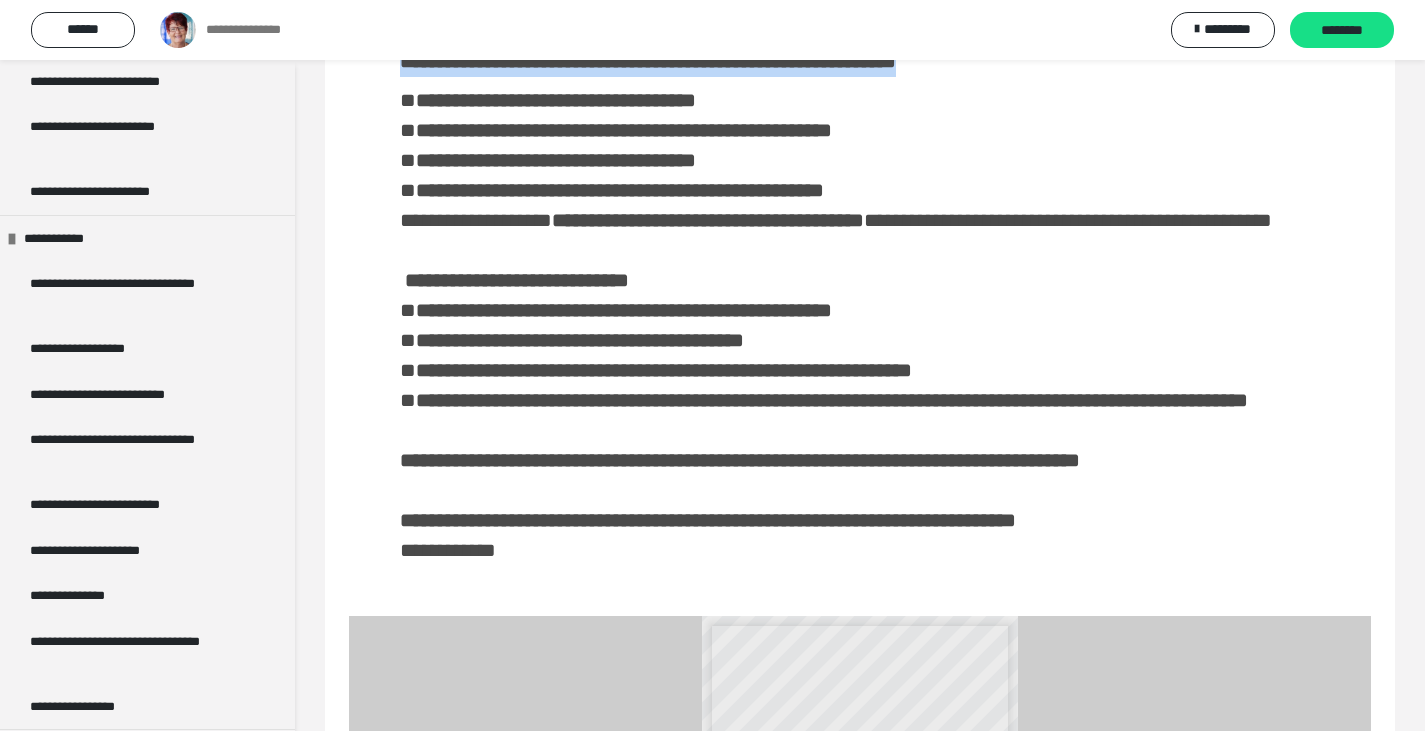 scroll, scrollTop: 539, scrollLeft: 0, axis: vertical 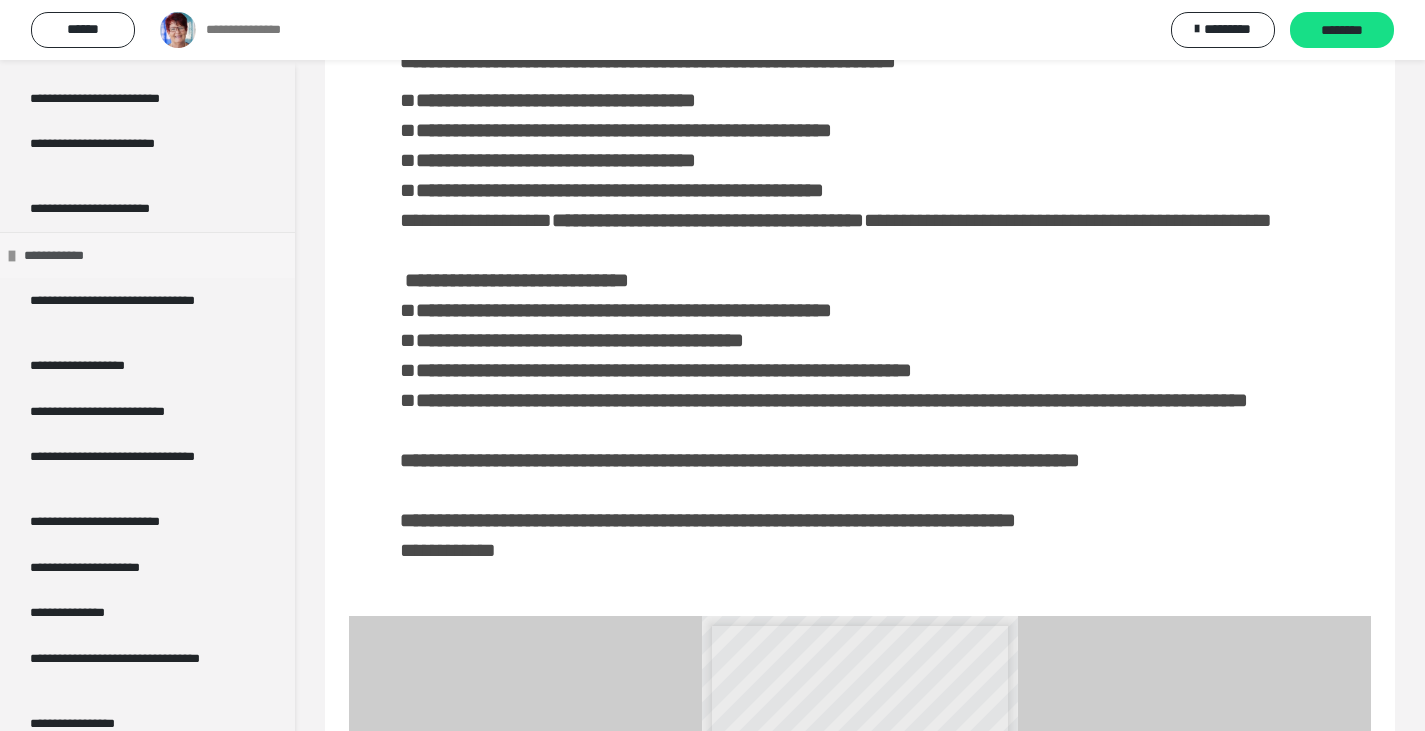 click on "**********" at bounding box center [65, 256] 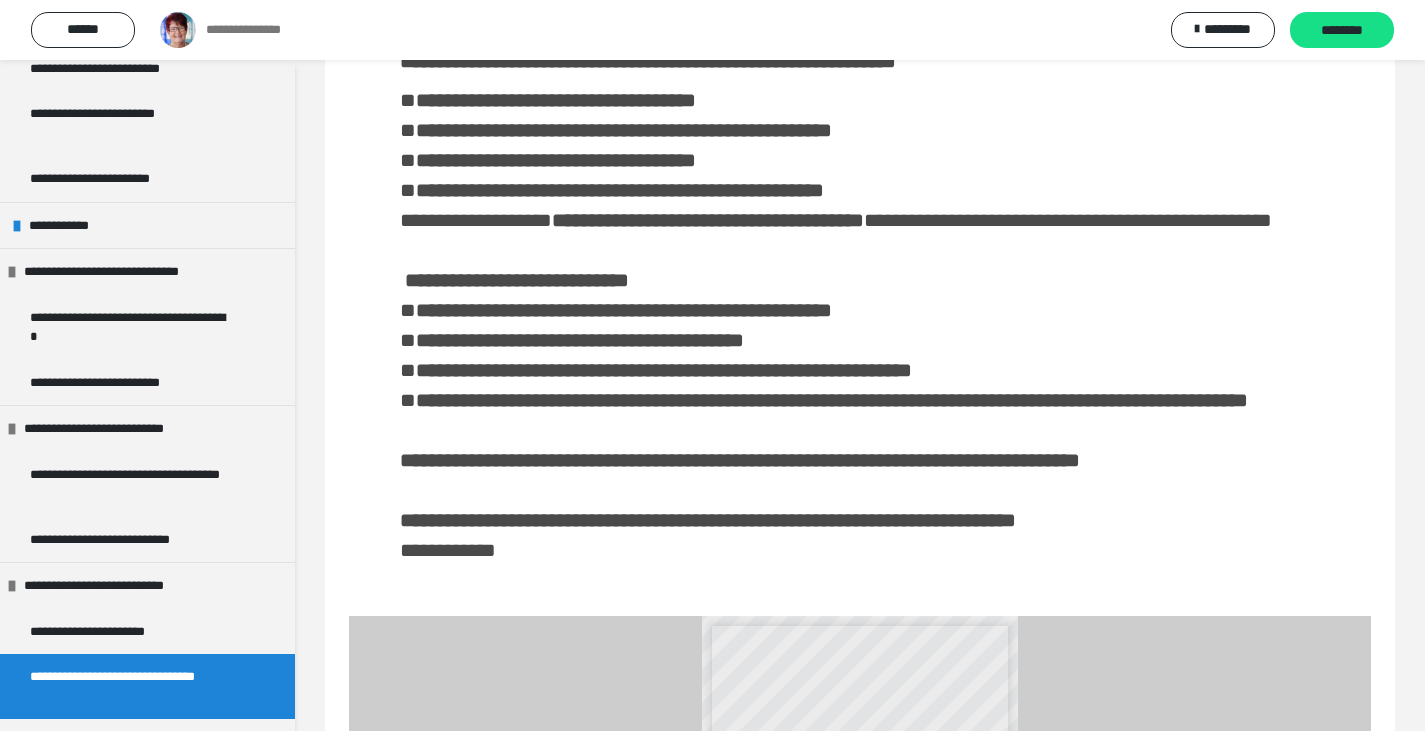 scroll, scrollTop: 624, scrollLeft: 0, axis: vertical 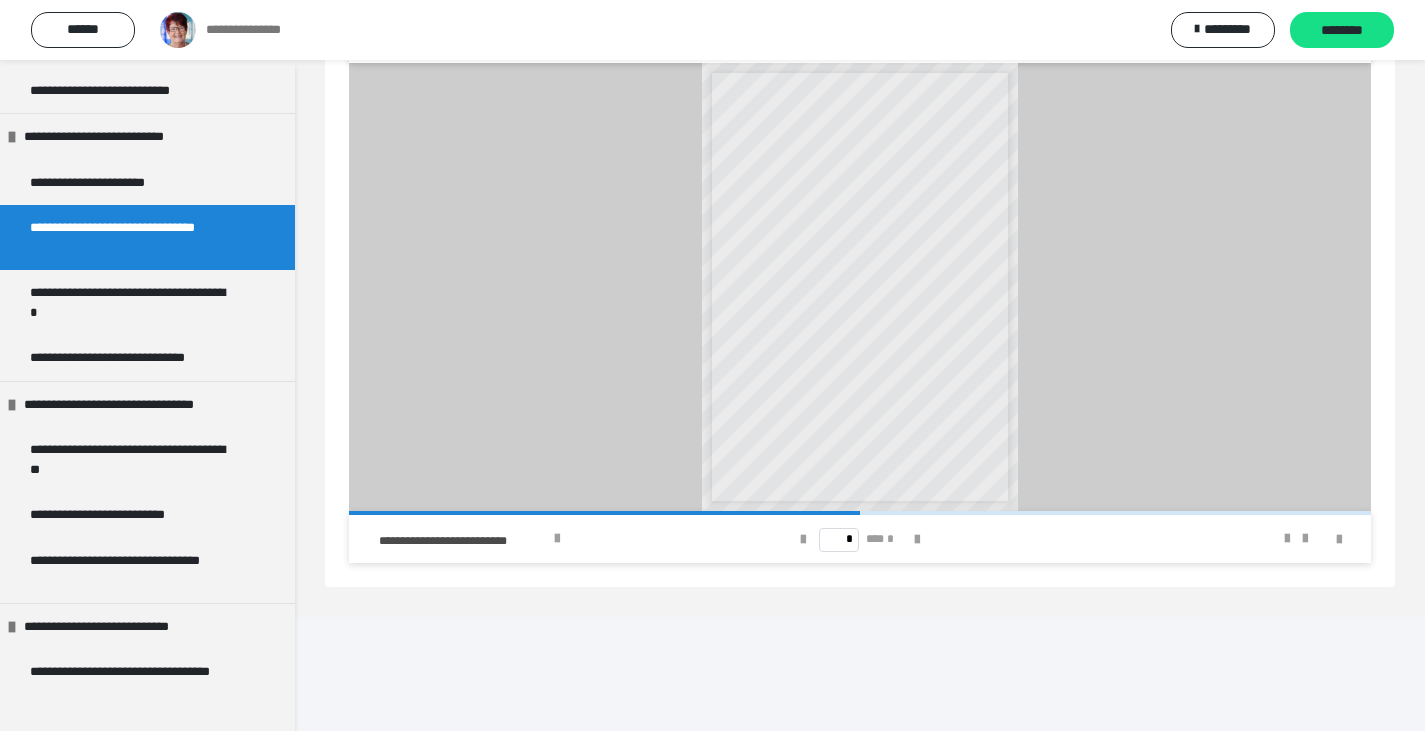 click on "**********" at bounding box center (860, 287) 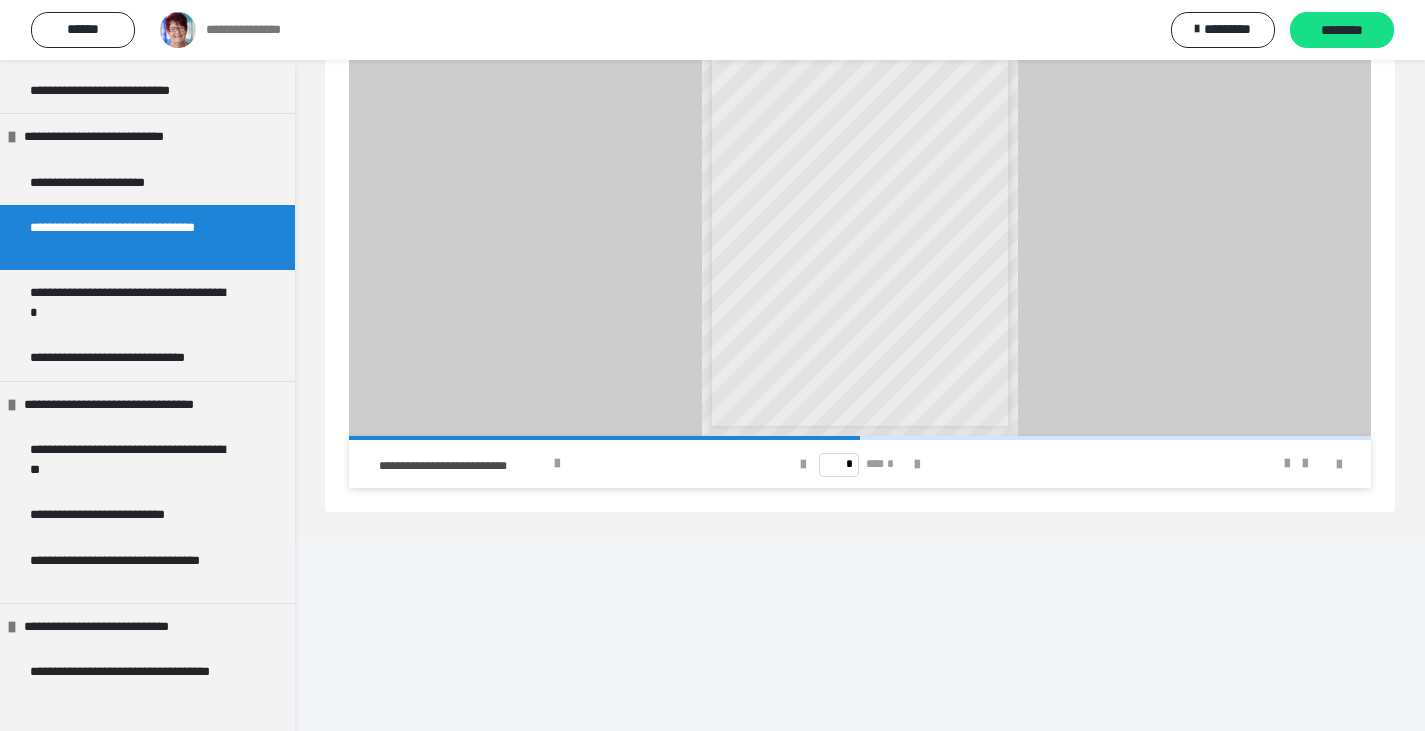 scroll, scrollTop: 2345, scrollLeft: 0, axis: vertical 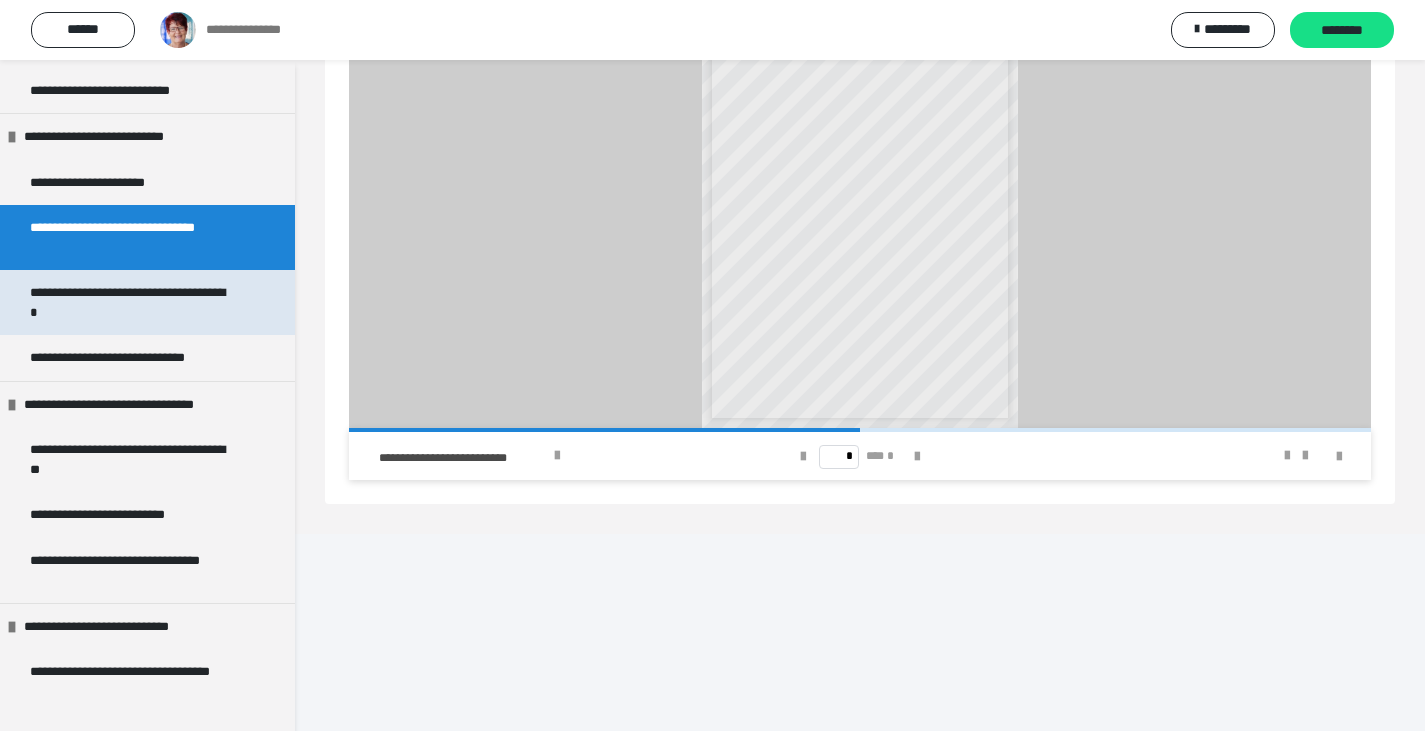 click on "**********" at bounding box center (132, 302) 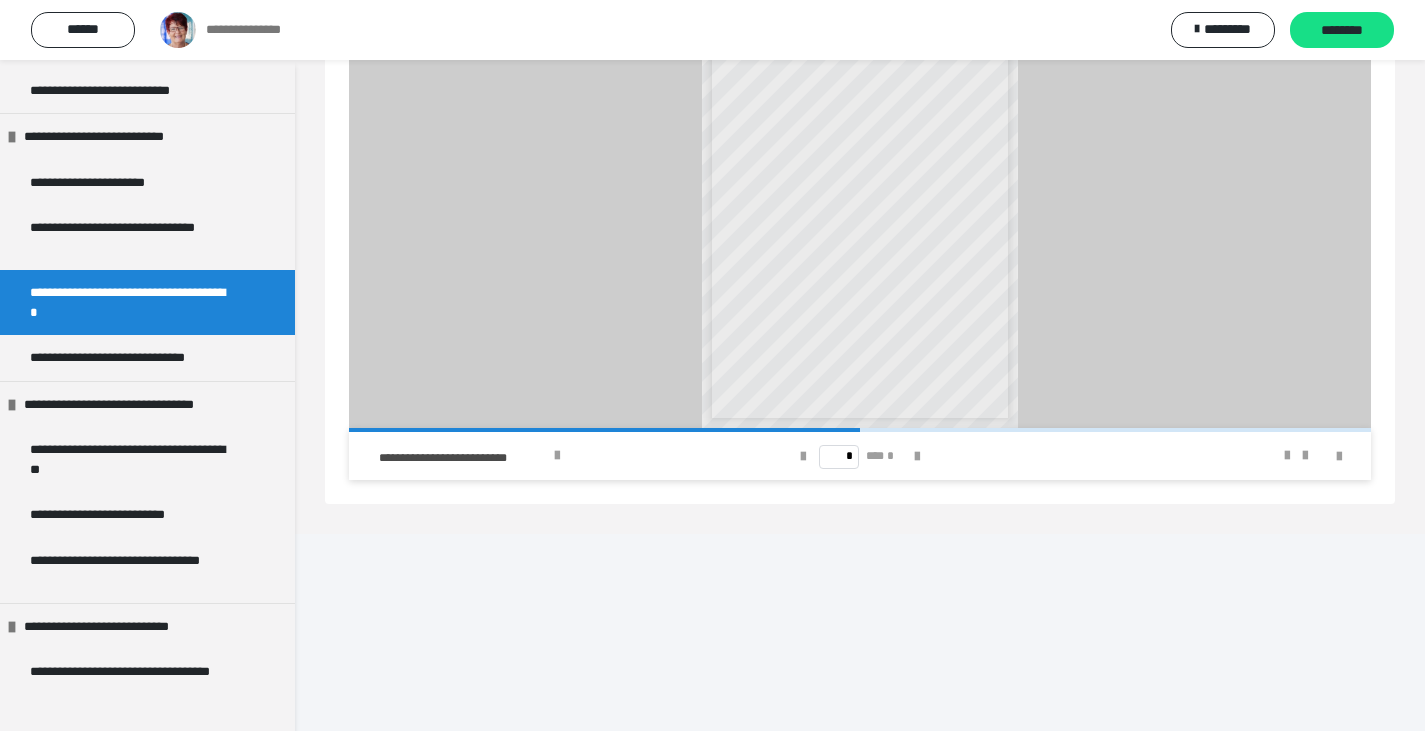 scroll, scrollTop: 2277, scrollLeft: 0, axis: vertical 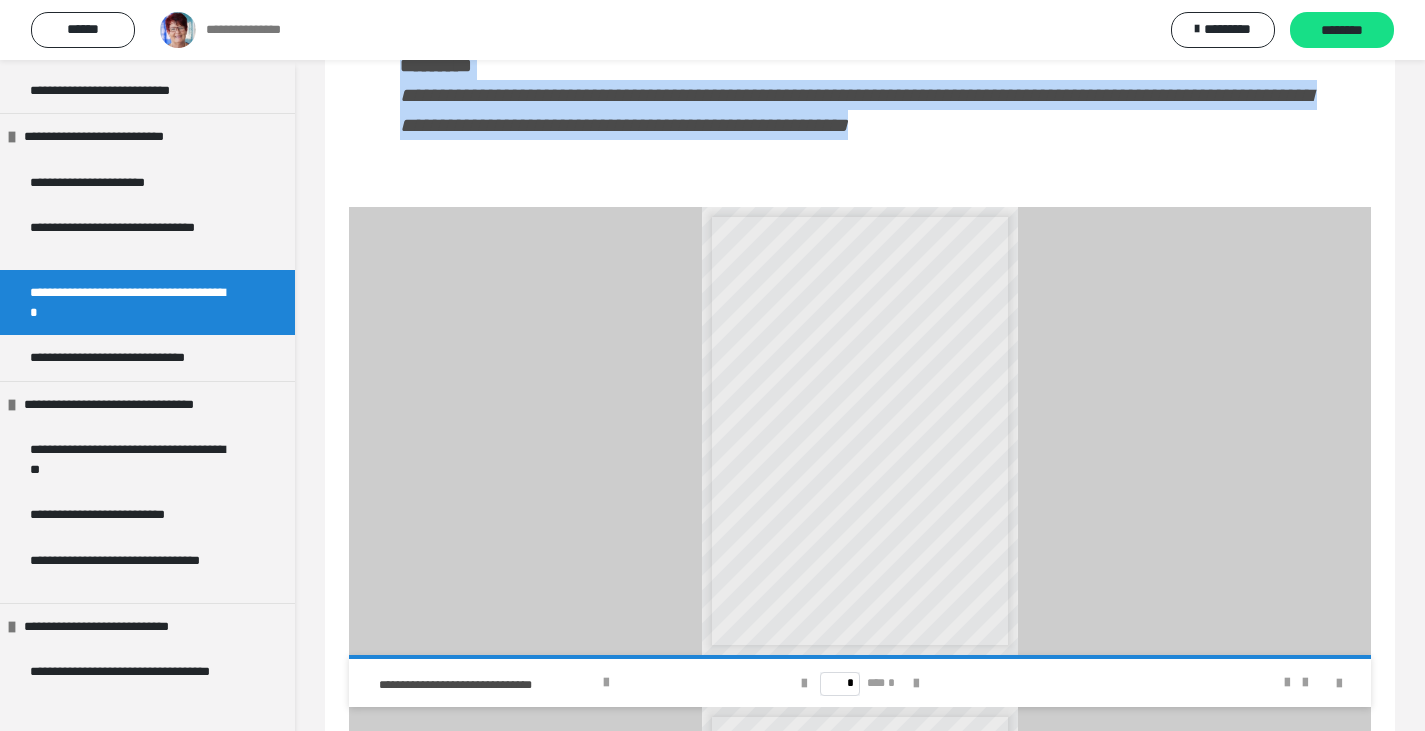 drag, startPoint x: 349, startPoint y: 127, endPoint x: 1117, endPoint y: 250, distance: 777.78723 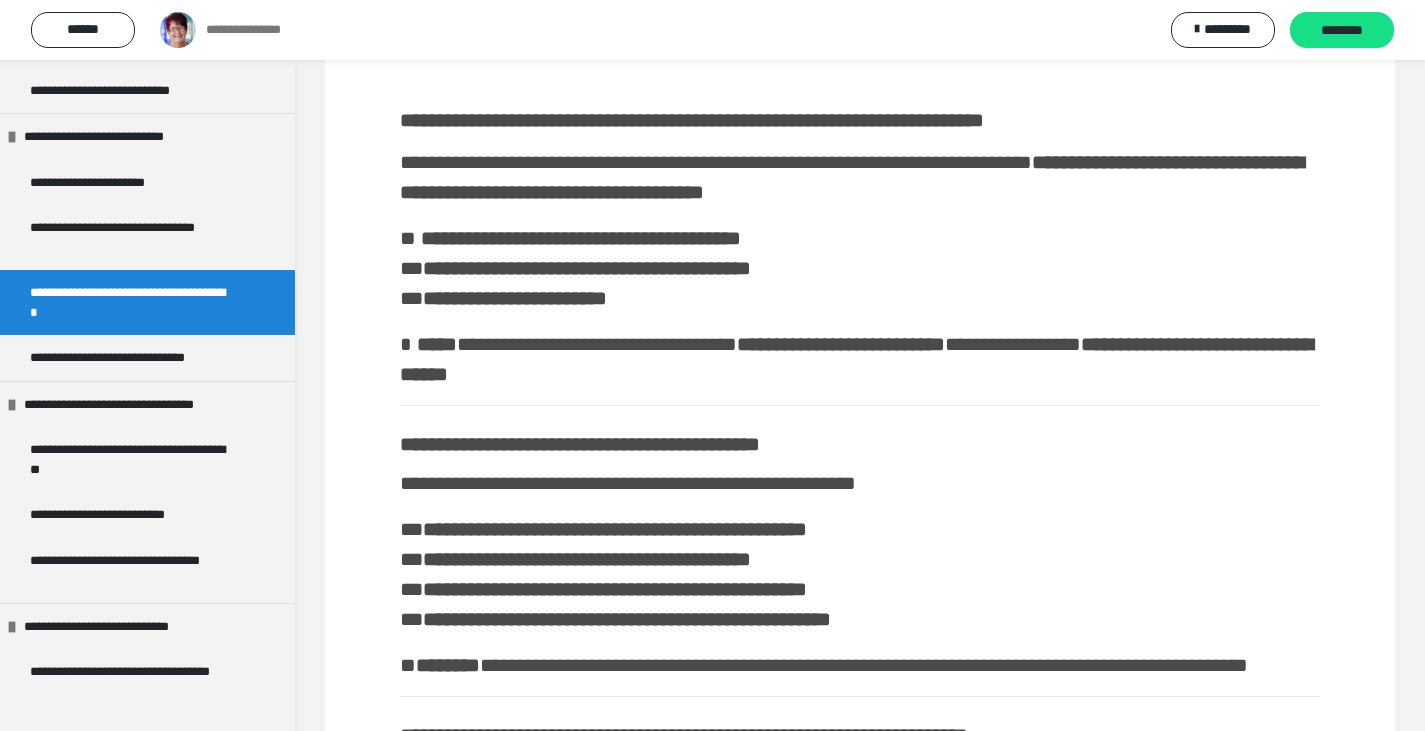 scroll, scrollTop: 114, scrollLeft: 0, axis: vertical 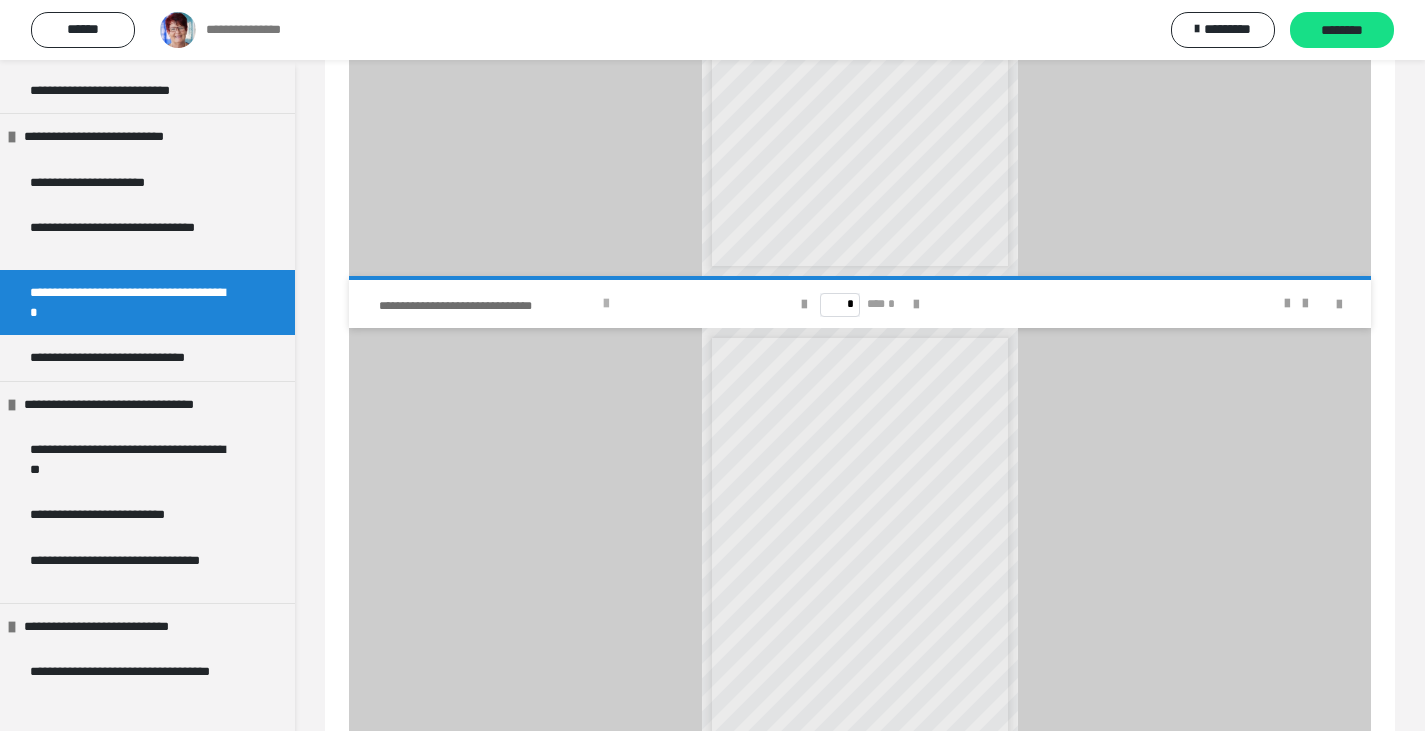 click at bounding box center (606, 304) 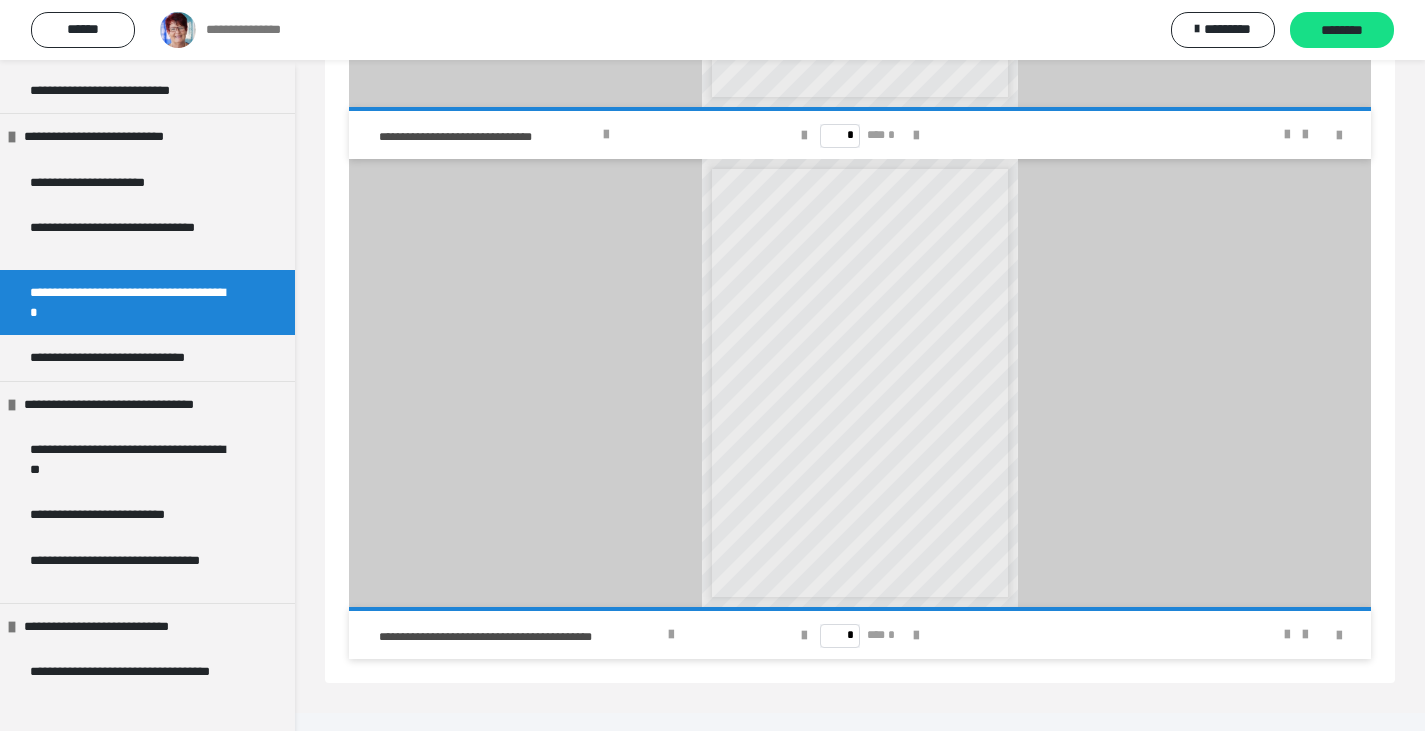 scroll, scrollTop: 2277, scrollLeft: 0, axis: vertical 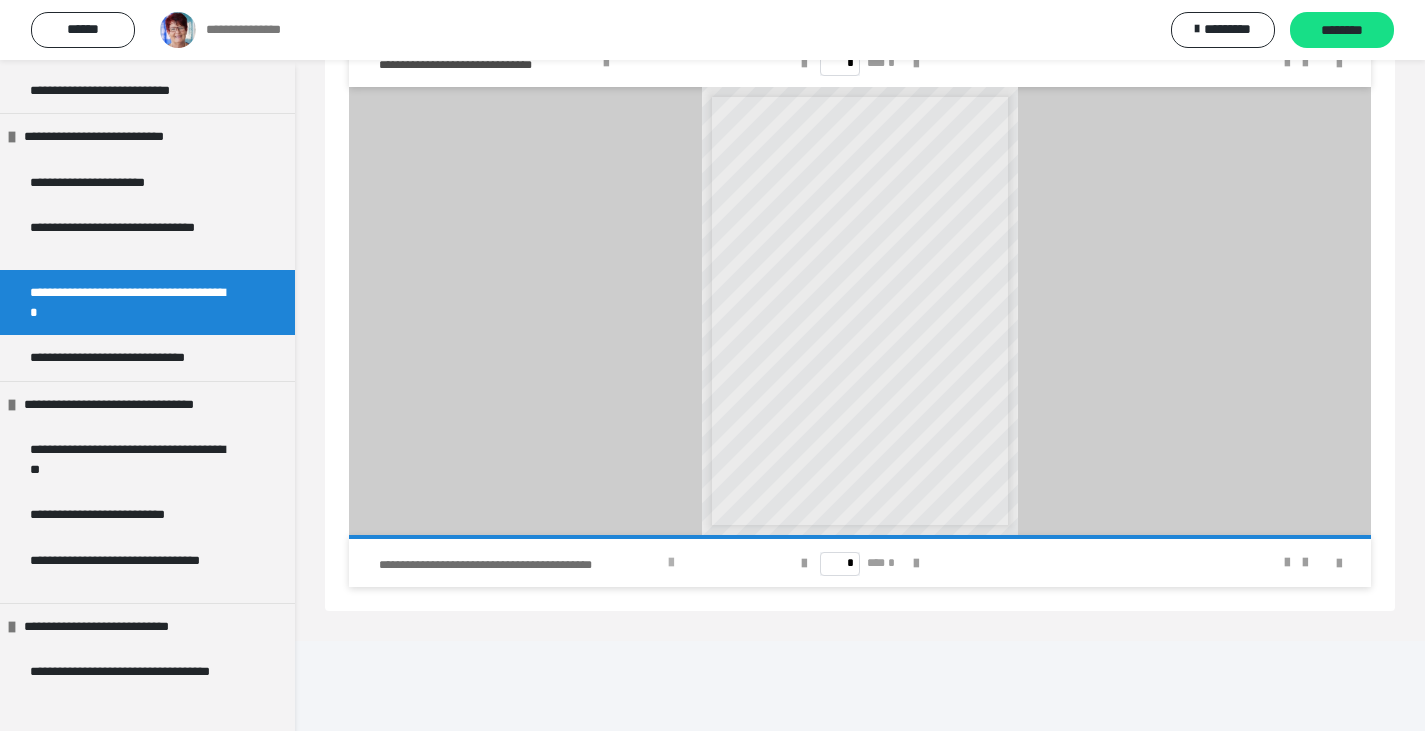 click at bounding box center (671, 563) 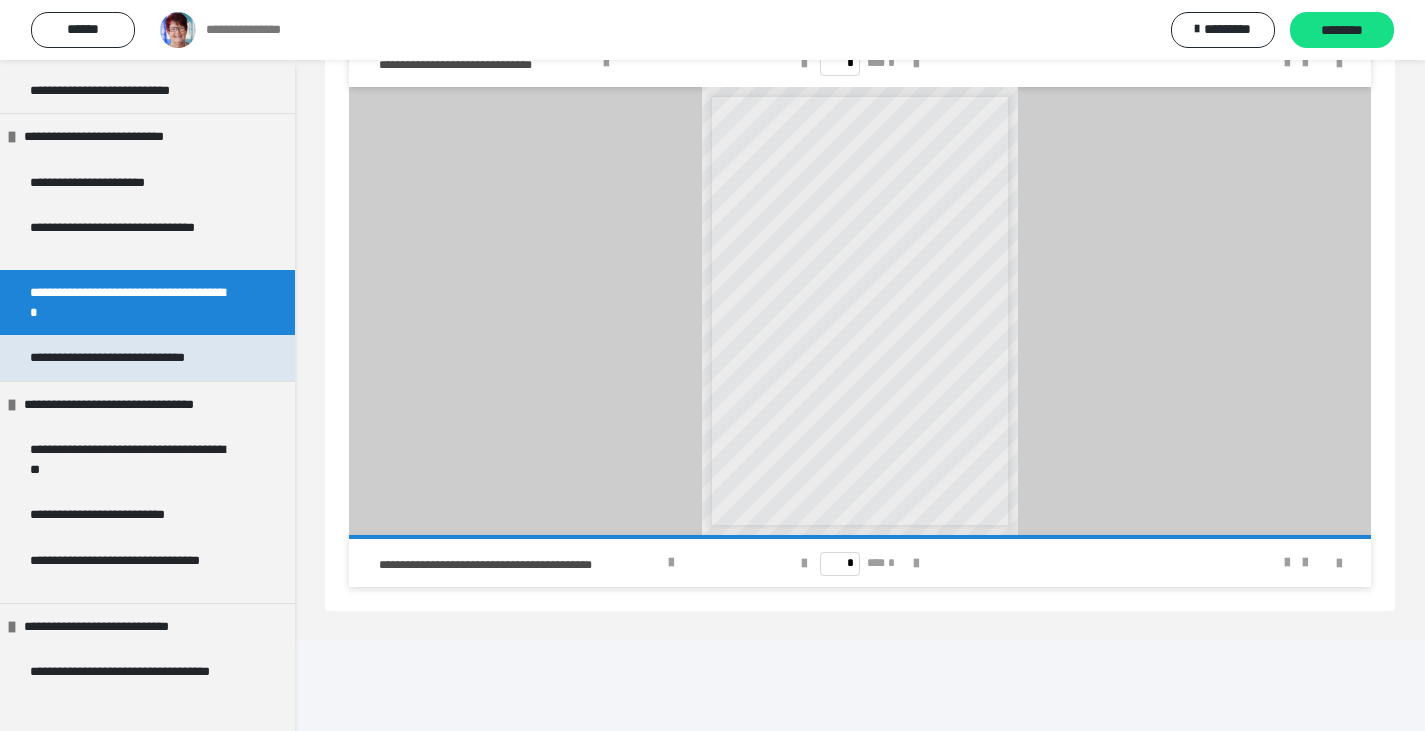 click on "**********" at bounding box center (130, 358) 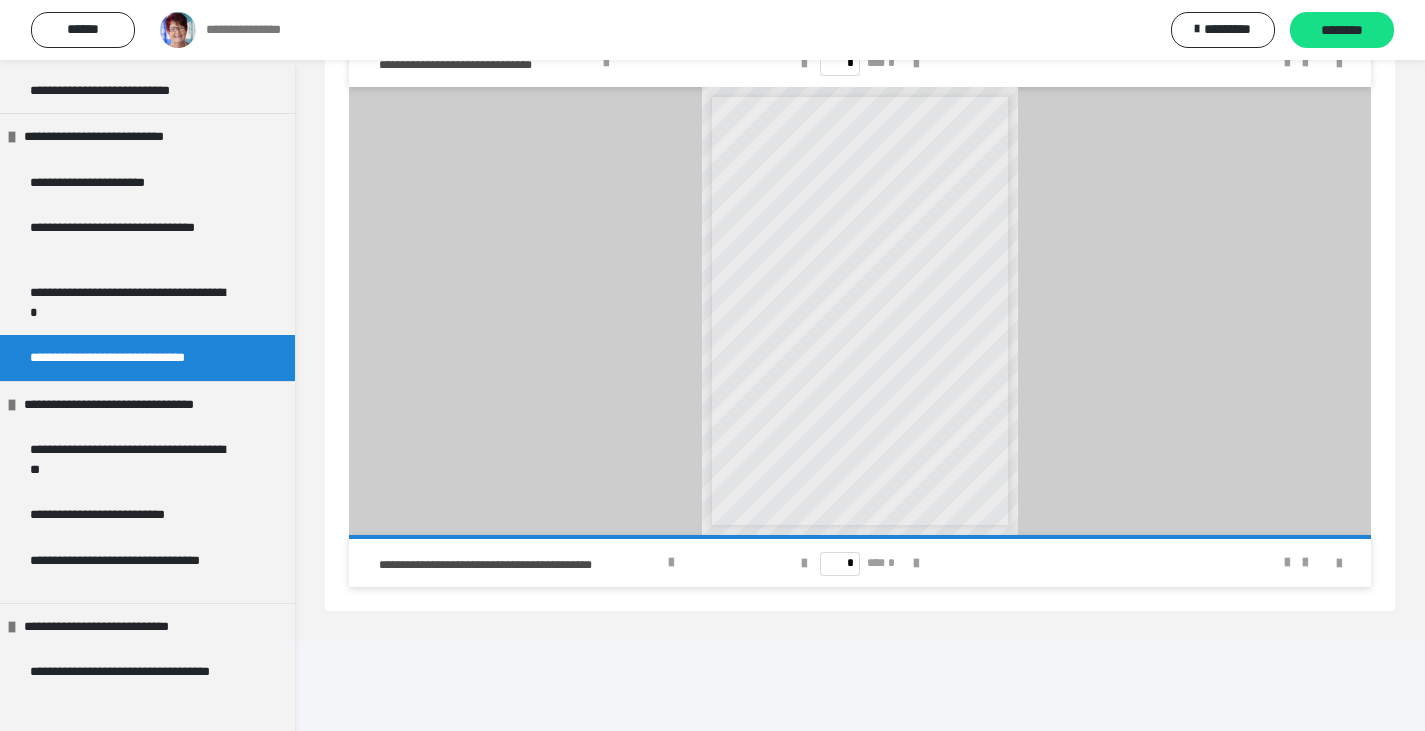 scroll, scrollTop: 2069, scrollLeft: 0, axis: vertical 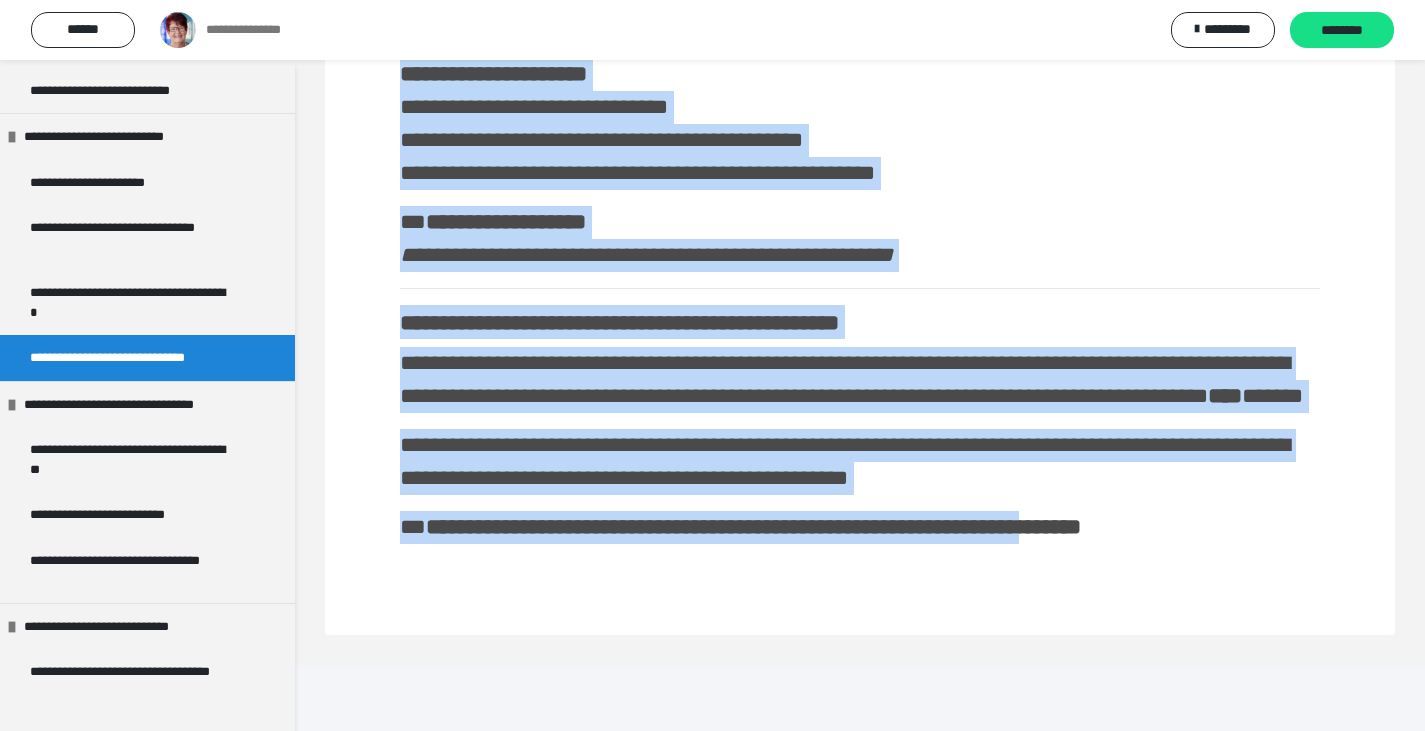 drag, startPoint x: 352, startPoint y: 129, endPoint x: 1151, endPoint y: 645, distance: 951.1346 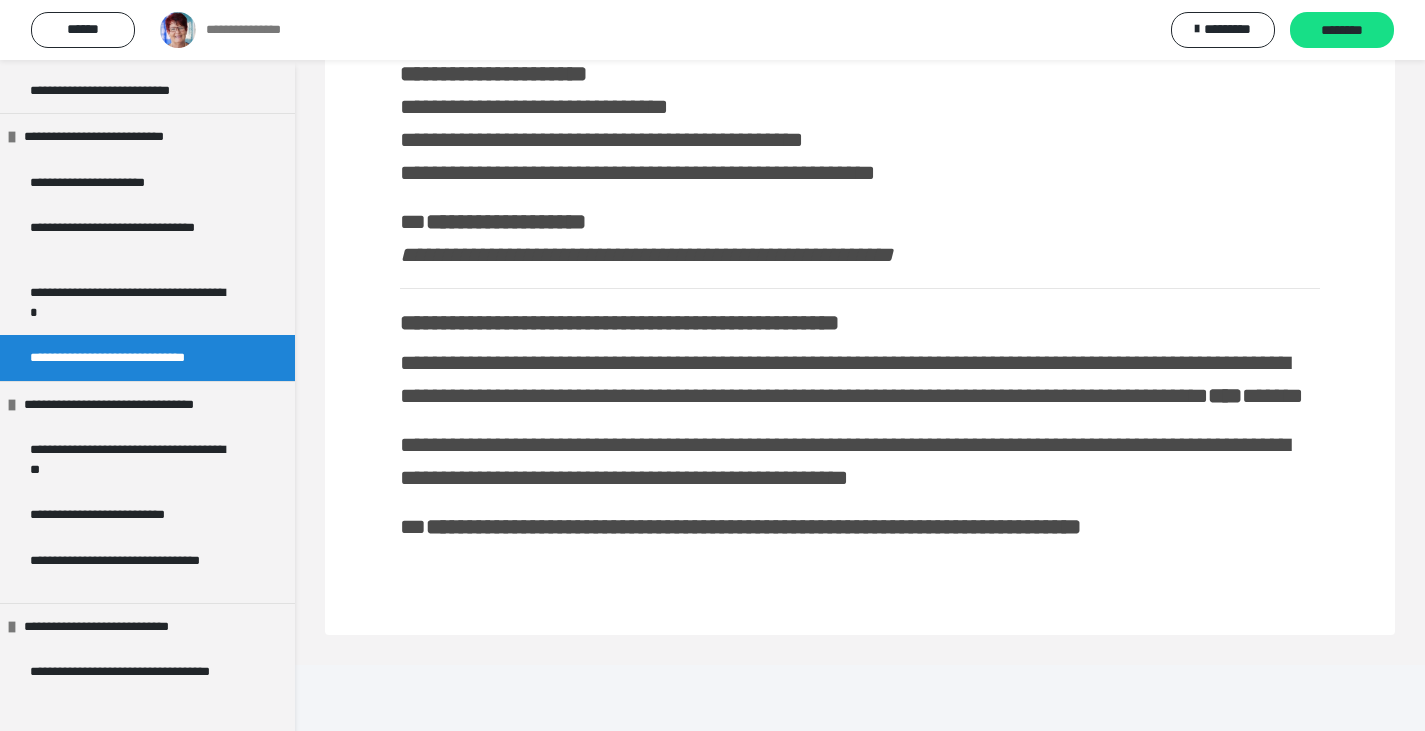 click on "**********" at bounding box center (860, -667) 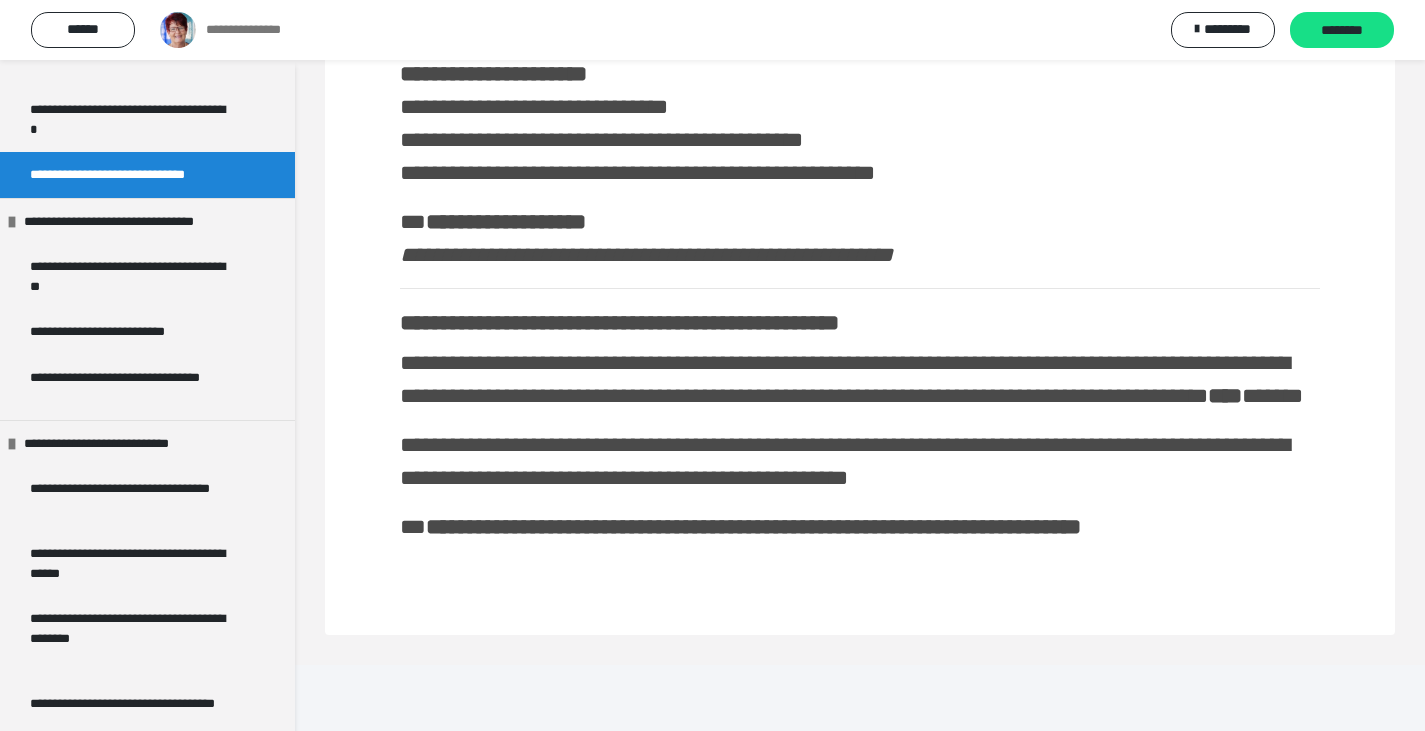 scroll, scrollTop: 1204, scrollLeft: 0, axis: vertical 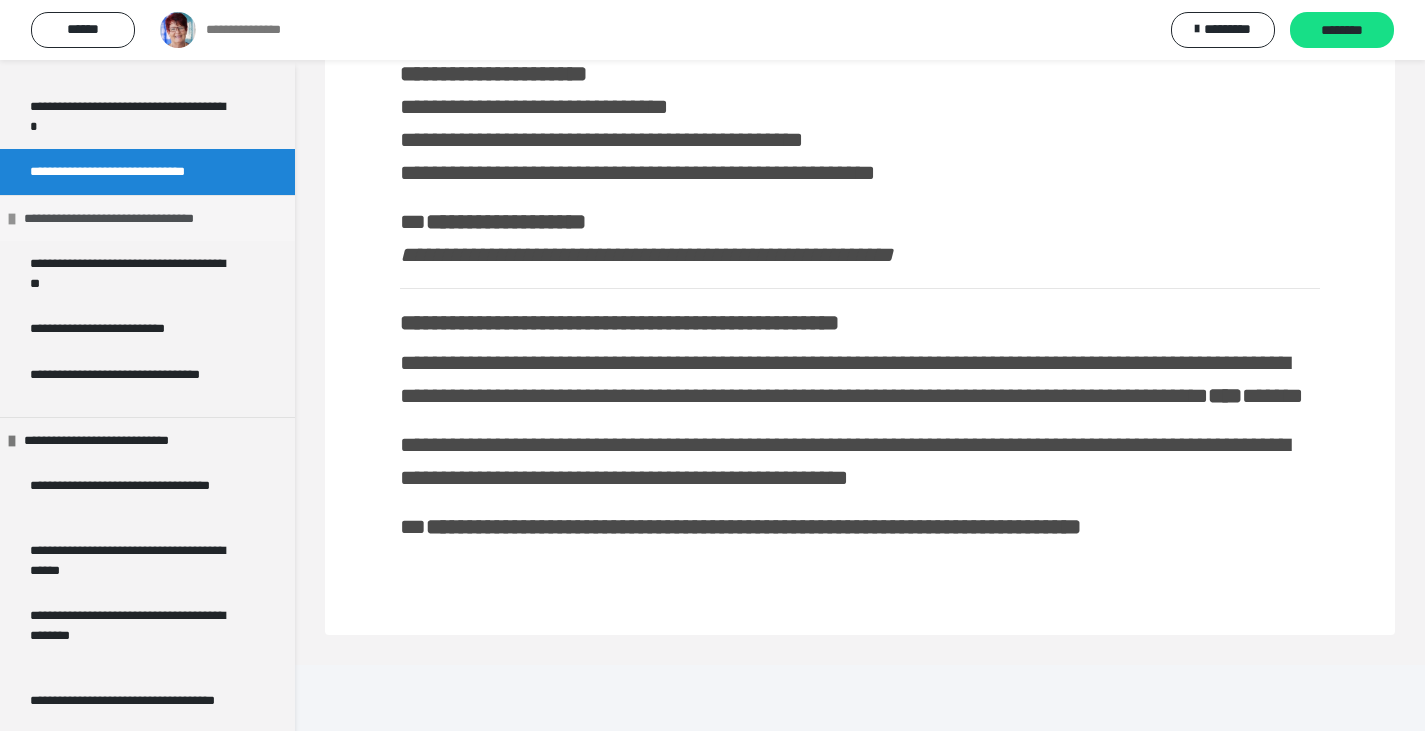 click on "**********" at bounding box center (126, 219) 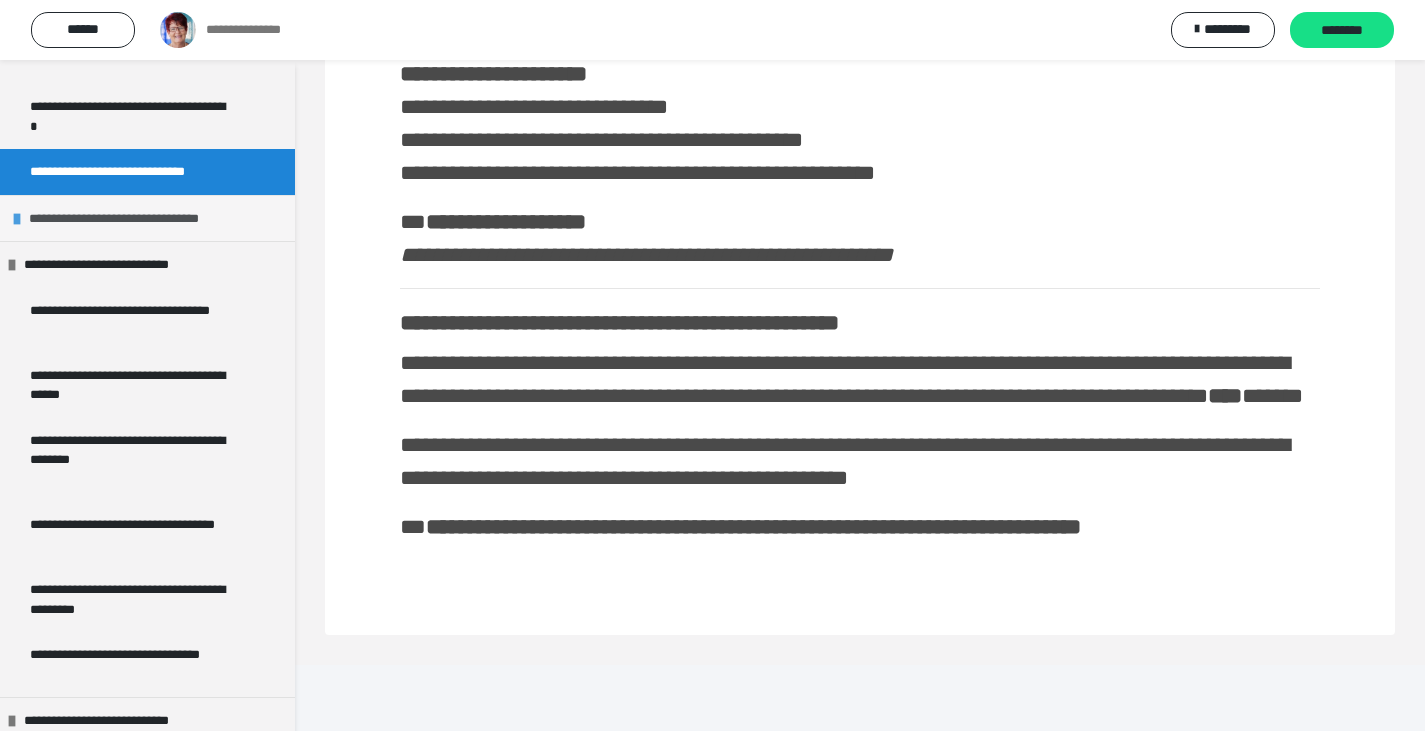 click at bounding box center (17, 219) 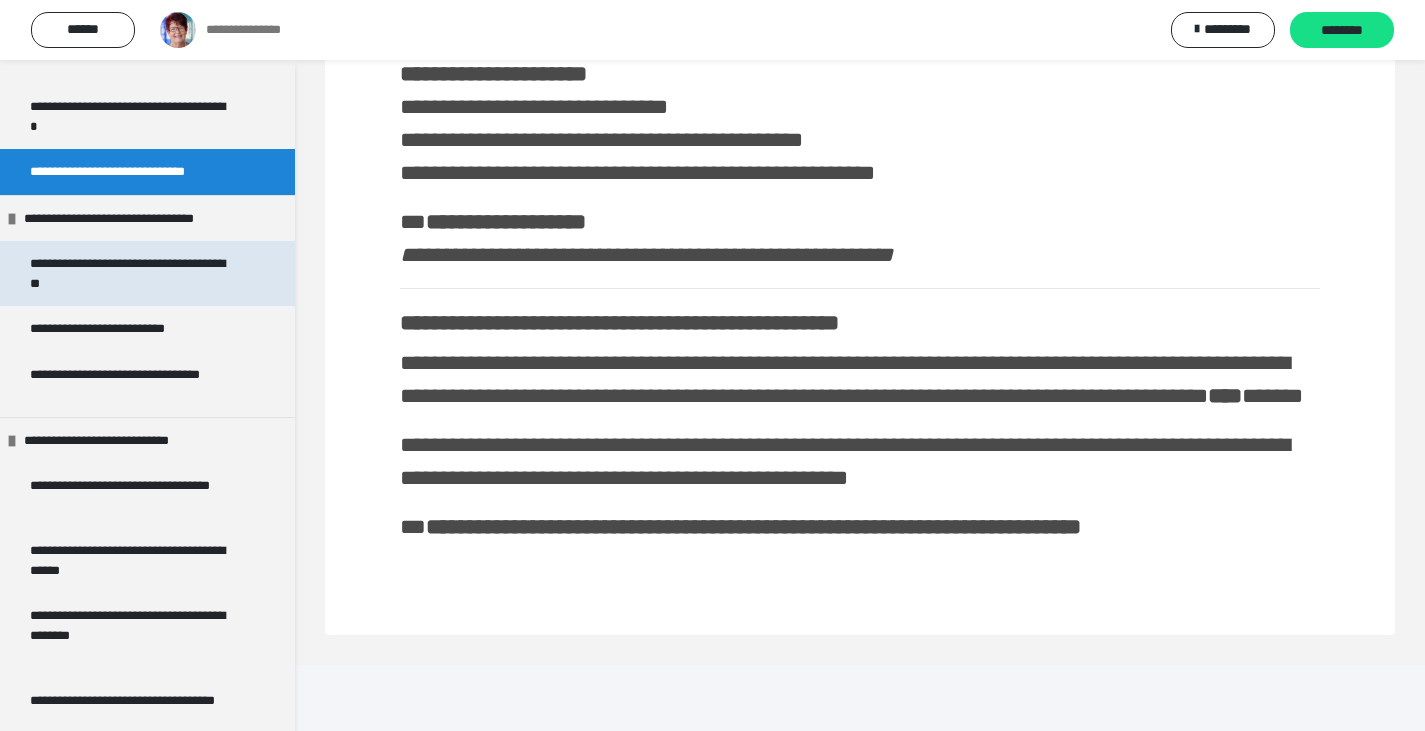 click on "**********" at bounding box center [132, 273] 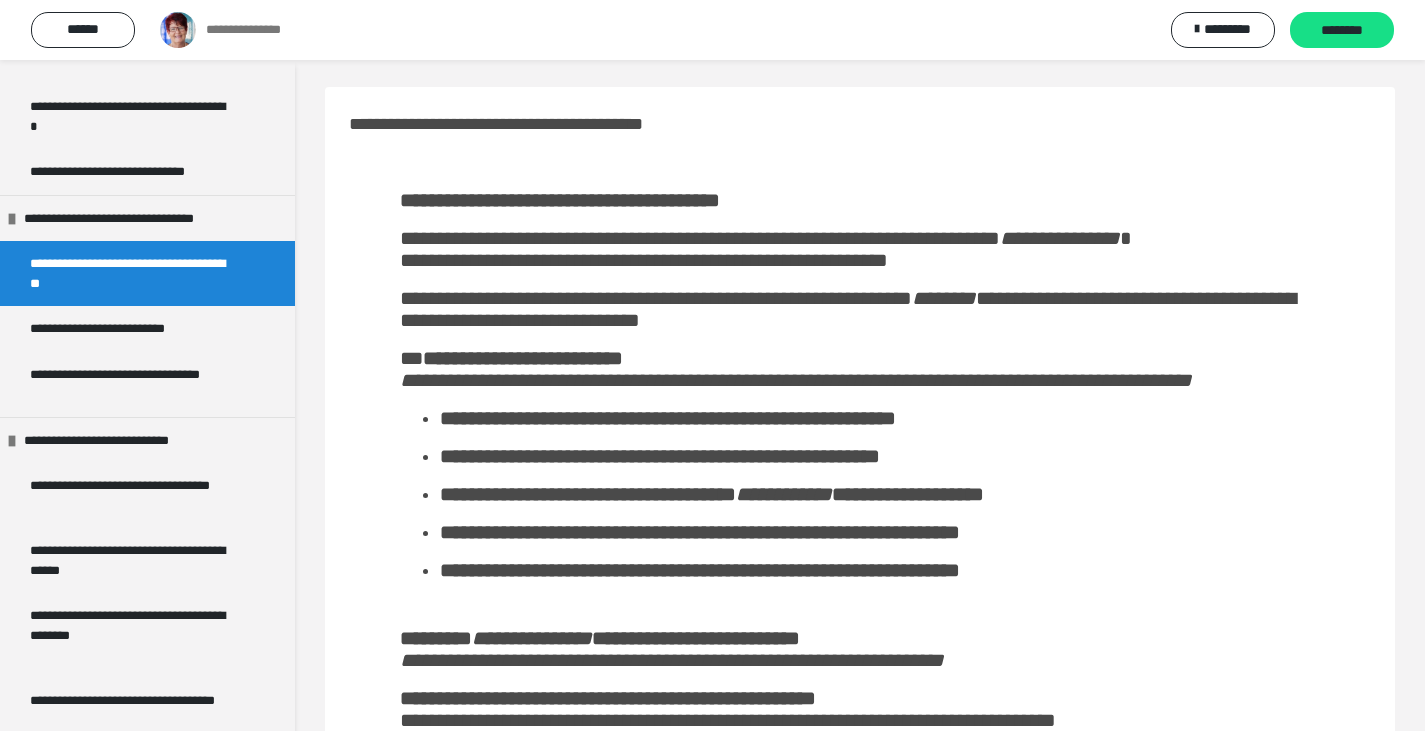 scroll, scrollTop: 0, scrollLeft: 0, axis: both 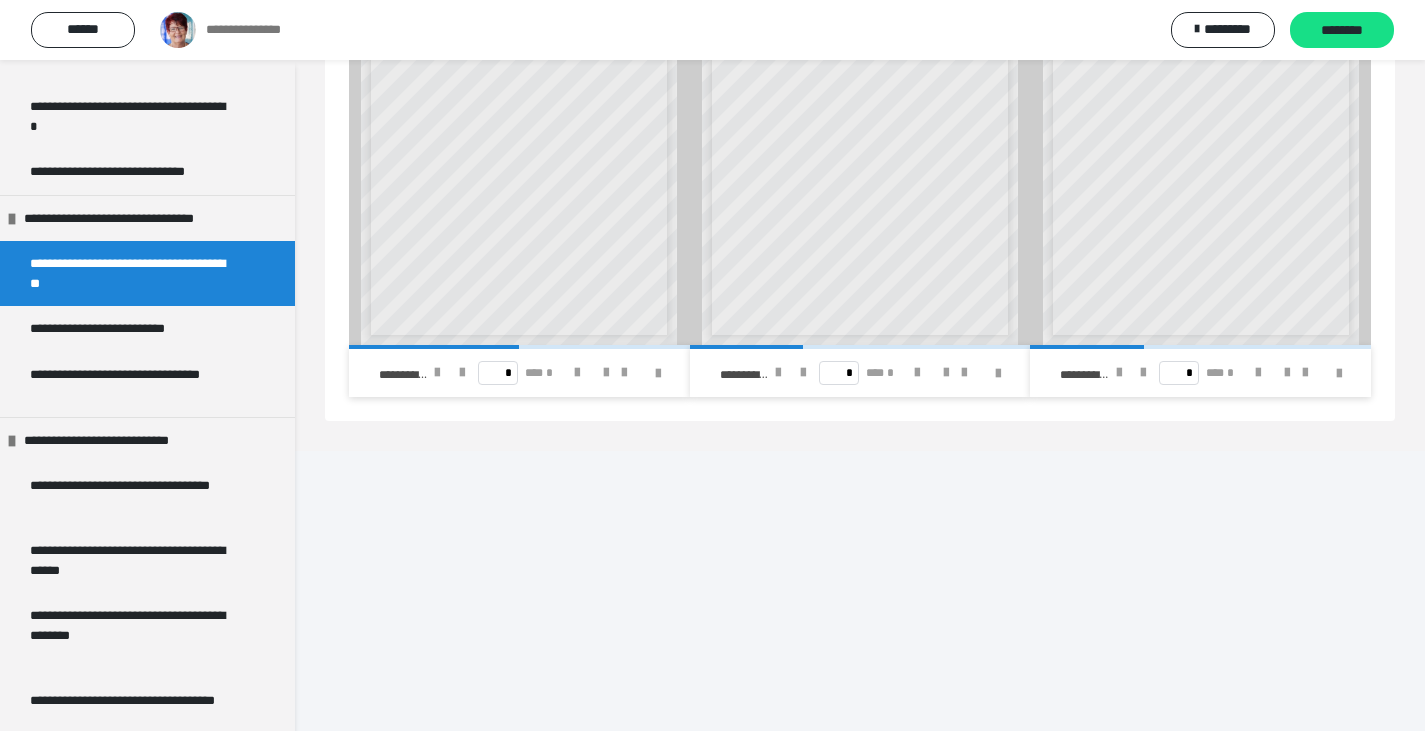 drag, startPoint x: 354, startPoint y: 126, endPoint x: 885, endPoint y: 99, distance: 531.686 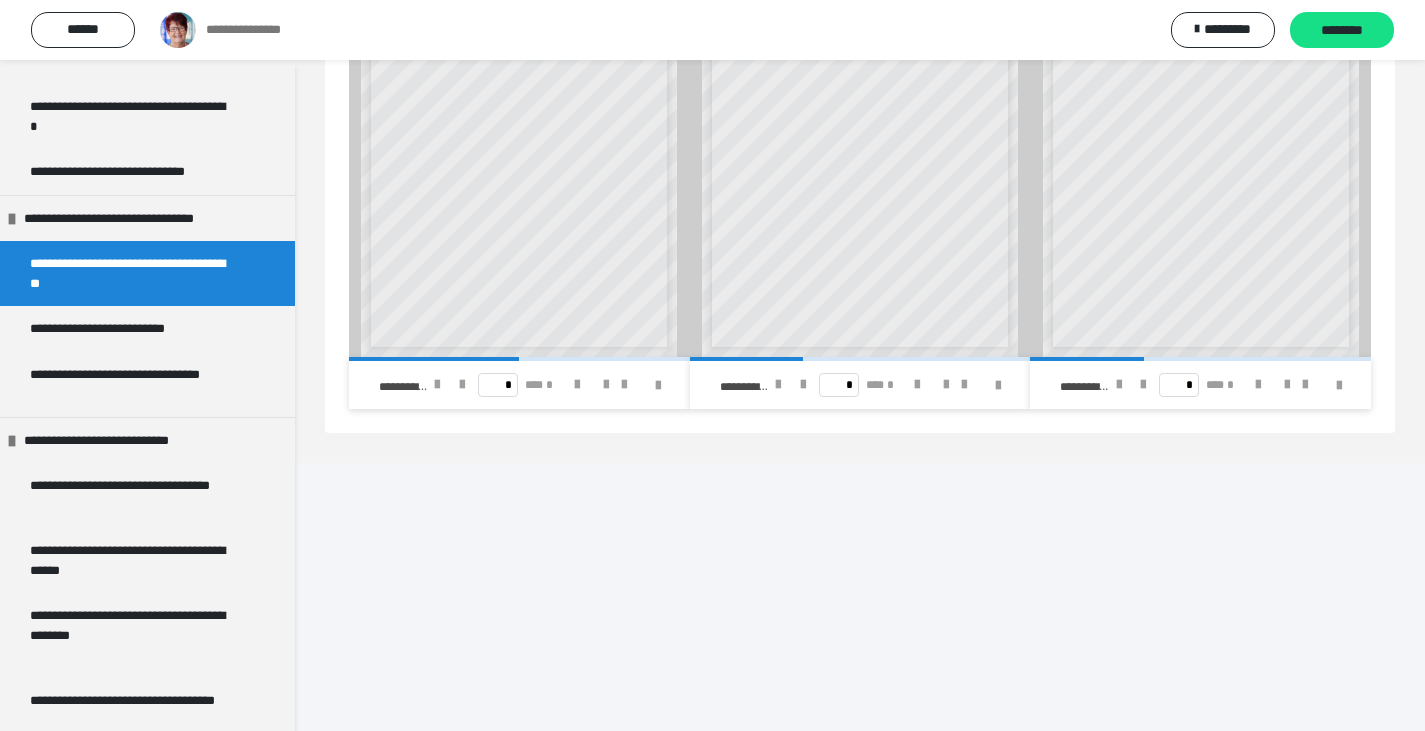 scroll, scrollTop: 2528, scrollLeft: 0, axis: vertical 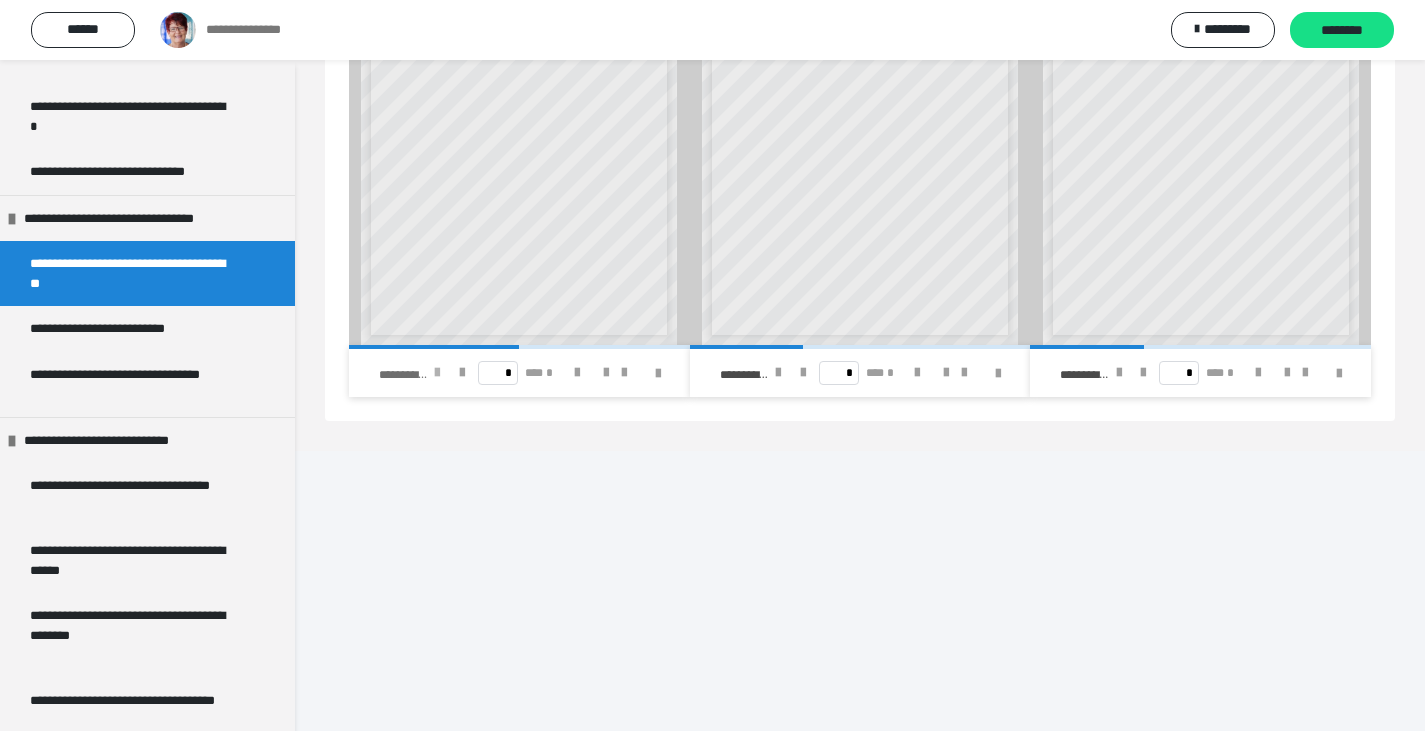 click at bounding box center (437, 373) 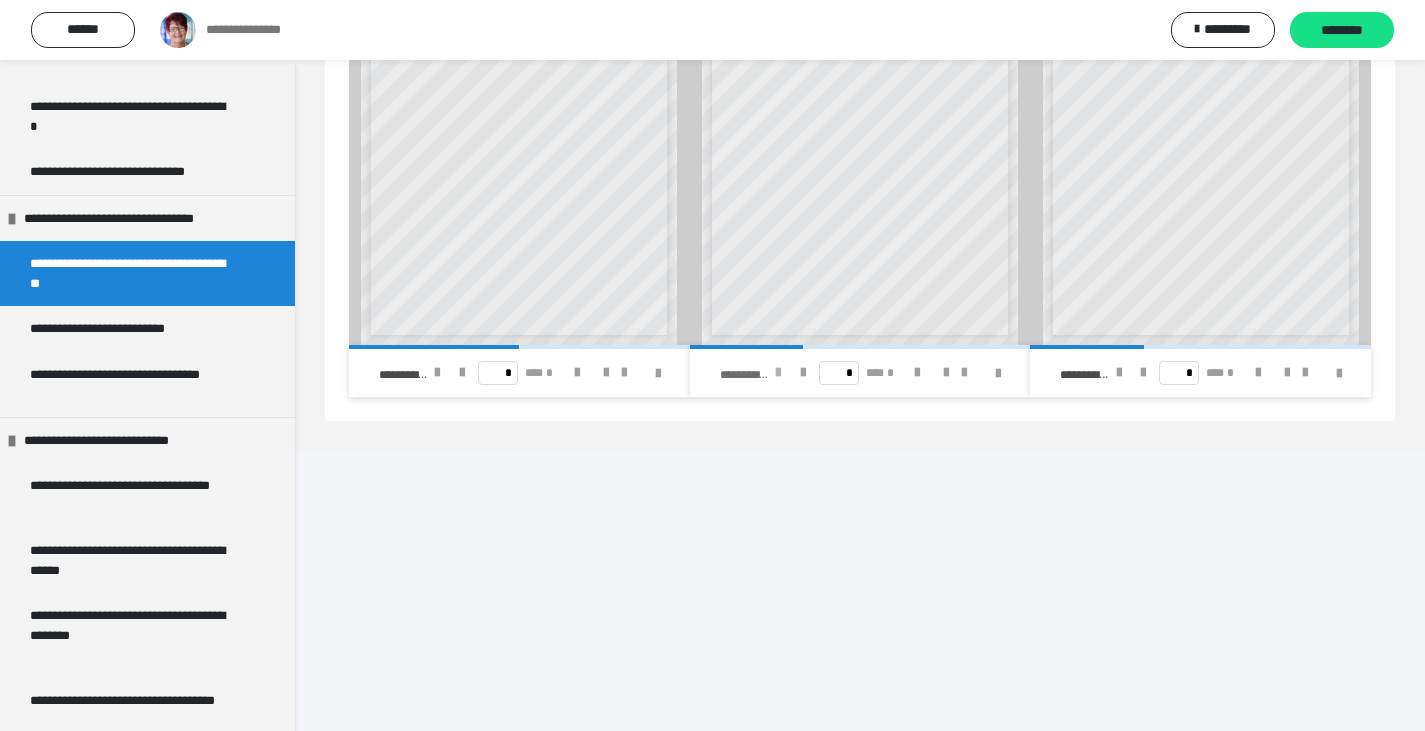 click at bounding box center (778, 373) 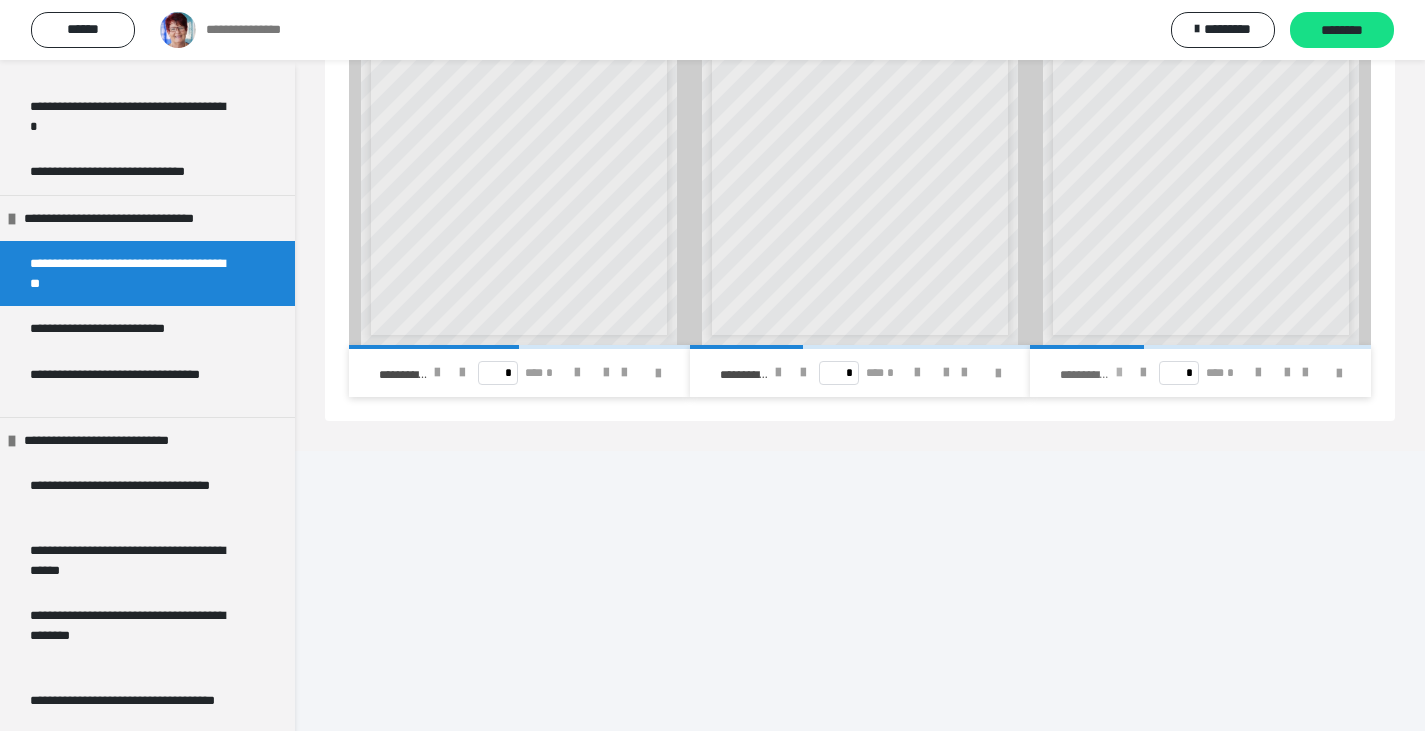 click at bounding box center (1119, 373) 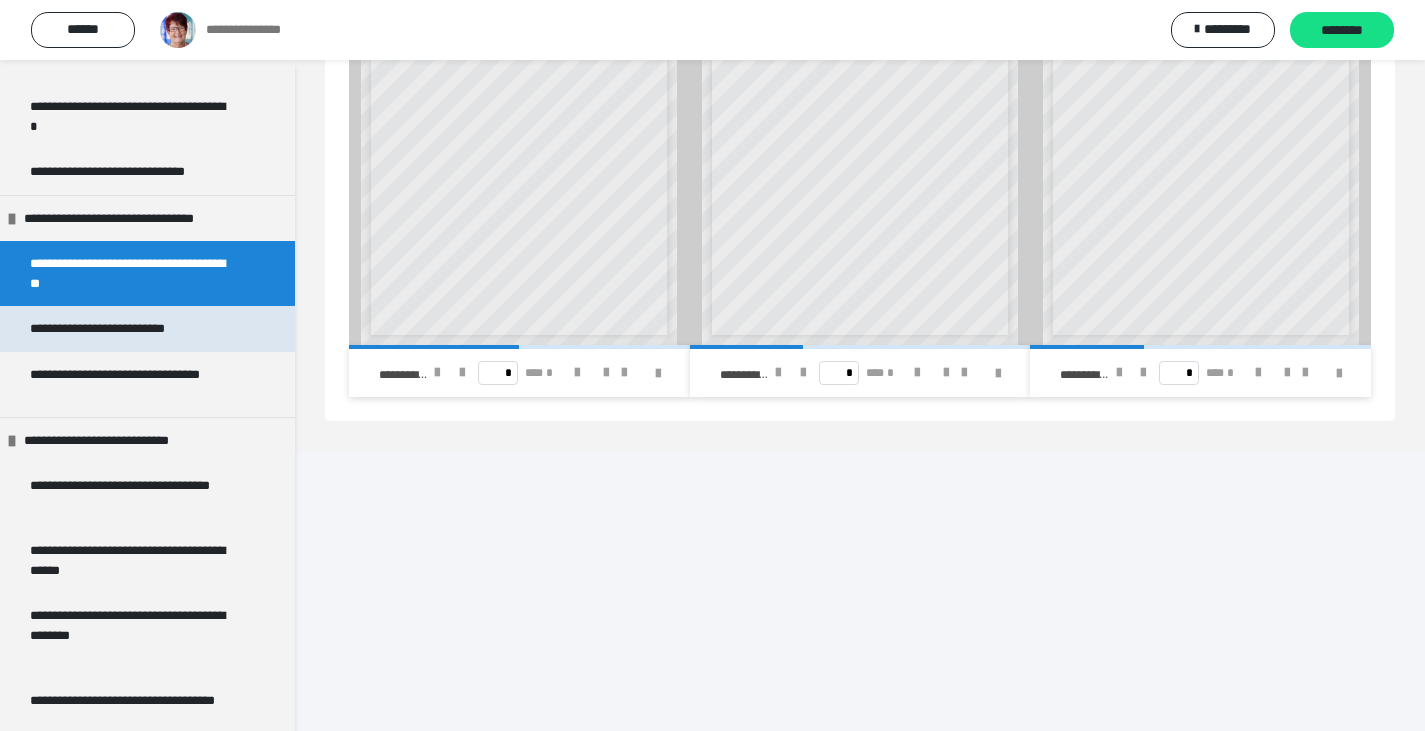 click on "**********" at bounding box center [115, 329] 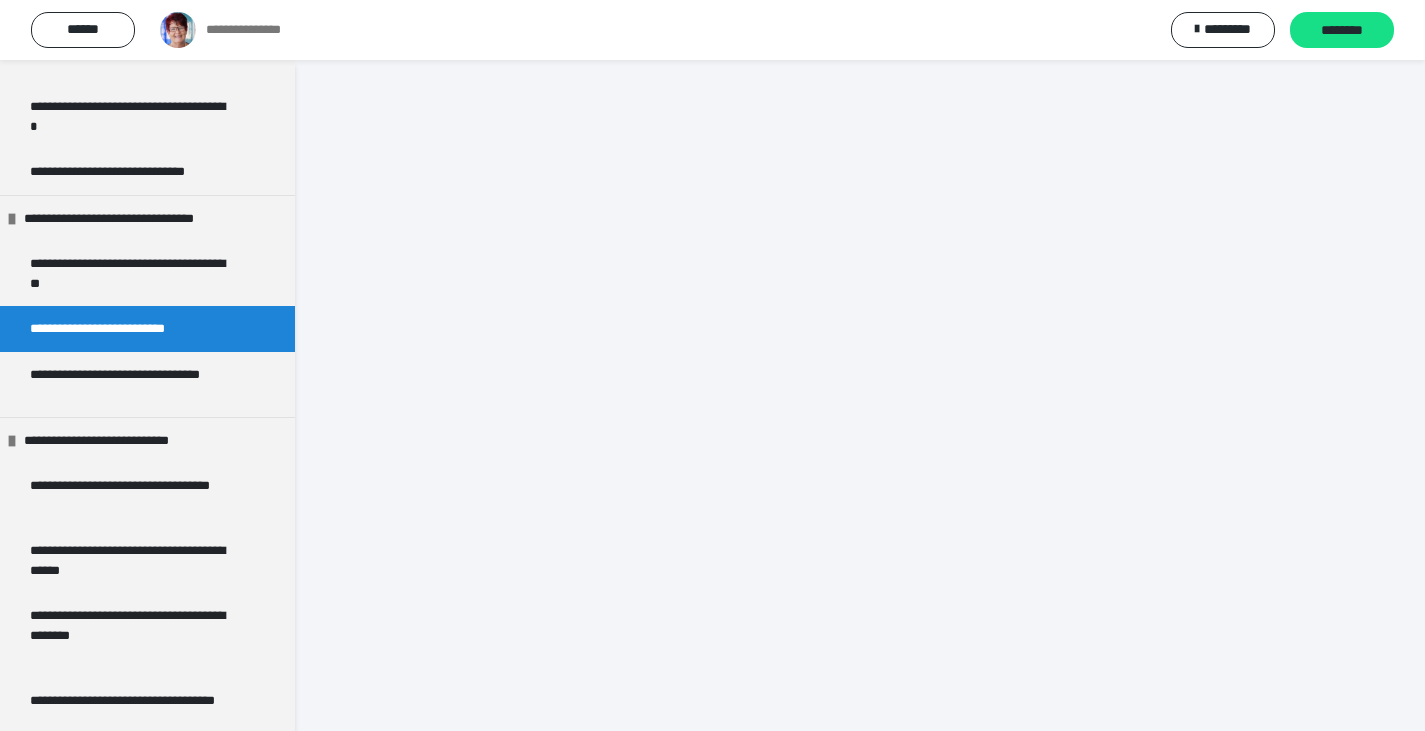 scroll, scrollTop: 536, scrollLeft: 0, axis: vertical 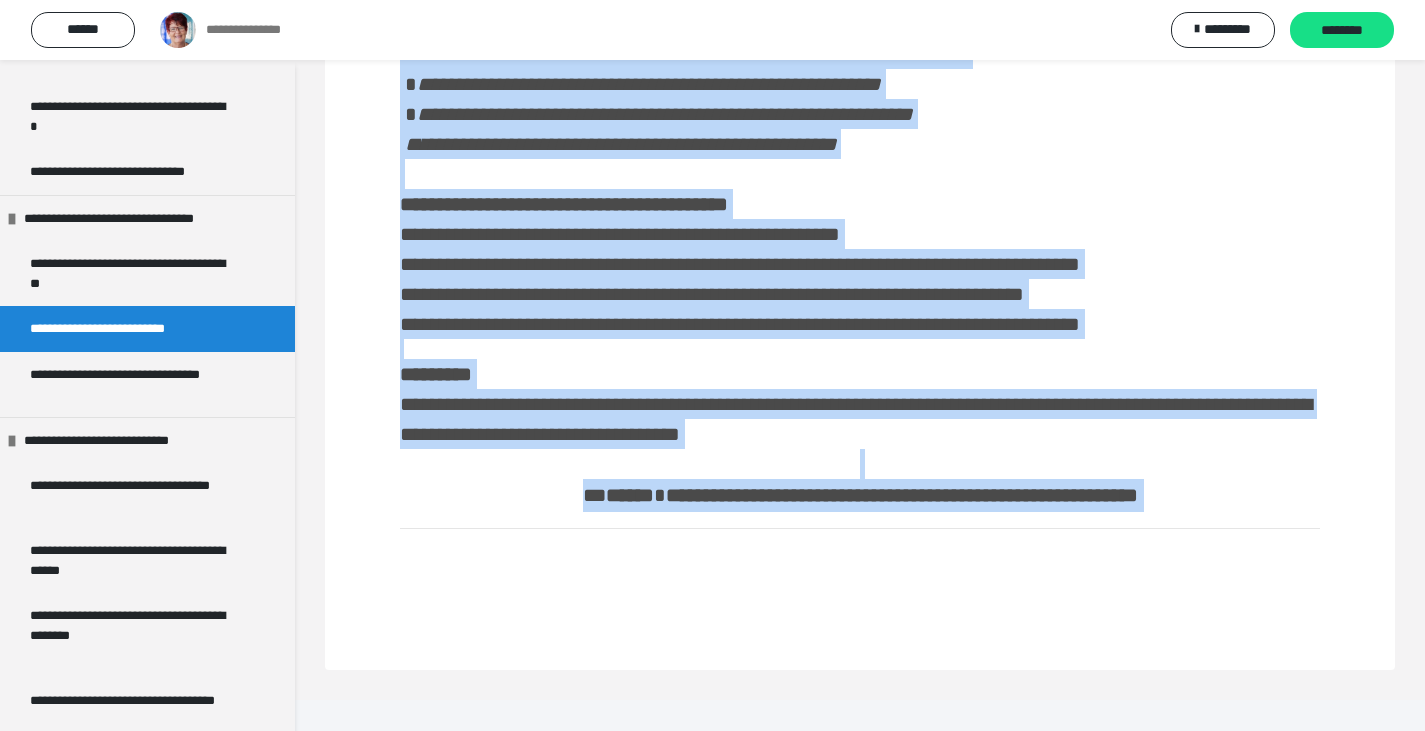 drag, startPoint x: 348, startPoint y: 124, endPoint x: 1128, endPoint y: 558, distance: 892.6119 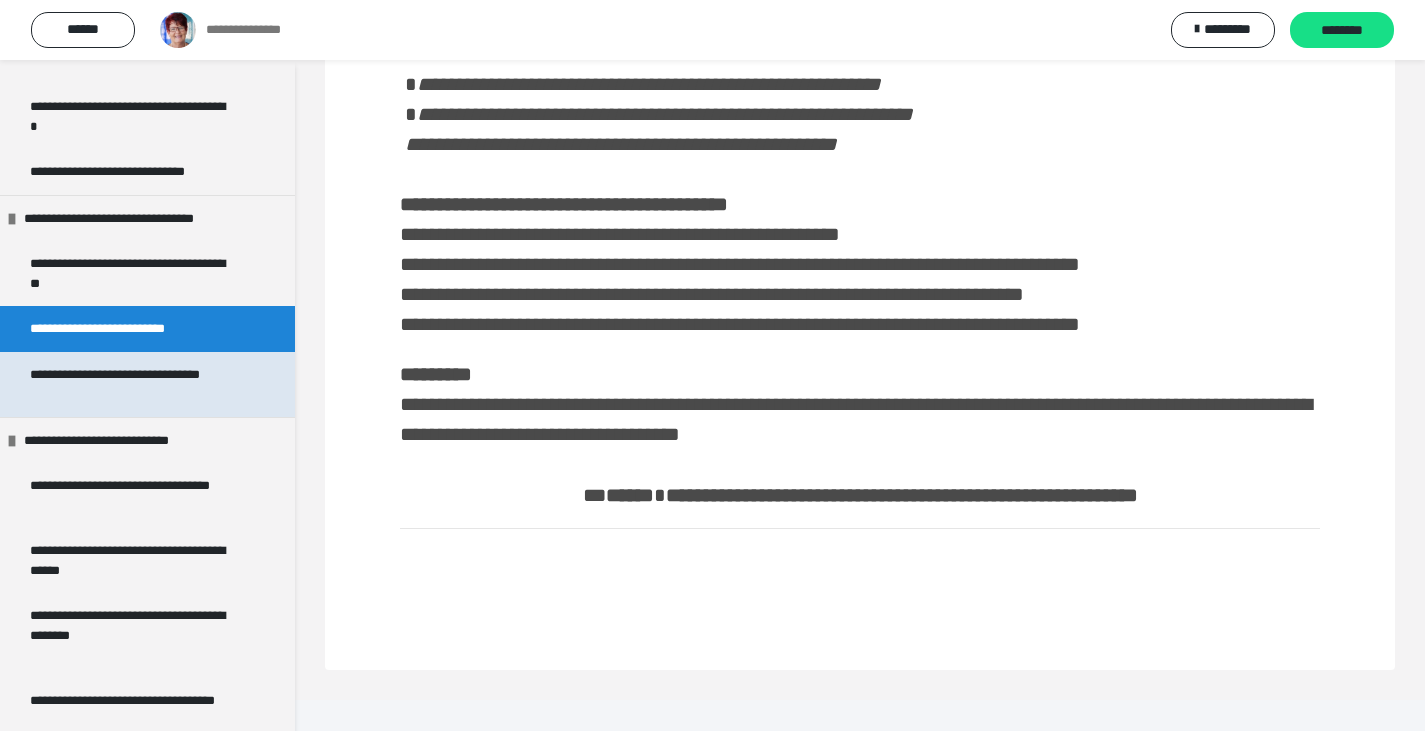 click on "**********" at bounding box center (132, 384) 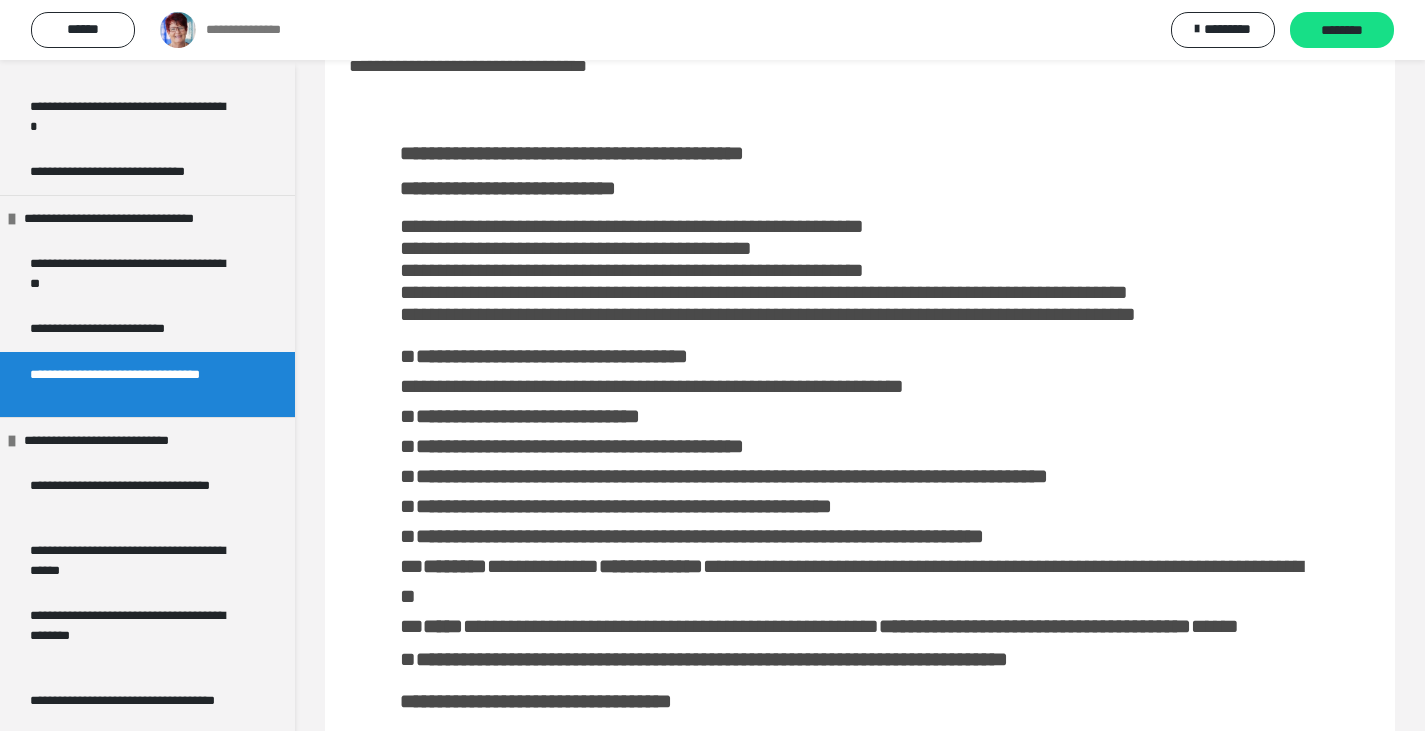 scroll, scrollTop: 0, scrollLeft: 0, axis: both 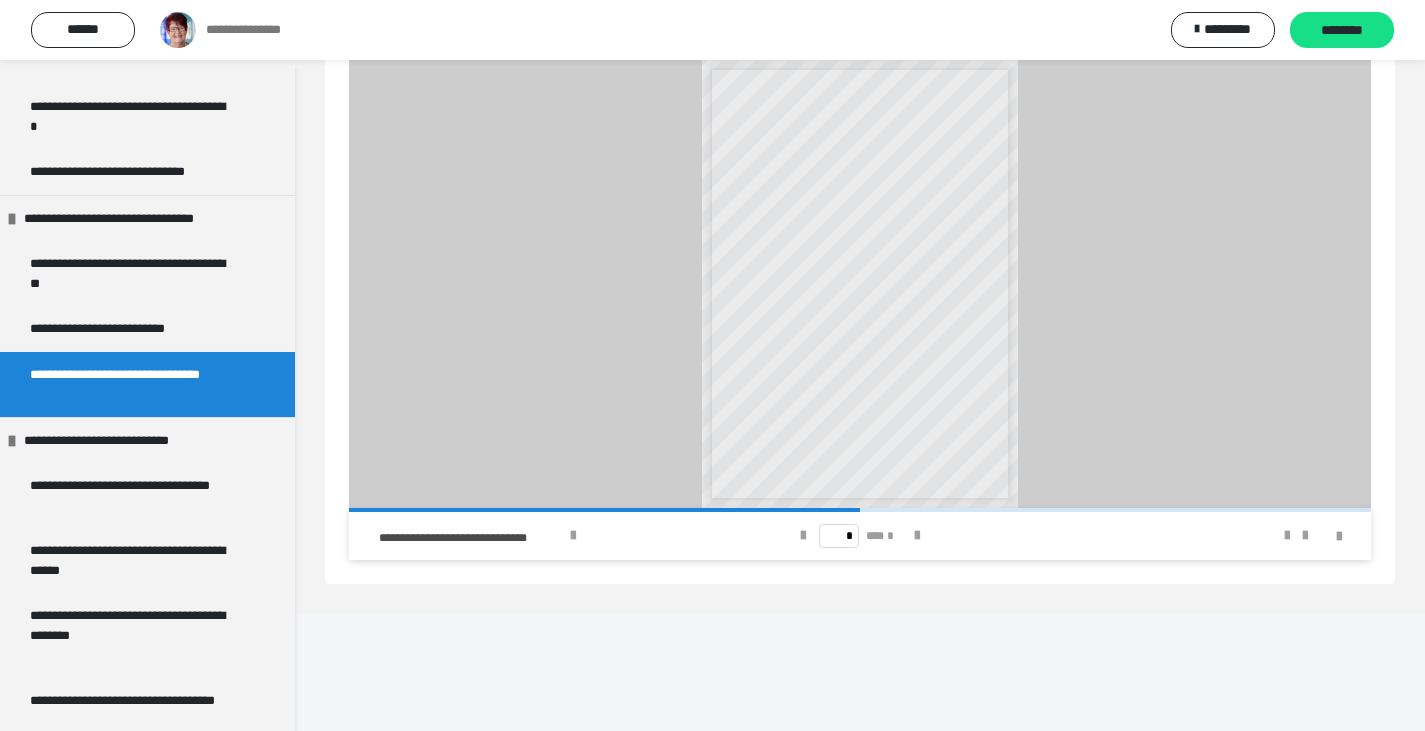 drag, startPoint x: 353, startPoint y: 128, endPoint x: 740, endPoint y: 82, distance: 389.72427 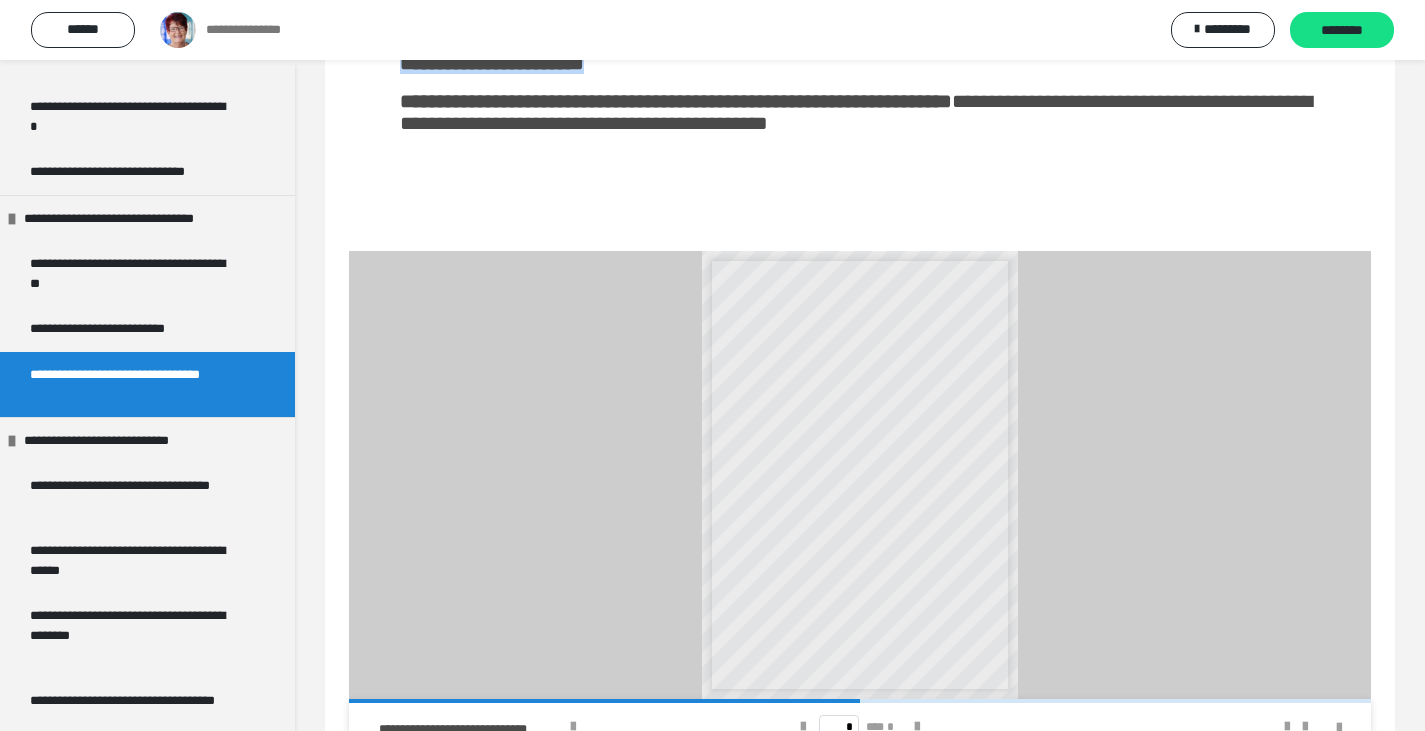 scroll, scrollTop: 1494, scrollLeft: 0, axis: vertical 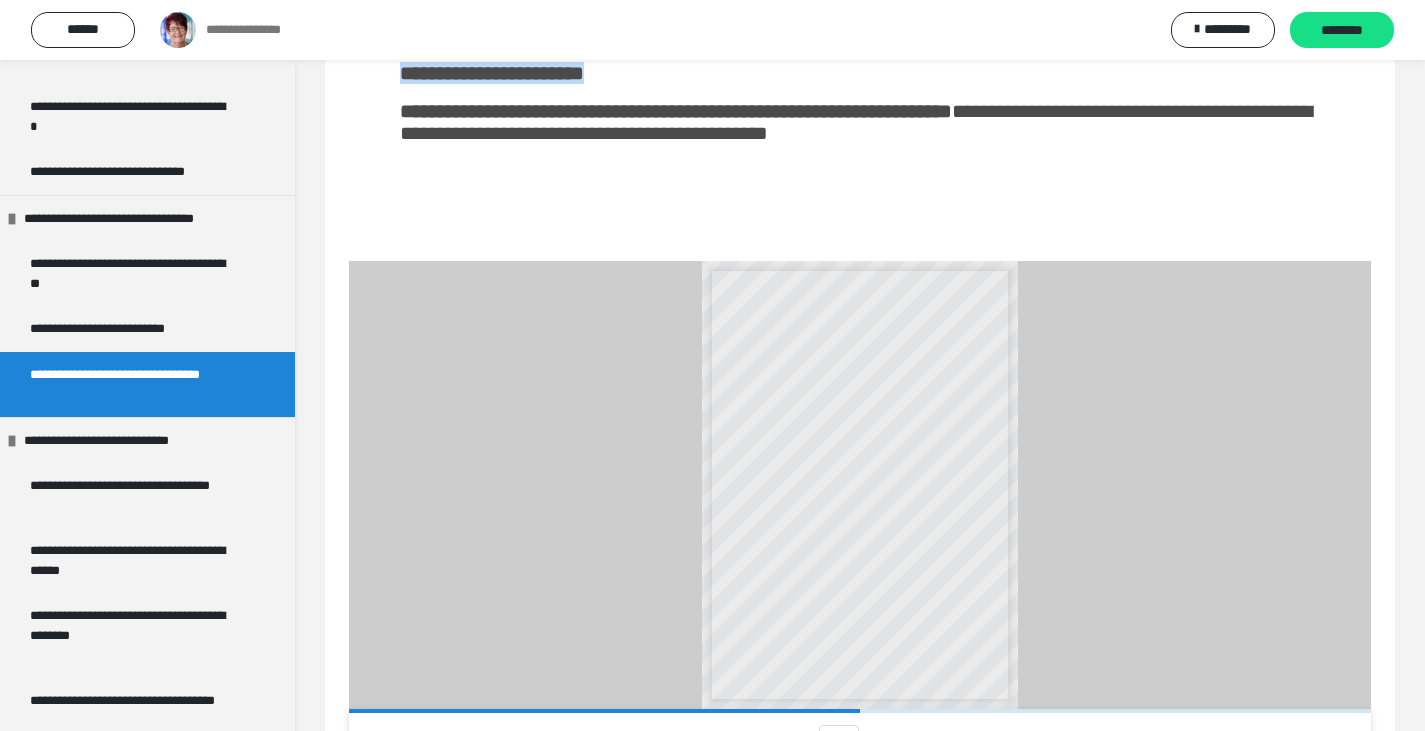copy on "**********" 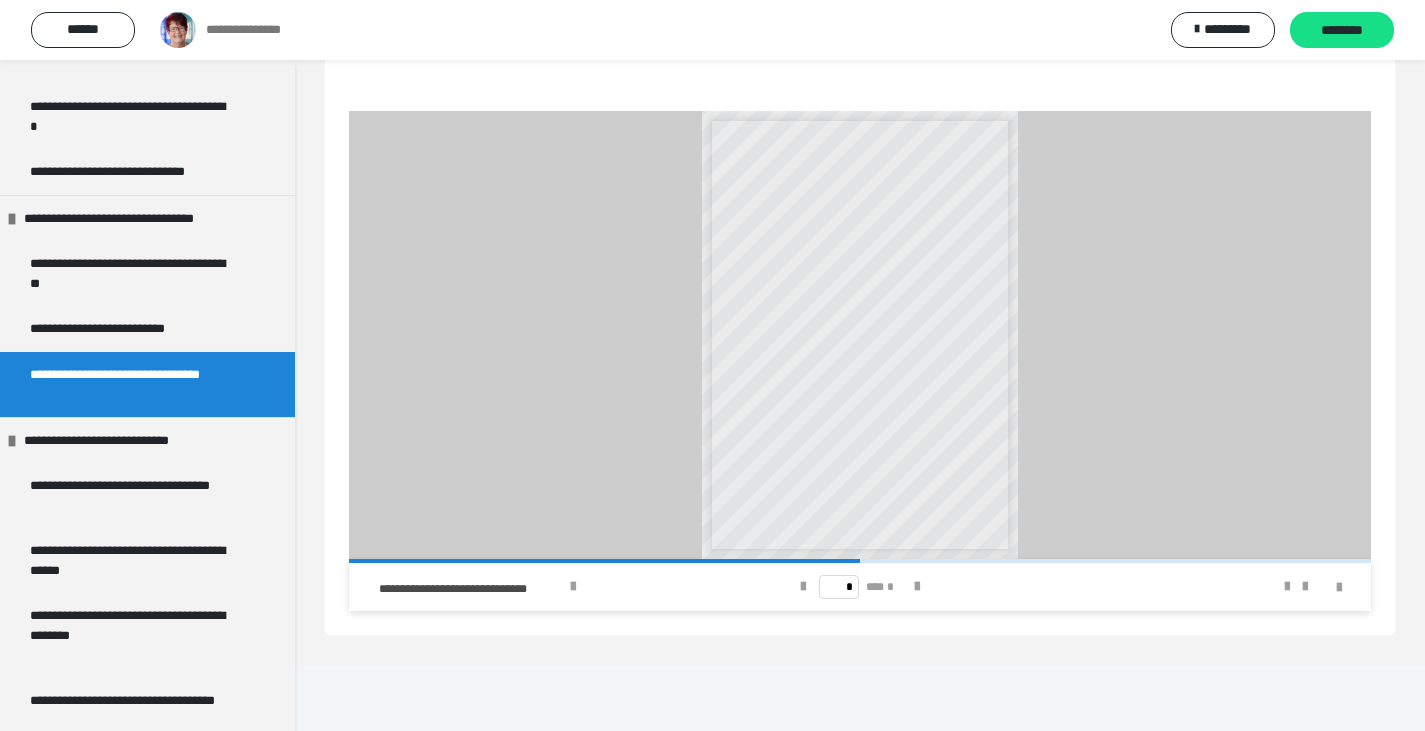 scroll, scrollTop: 1695, scrollLeft: 0, axis: vertical 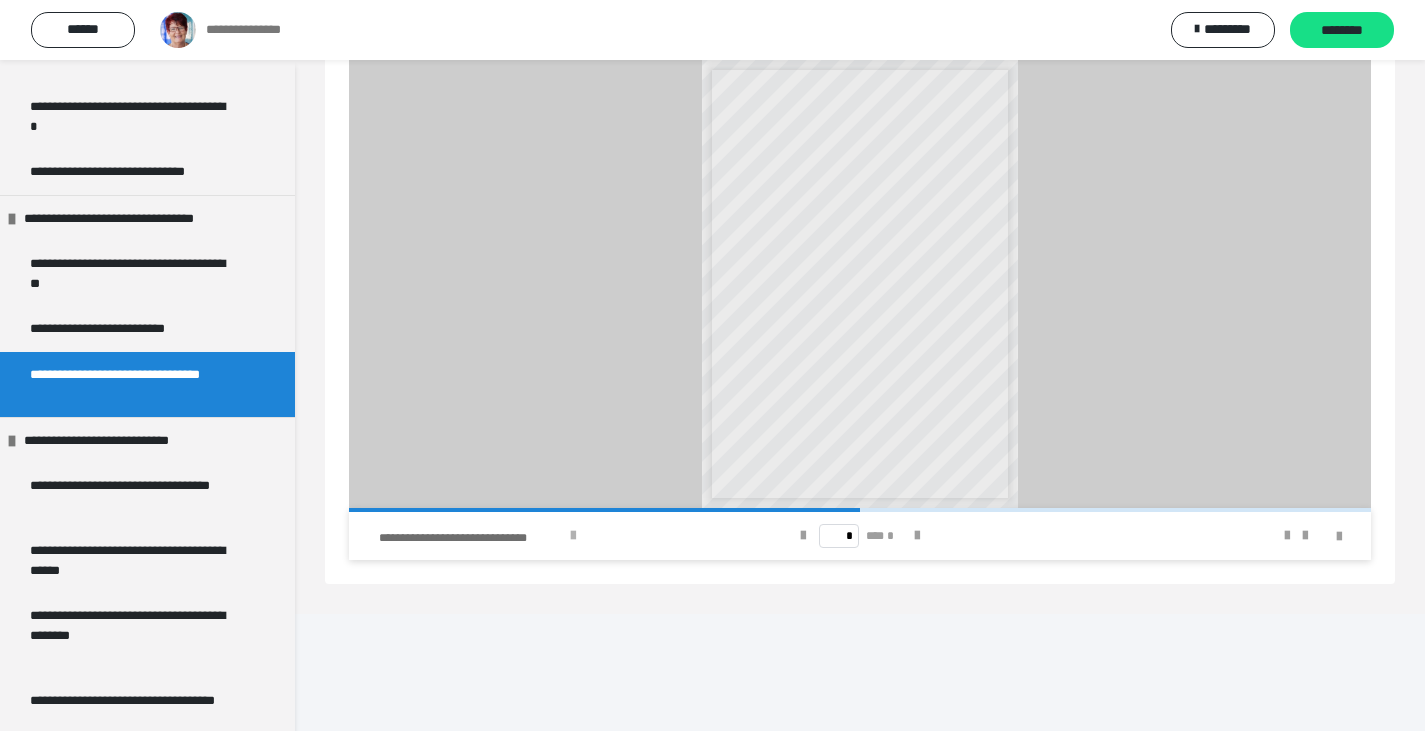click at bounding box center (573, 536) 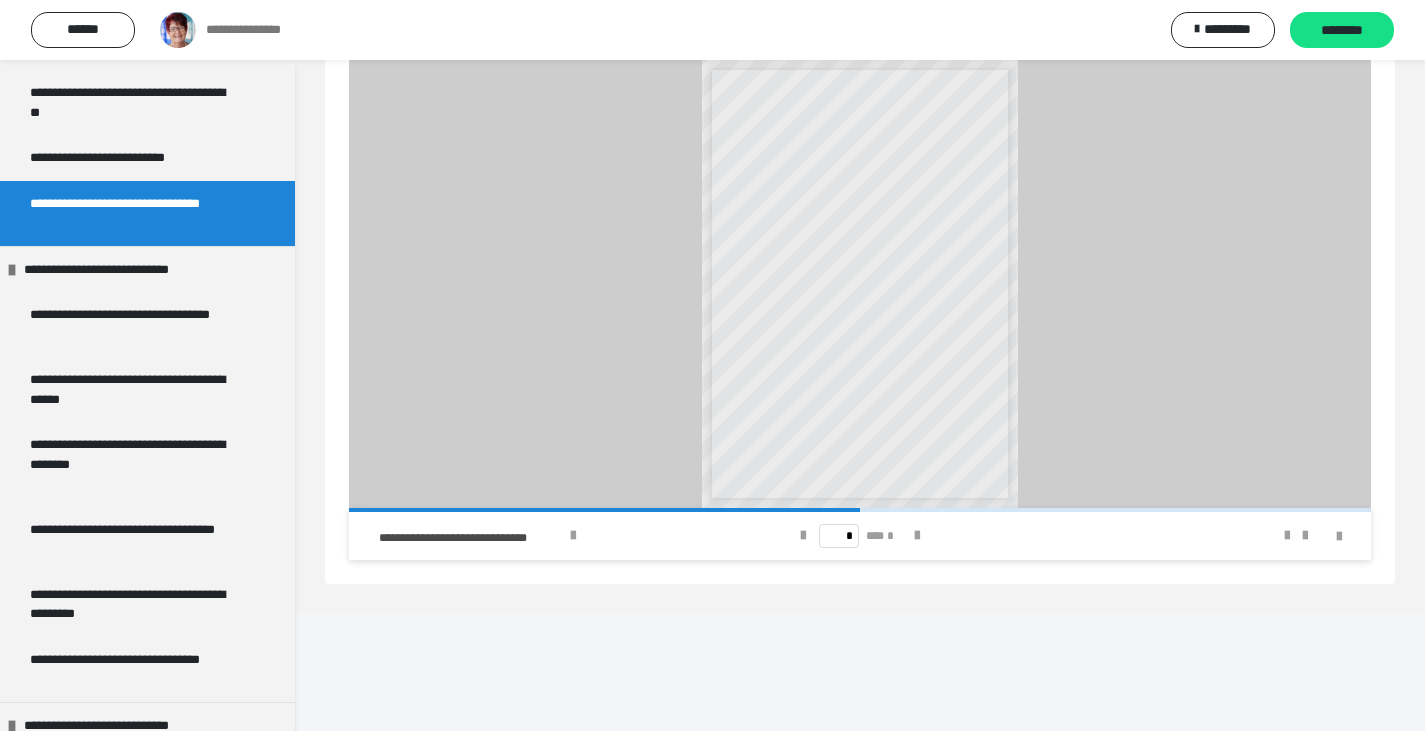 scroll, scrollTop: 1390, scrollLeft: 0, axis: vertical 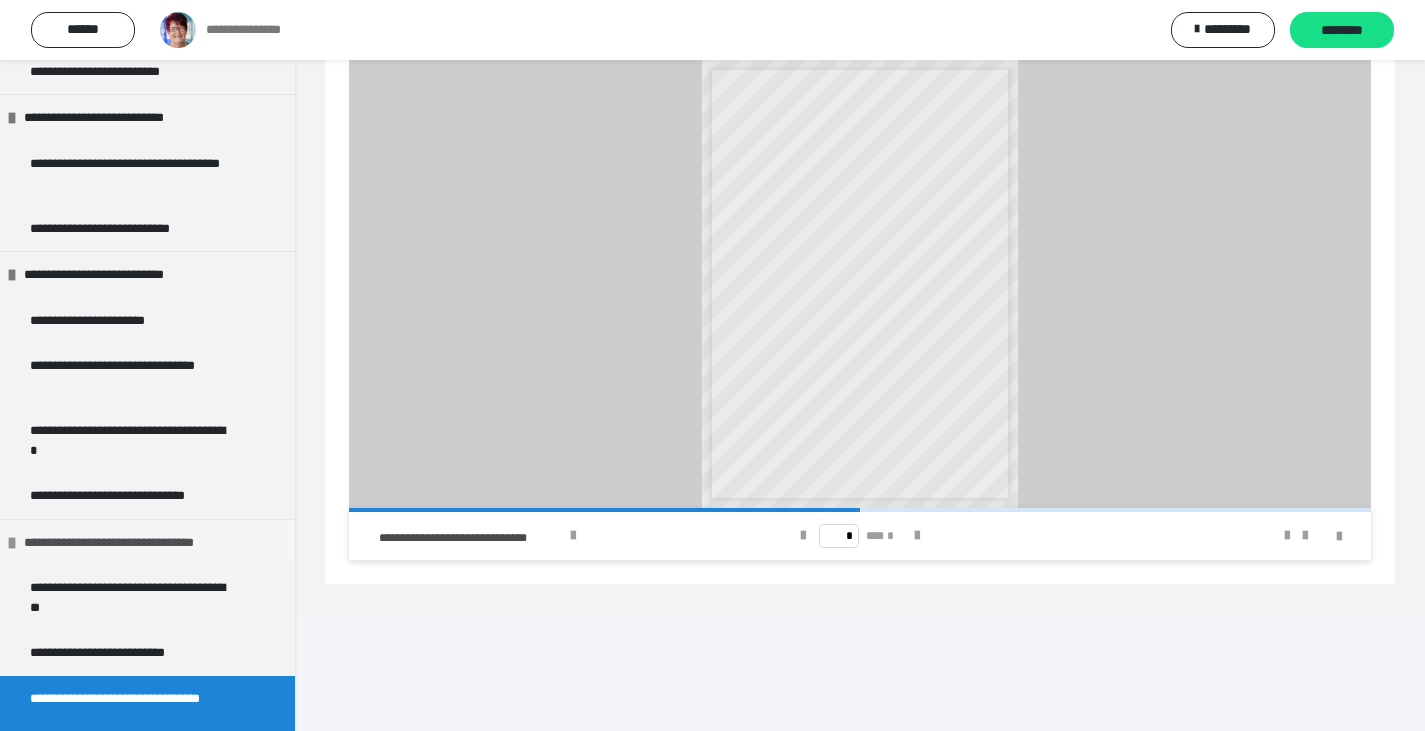 click at bounding box center (12, 543) 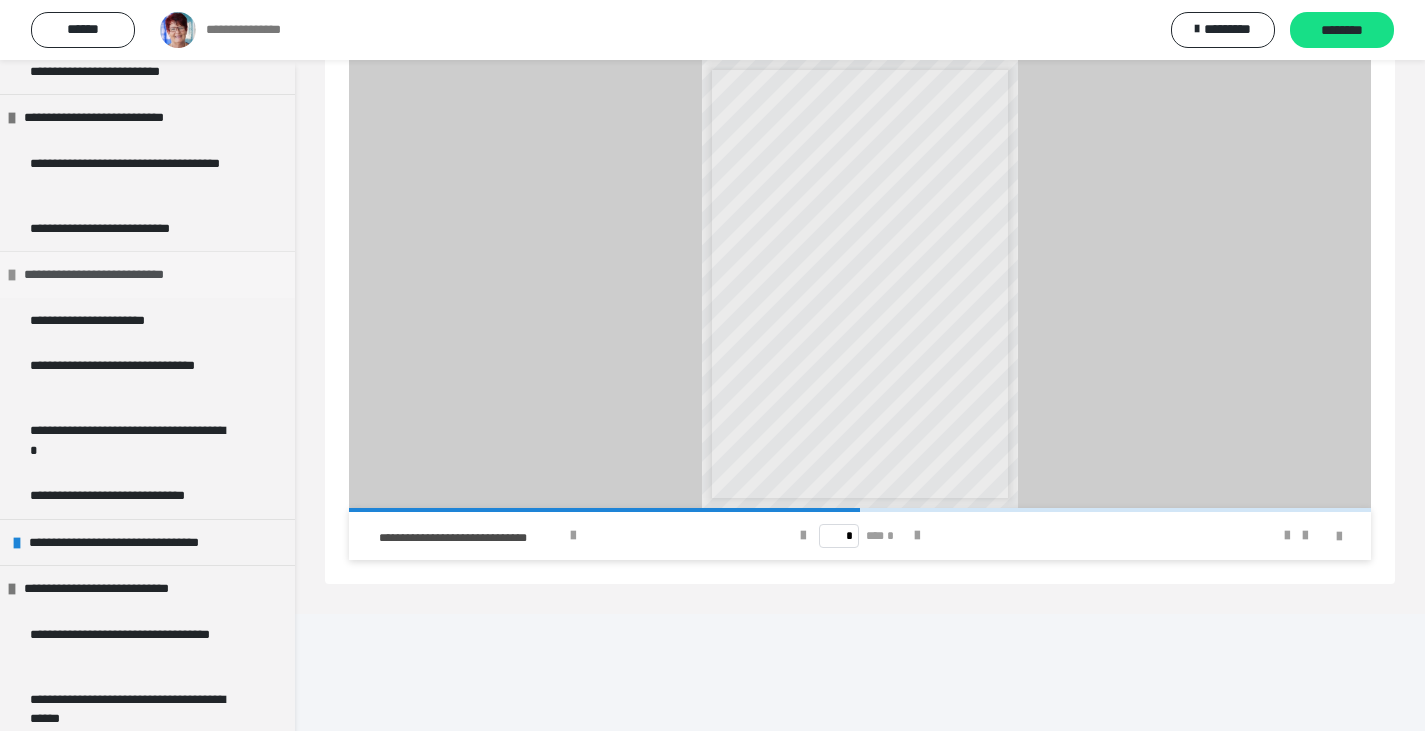 click at bounding box center [12, 275] 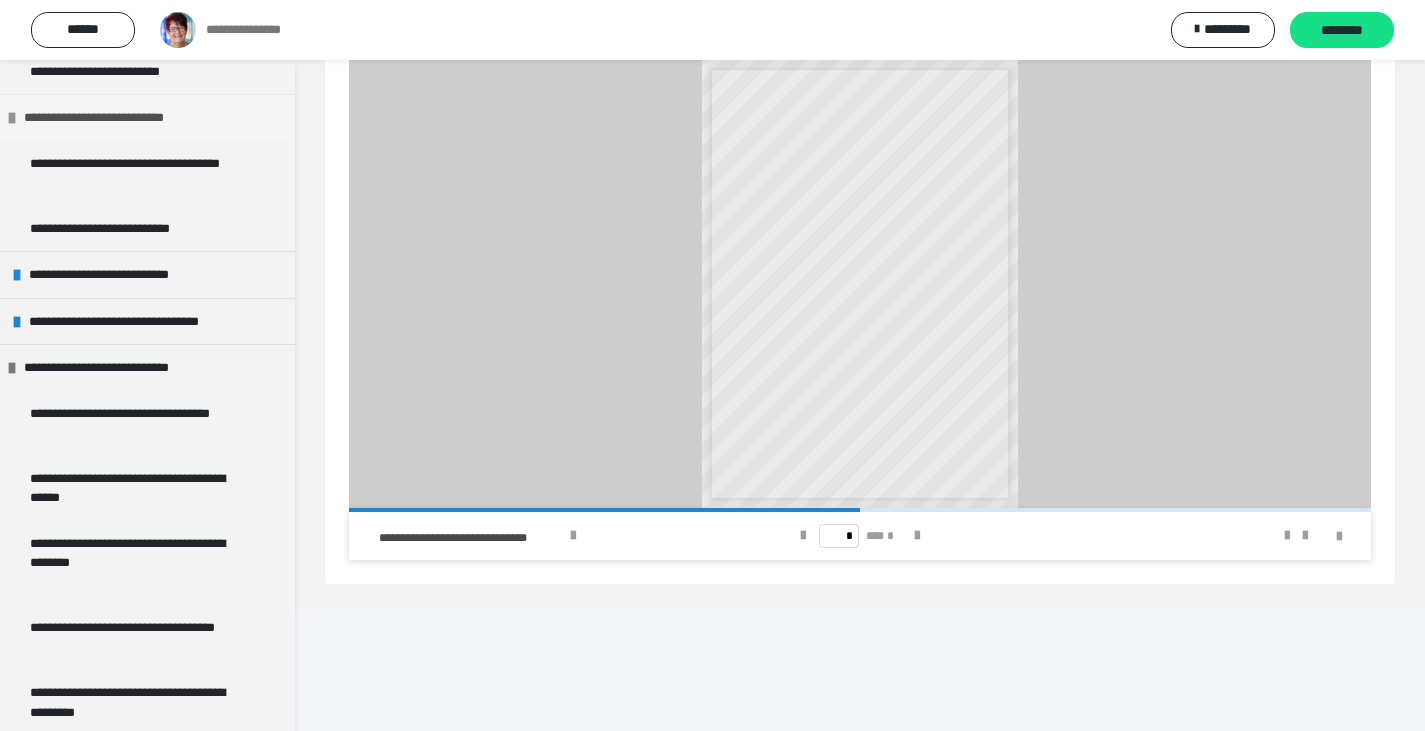 click at bounding box center [12, 118] 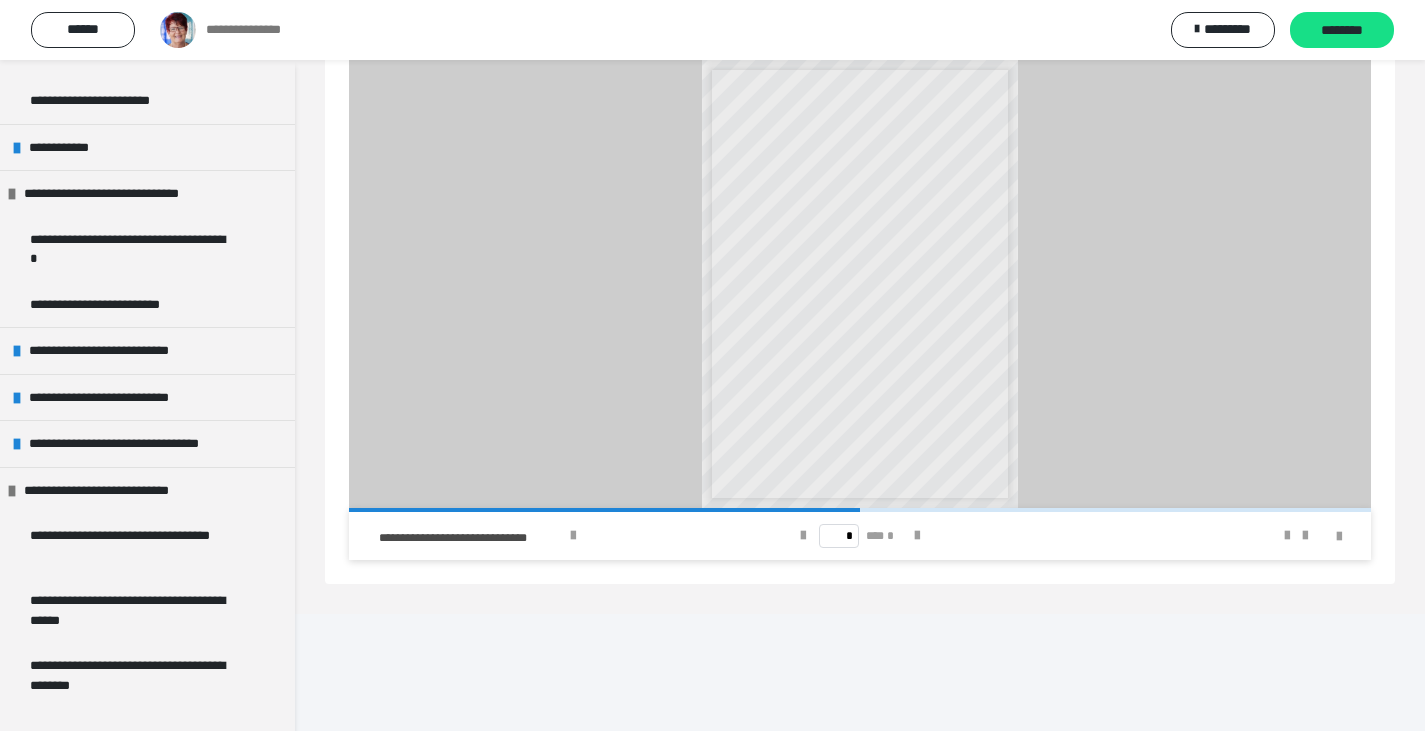 scroll, scrollTop: 612, scrollLeft: 0, axis: vertical 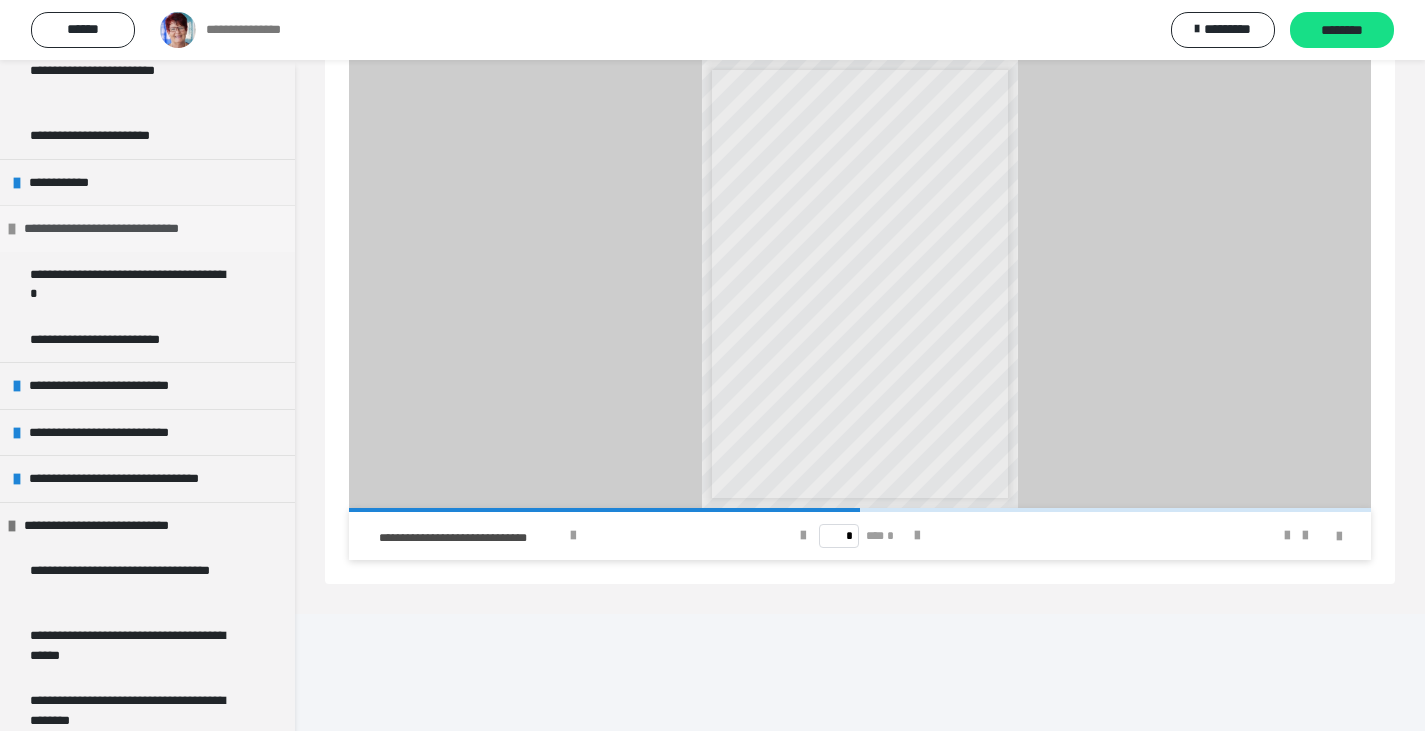 click at bounding box center (12, 229) 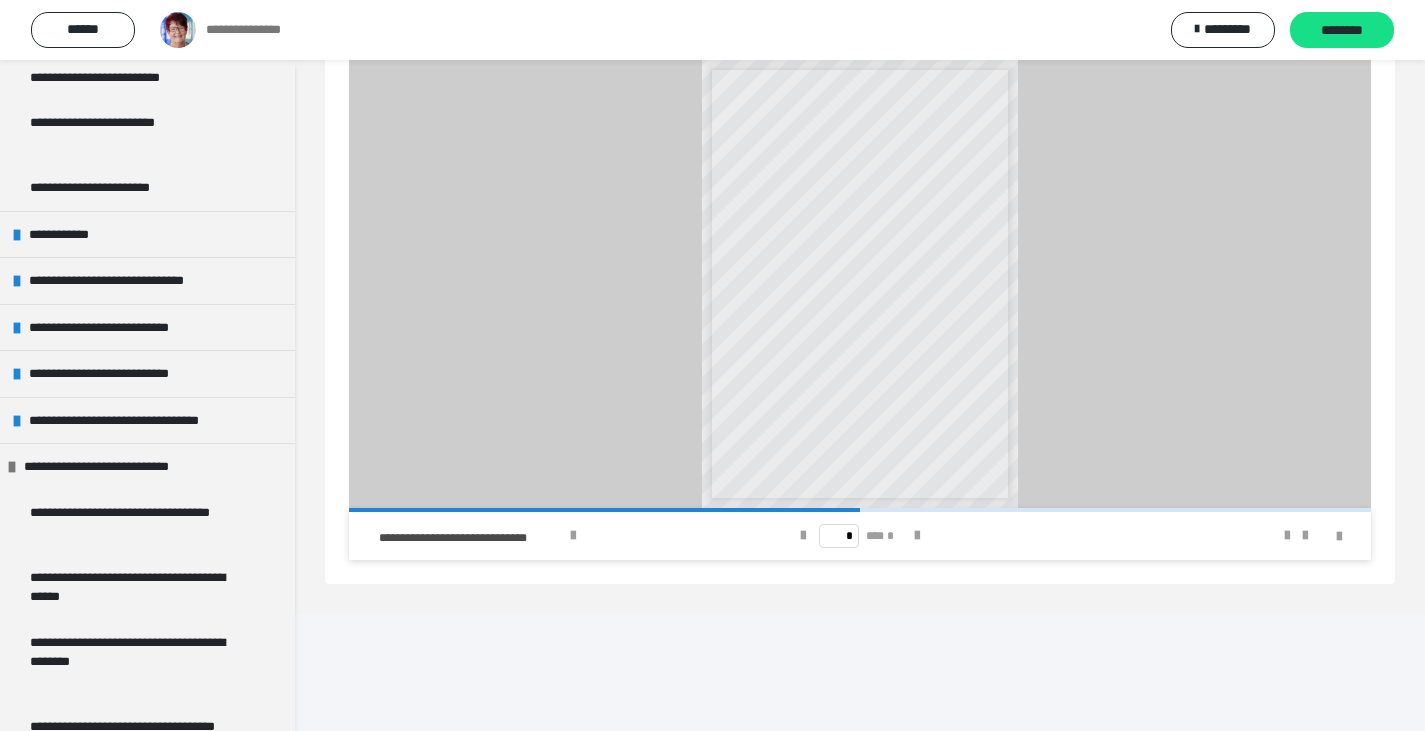 scroll, scrollTop: 568, scrollLeft: 0, axis: vertical 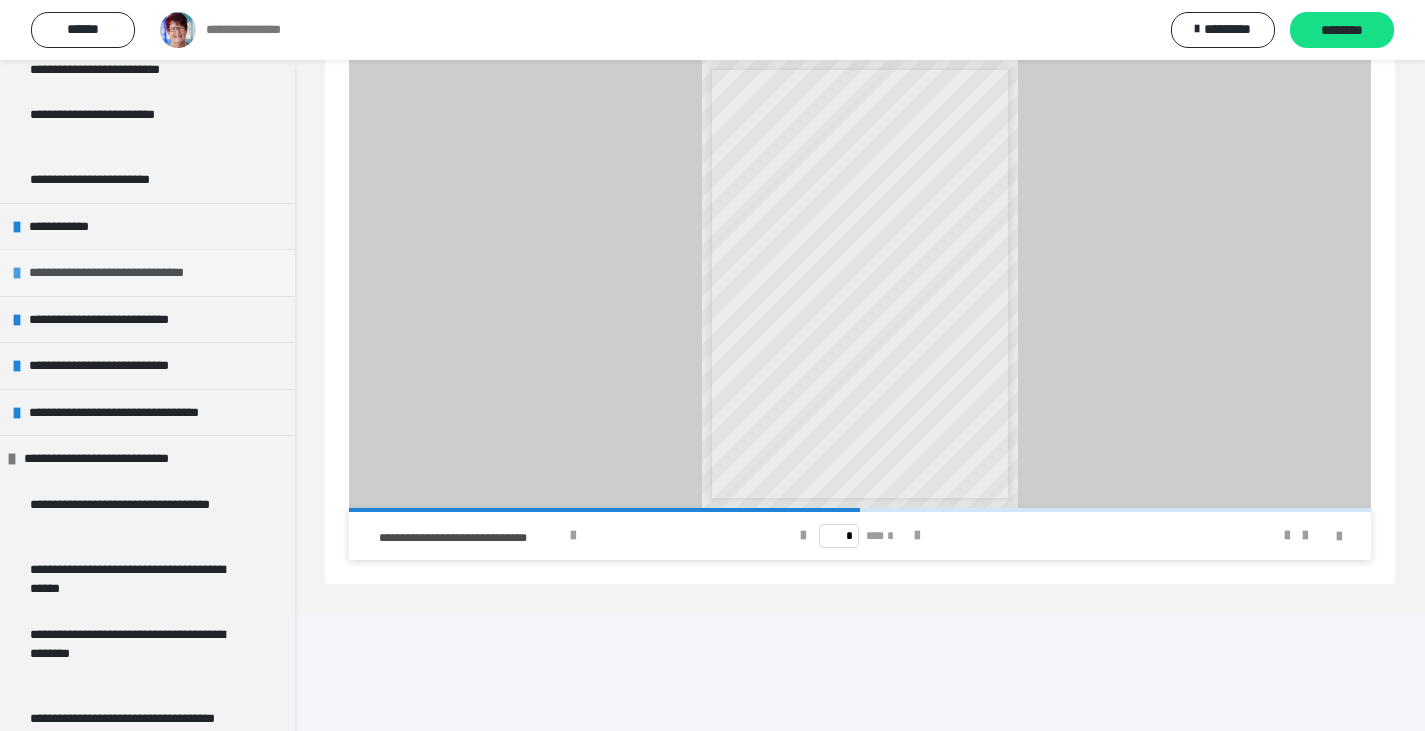 click at bounding box center [17, 273] 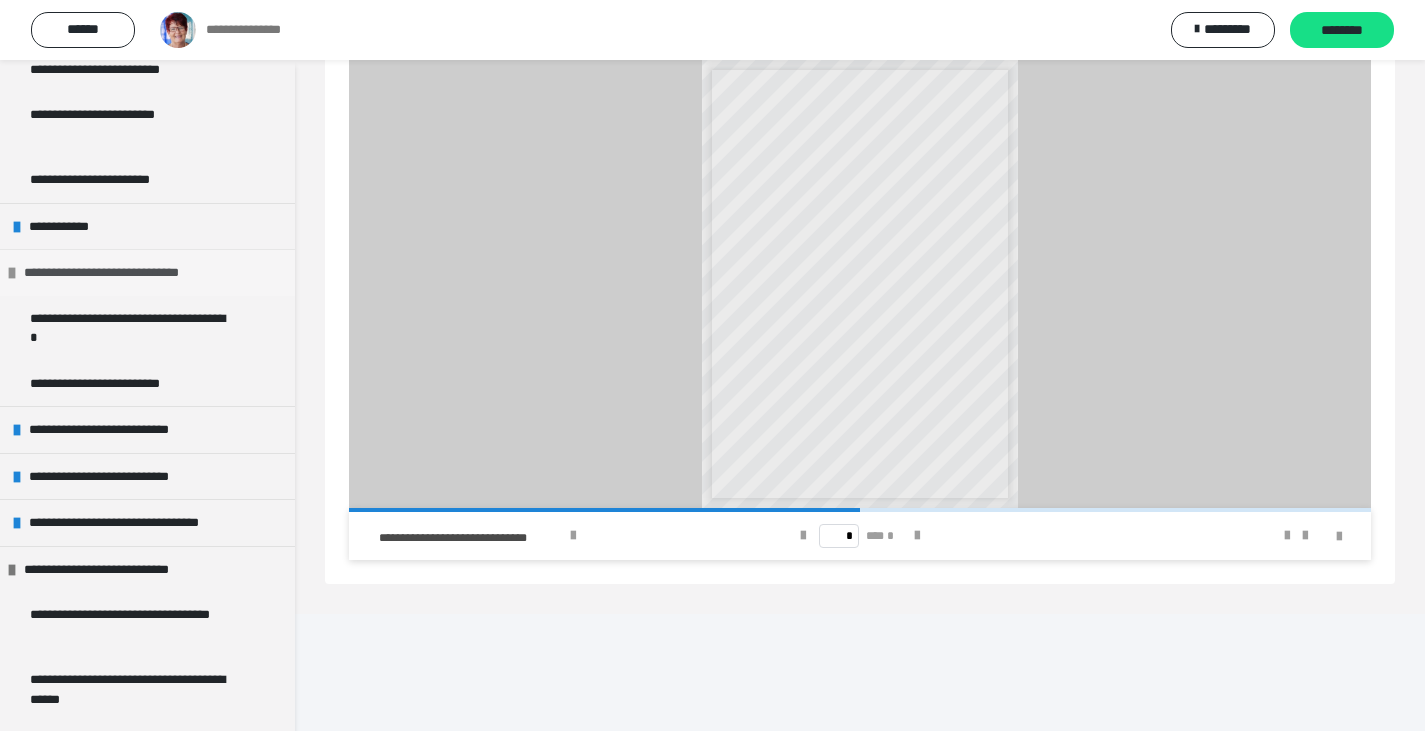 click at bounding box center [12, 273] 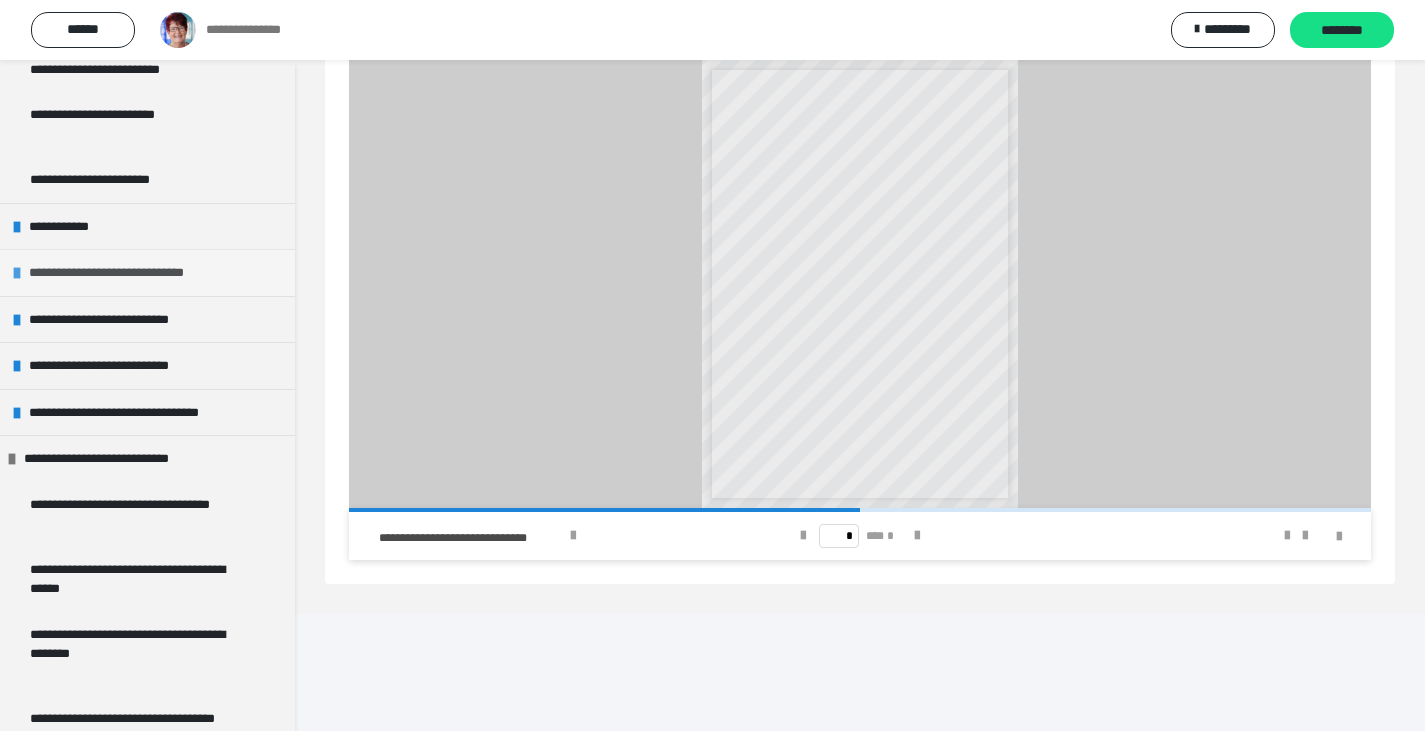 click at bounding box center [17, 273] 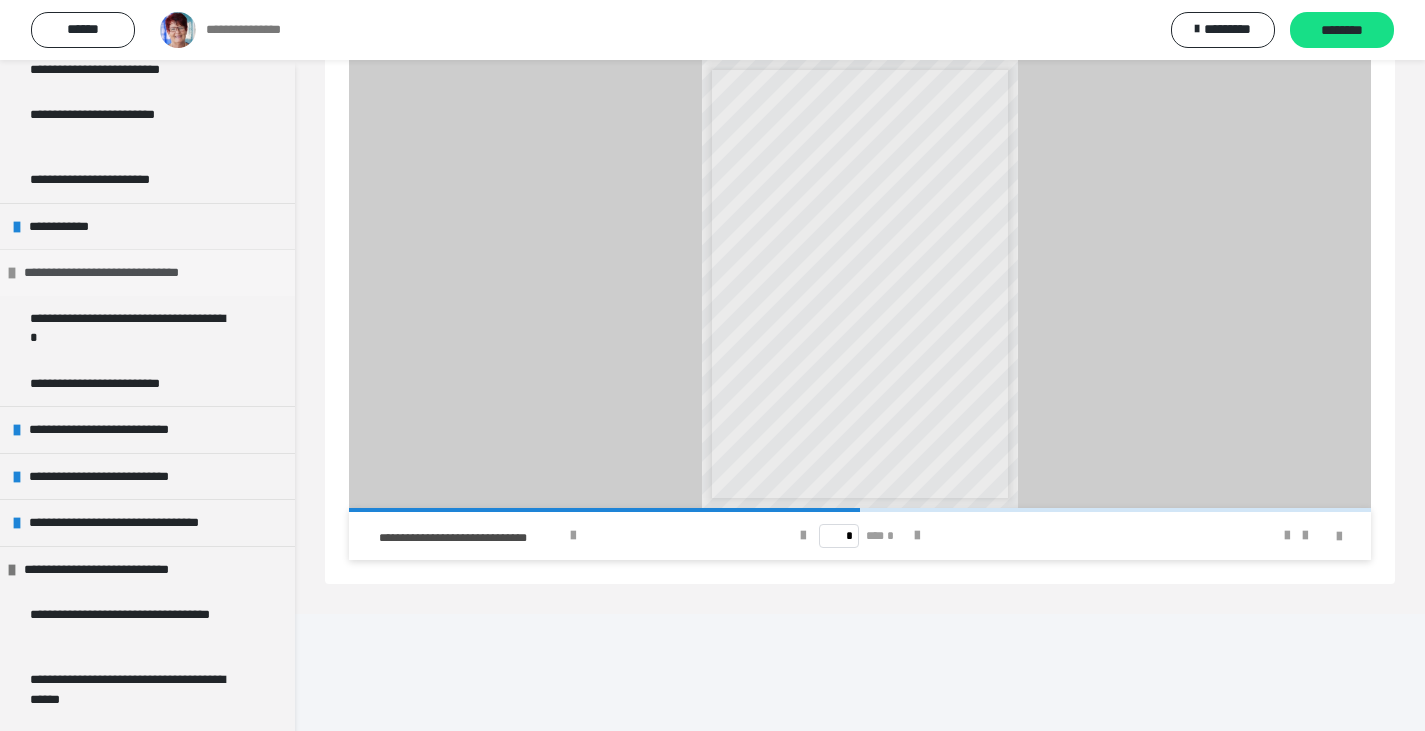 click on "**********" at bounding box center [124, 273] 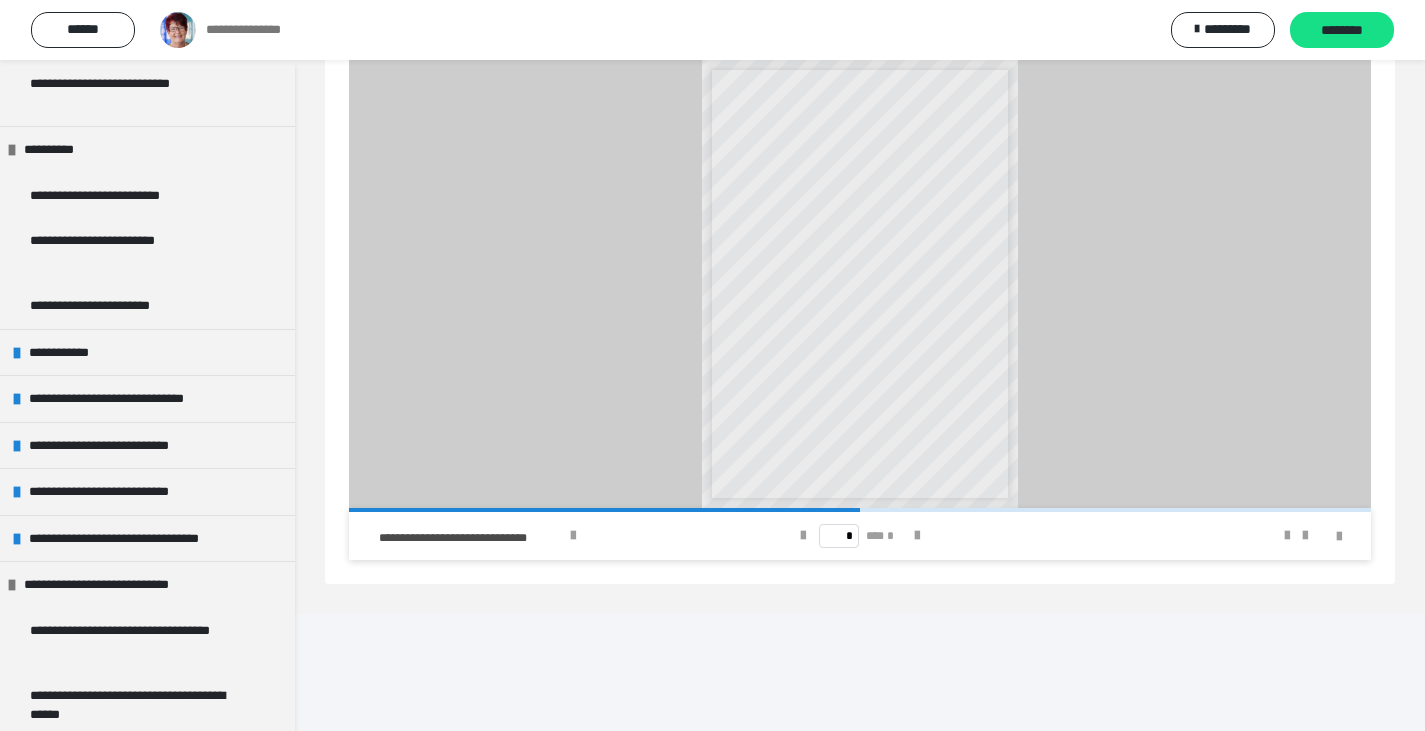 scroll, scrollTop: 445, scrollLeft: 0, axis: vertical 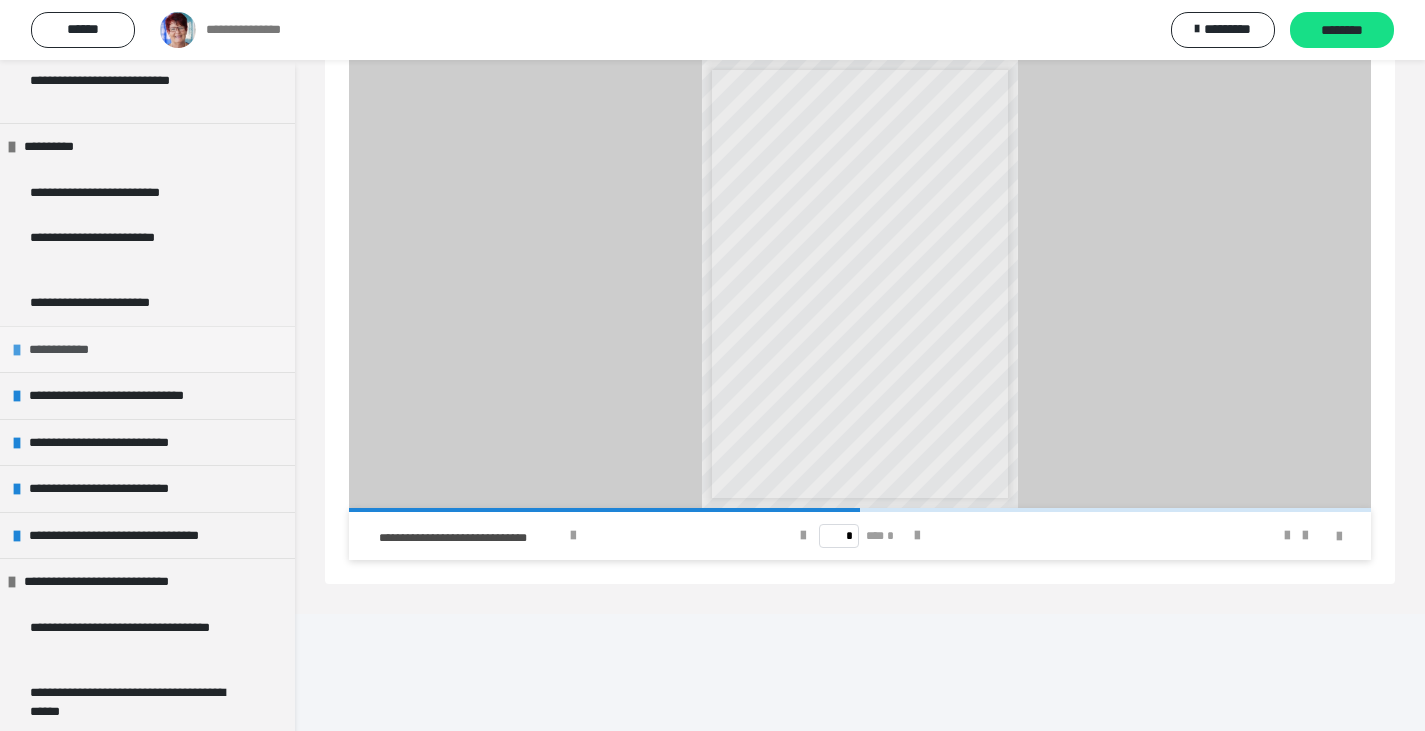 click on "**********" at bounding box center [70, 350] 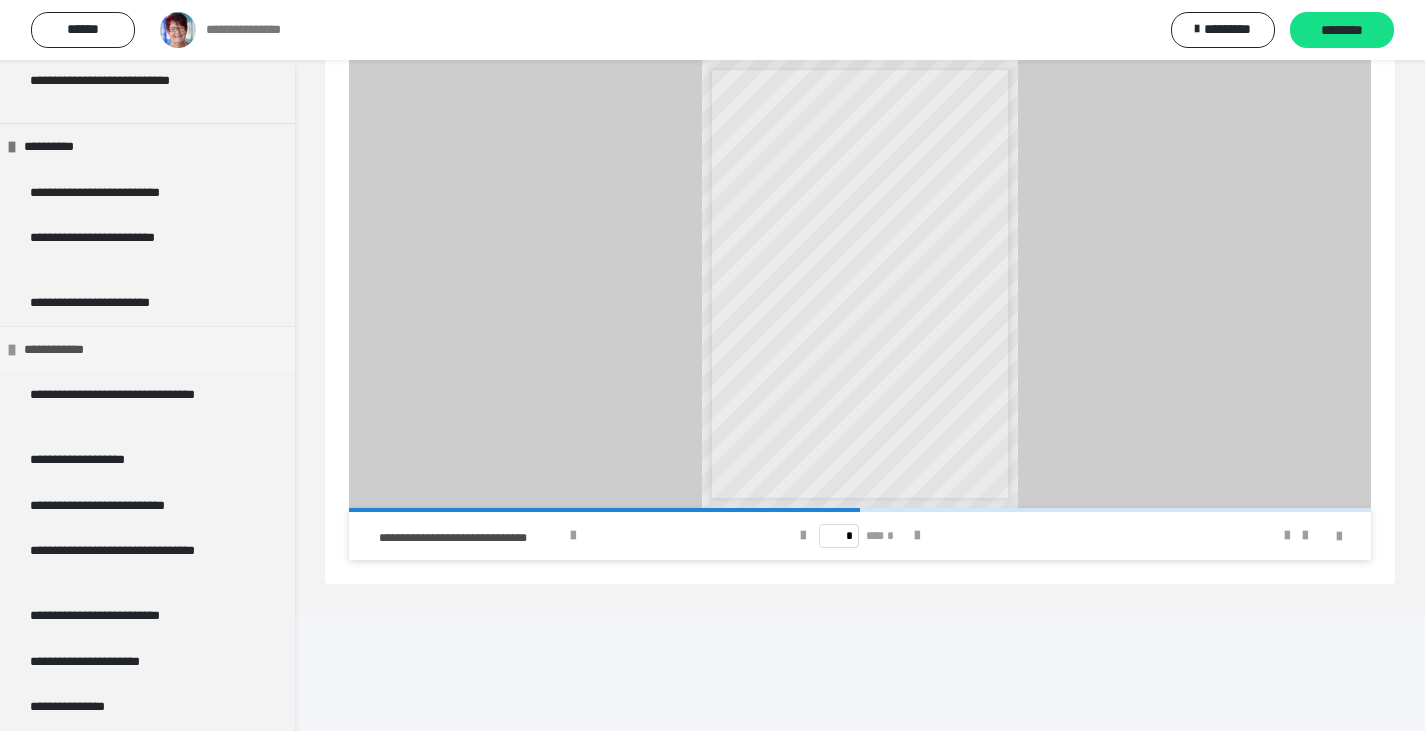 click on "**********" at bounding box center [65, 350] 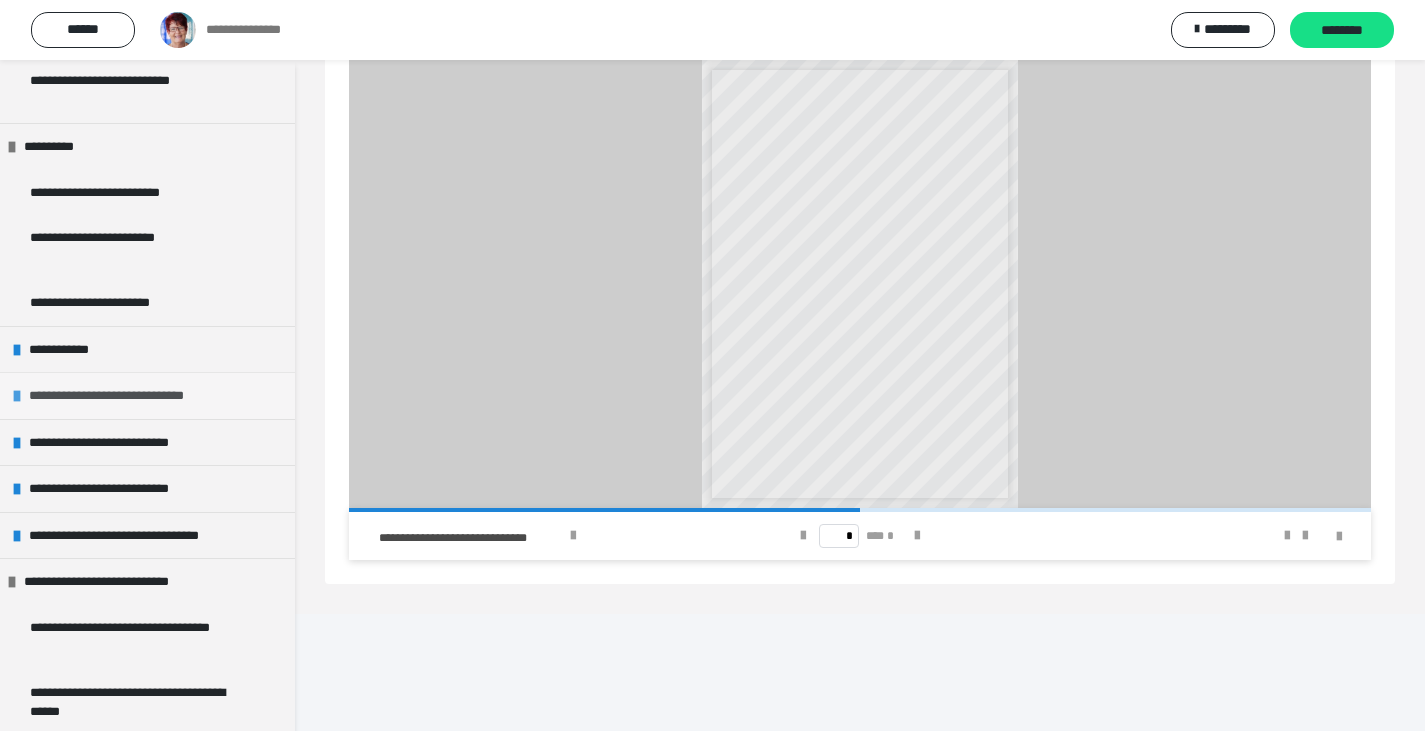click at bounding box center [17, 396] 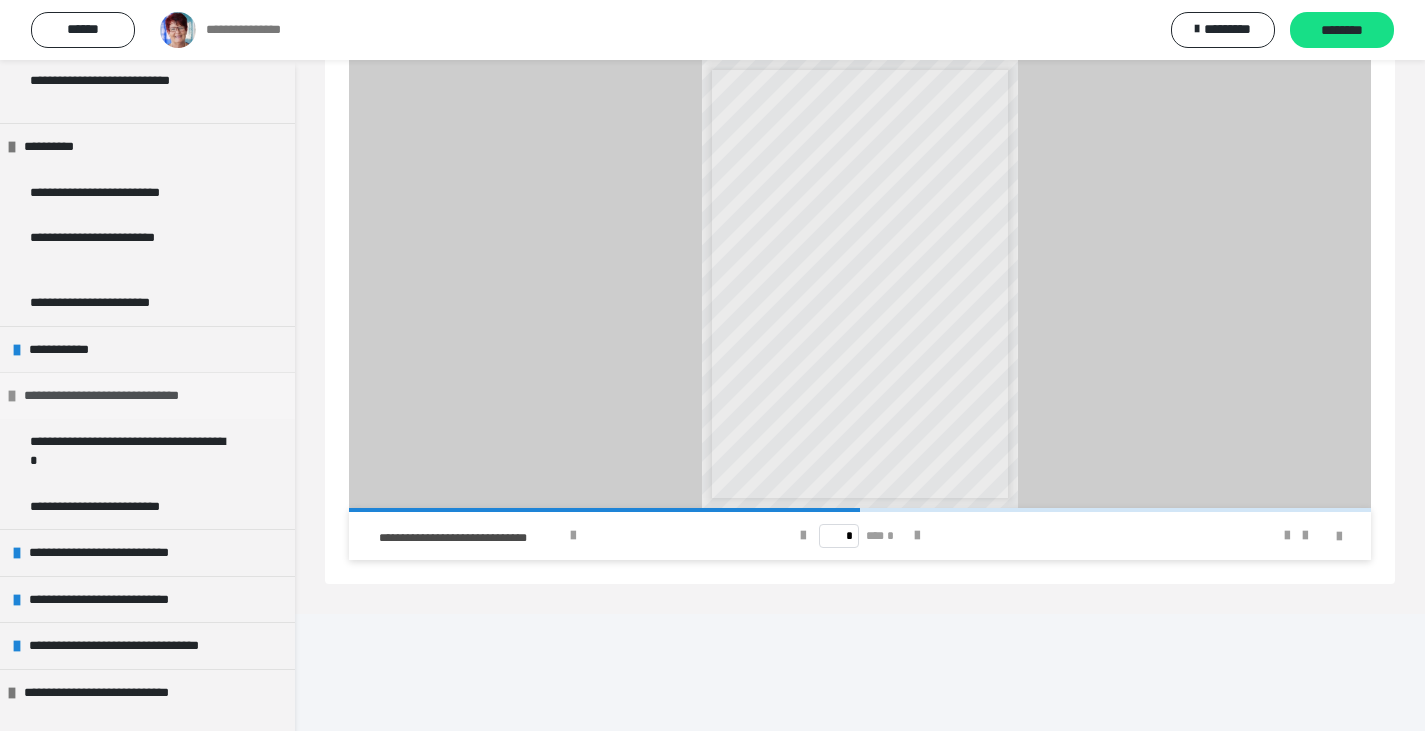 click at bounding box center (12, 396) 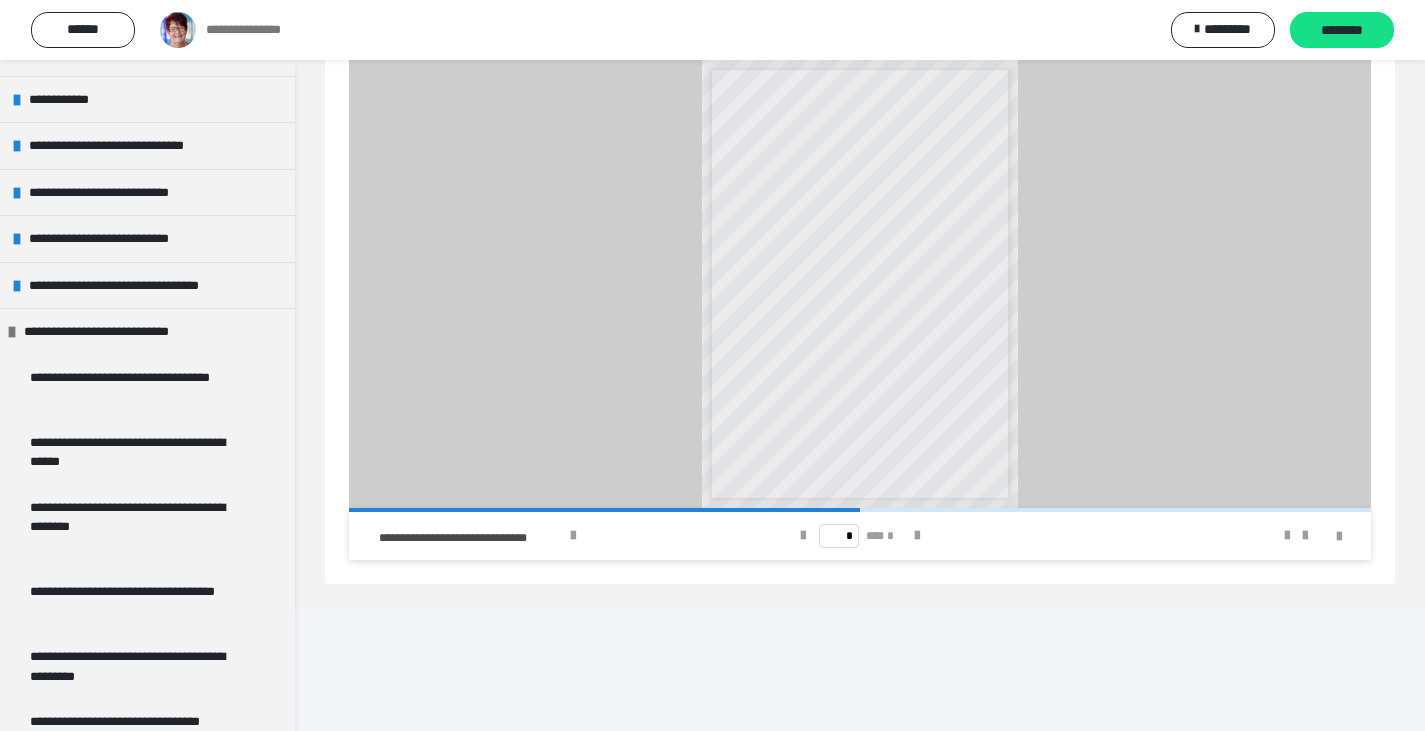 scroll, scrollTop: 703, scrollLeft: 0, axis: vertical 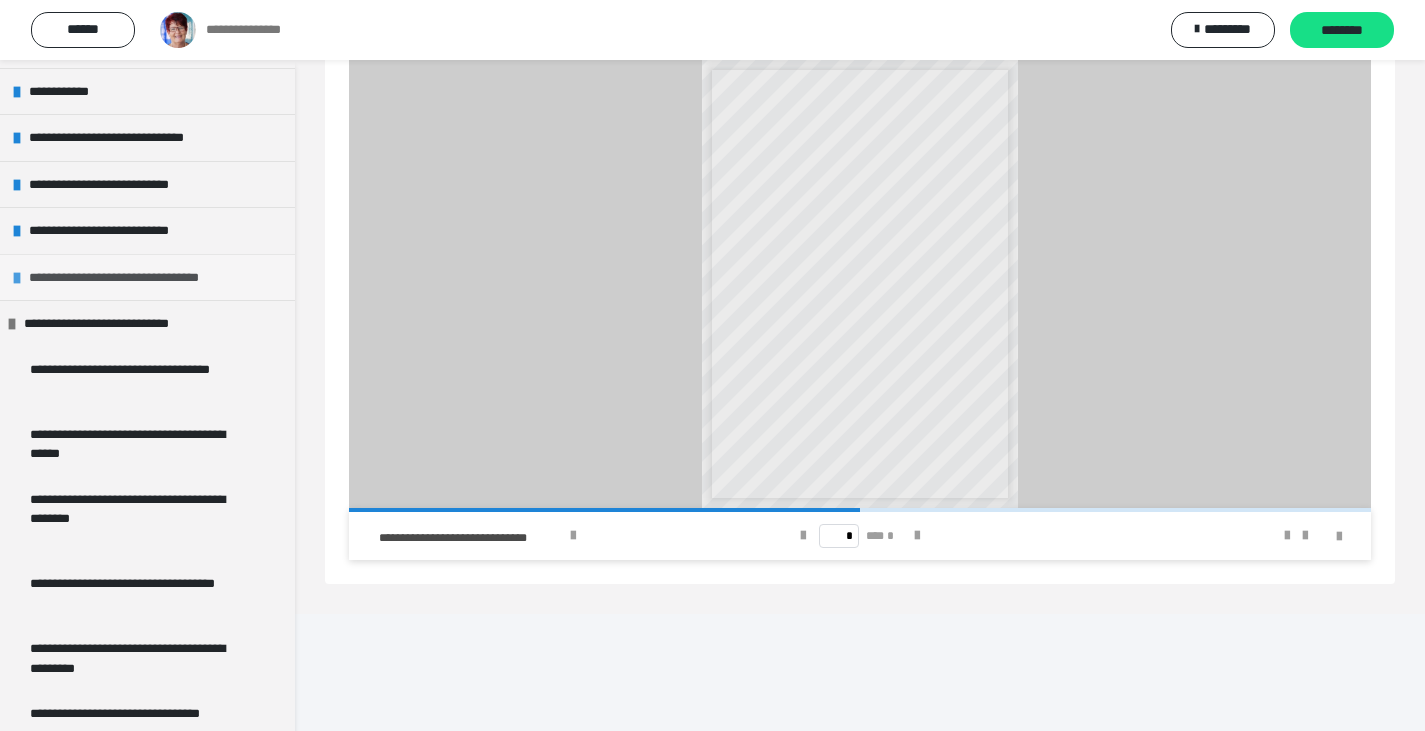 click on "**********" at bounding box center (131, 278) 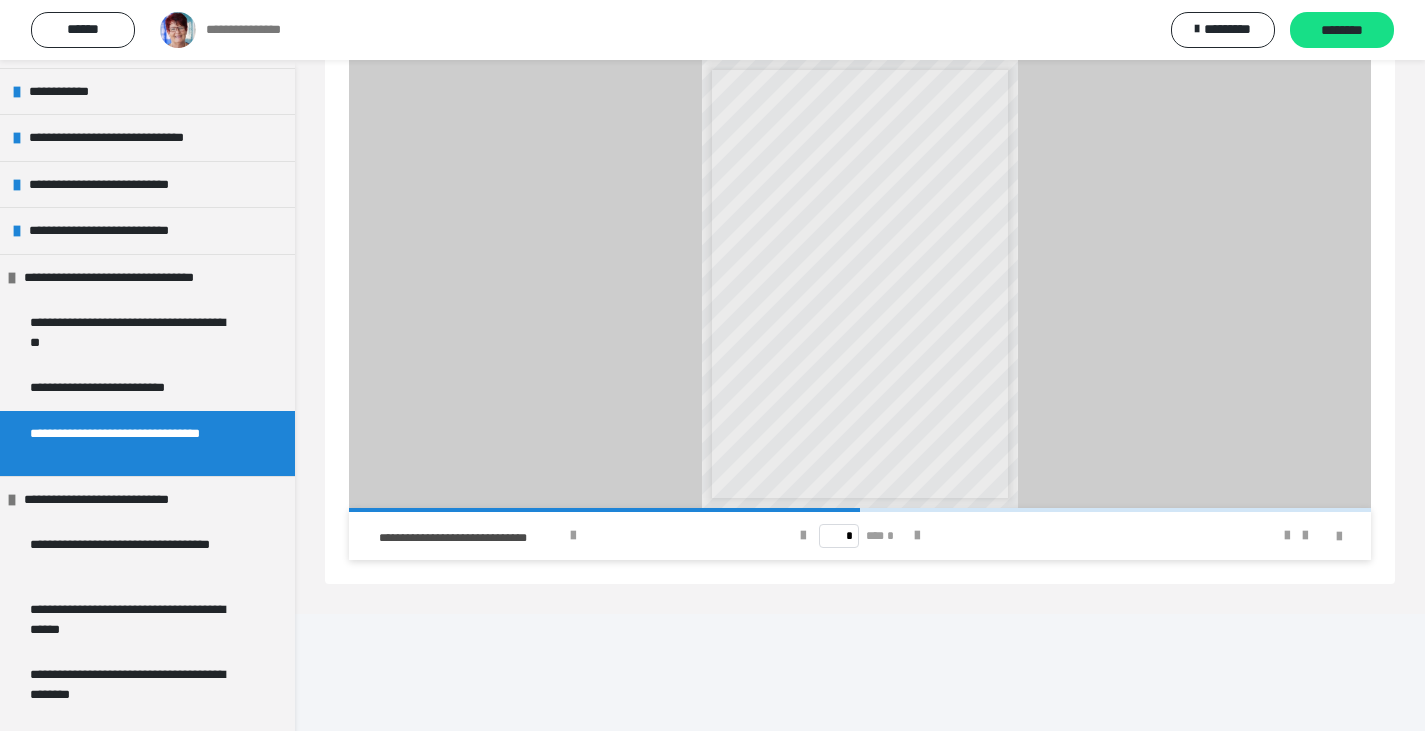 click on "**********" at bounding box center (132, 443) 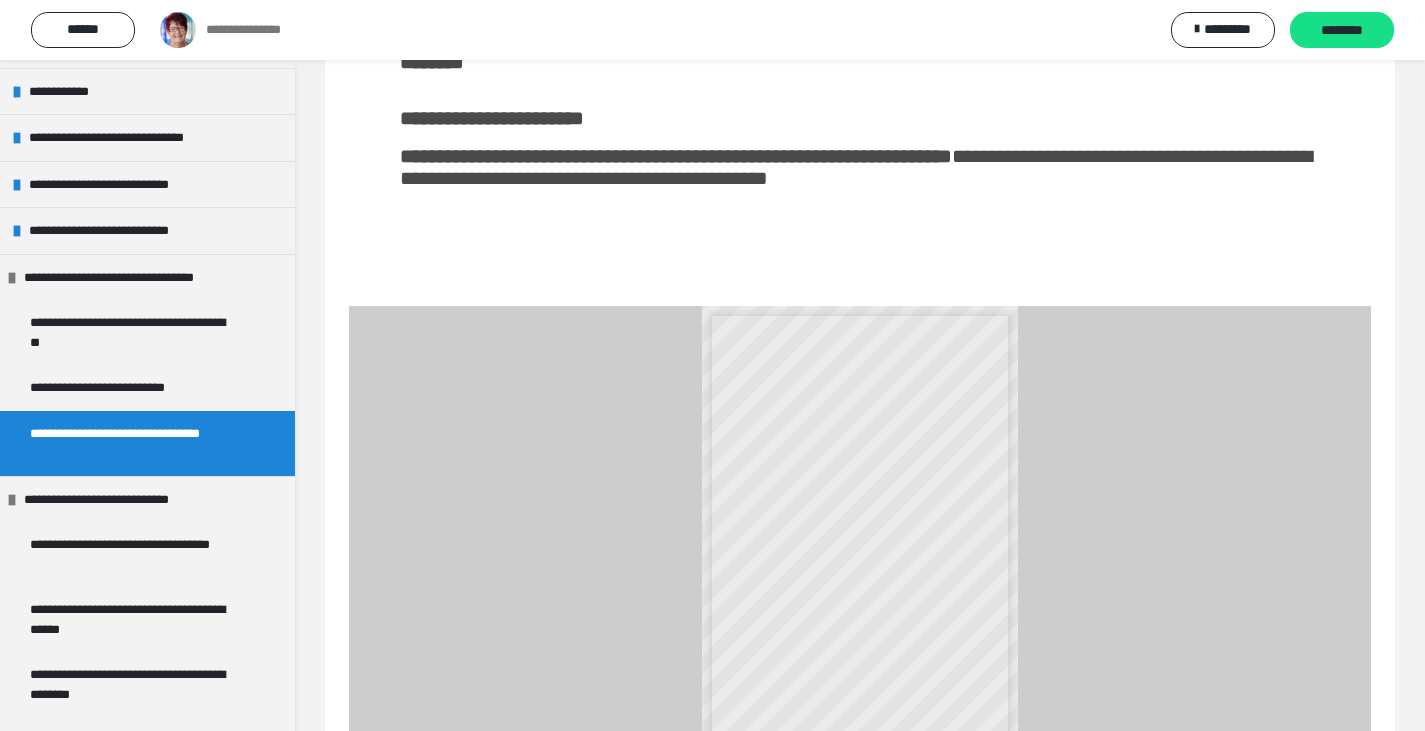 scroll, scrollTop: 1445, scrollLeft: 0, axis: vertical 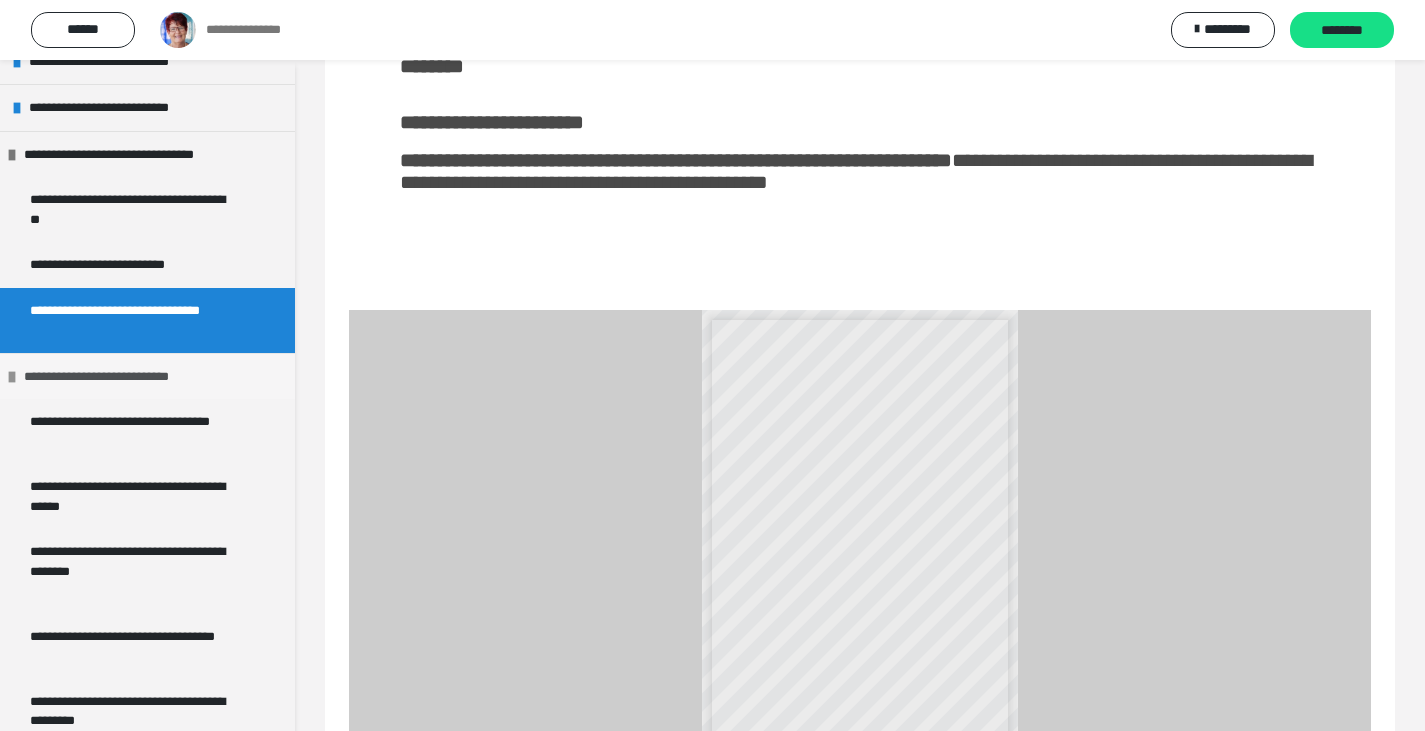 click at bounding box center (12, 377) 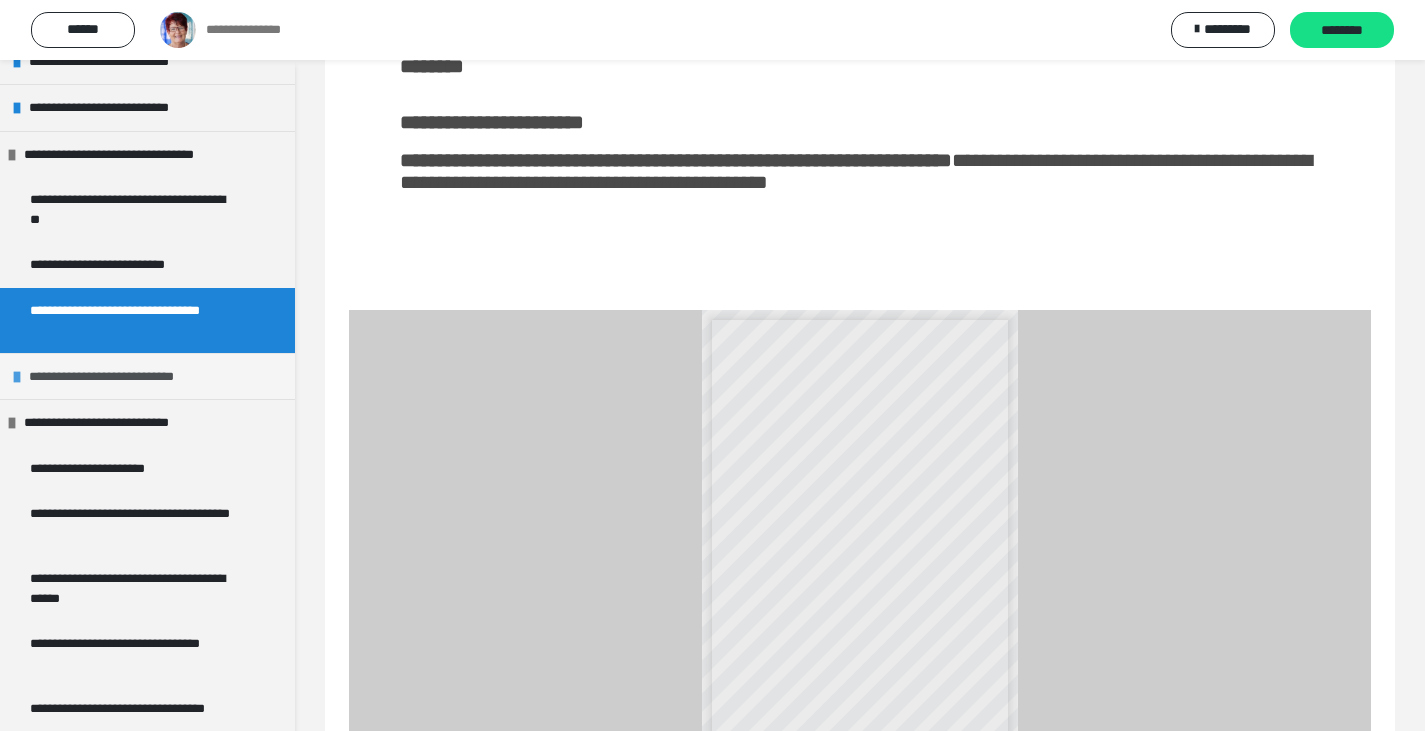 click on "**********" at bounding box center (120, 377) 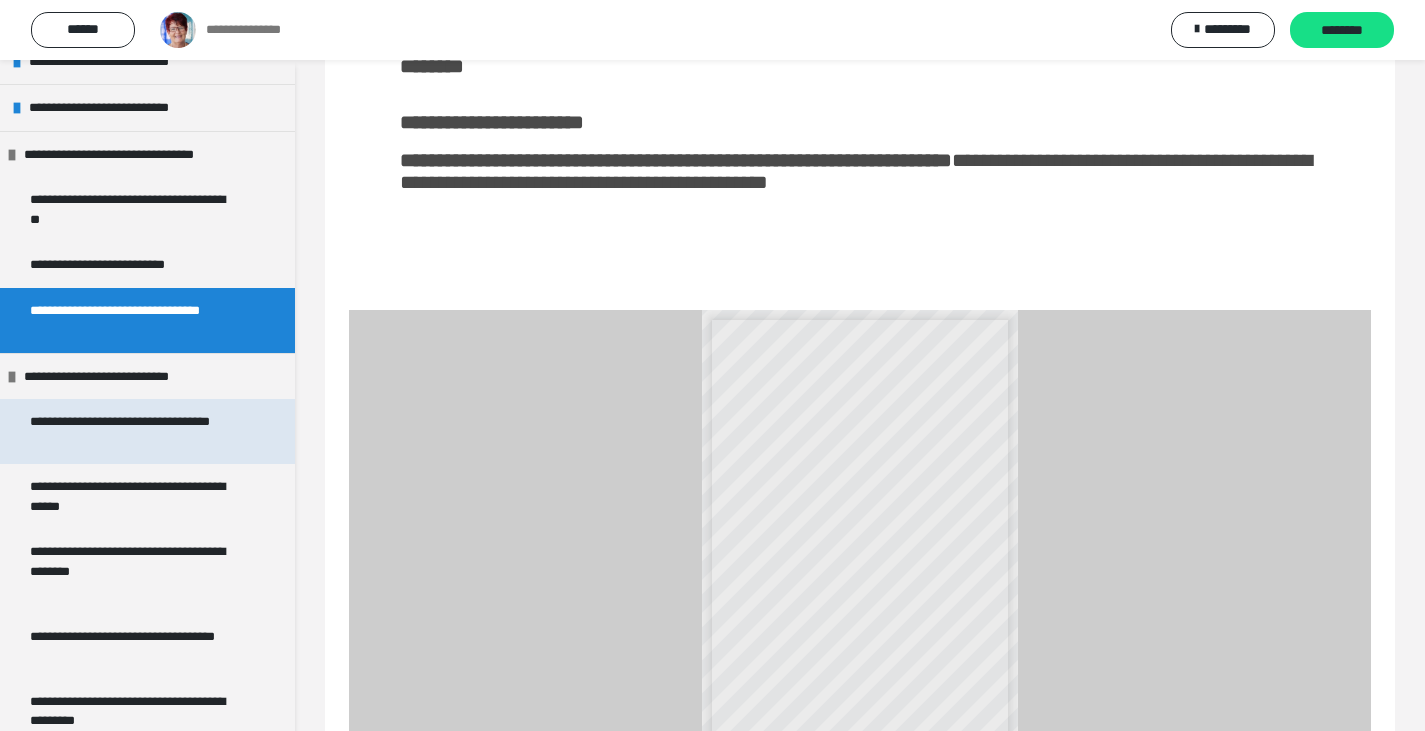 click on "**********" at bounding box center (132, 431) 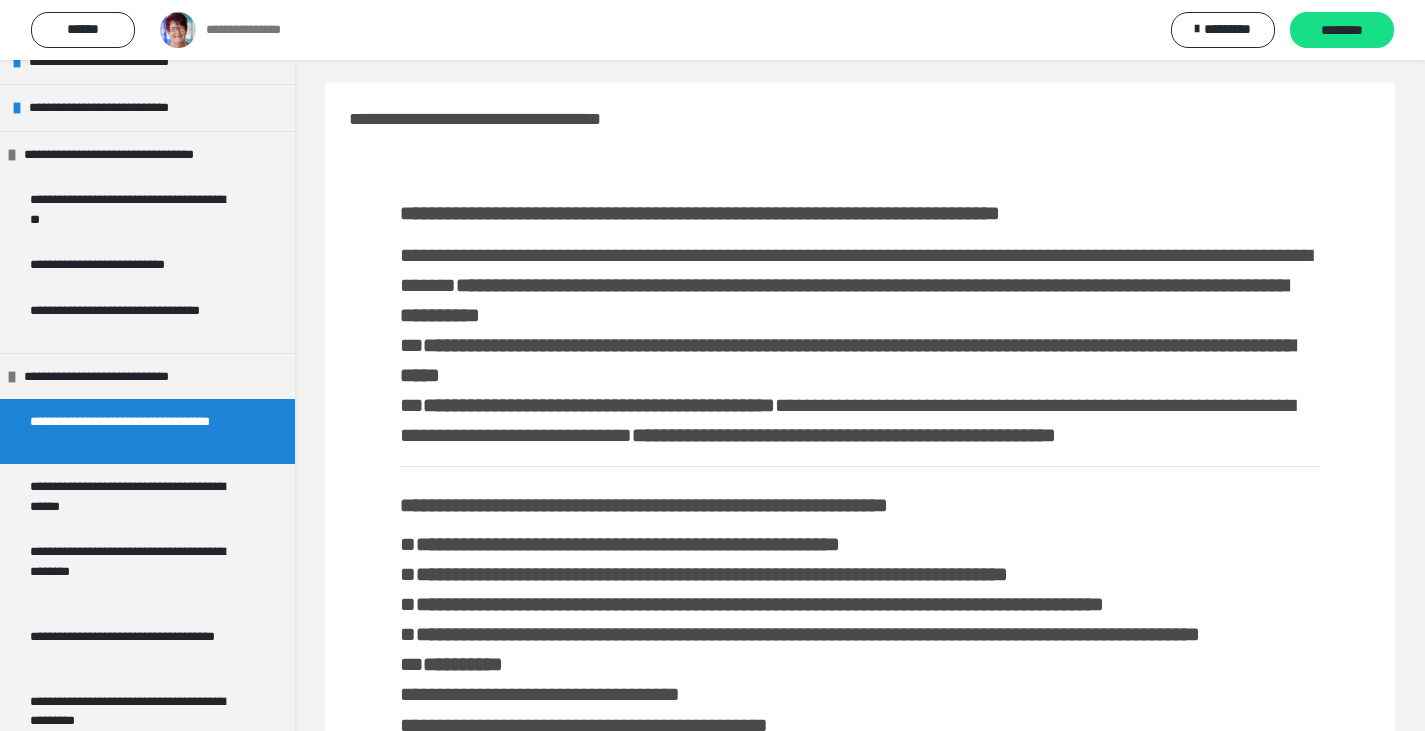 scroll, scrollTop: 0, scrollLeft: 0, axis: both 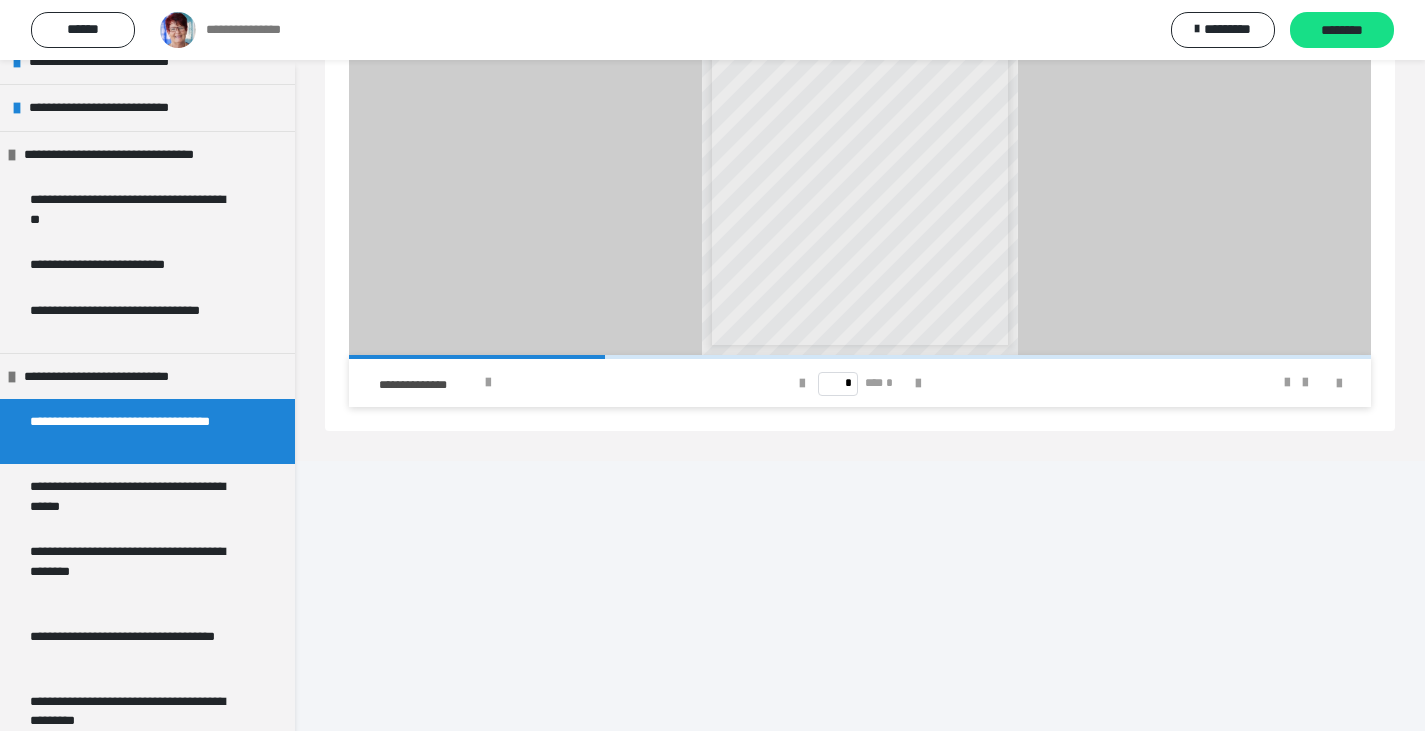 drag, startPoint x: 349, startPoint y: 127, endPoint x: 1137, endPoint y: 145, distance: 788.20557 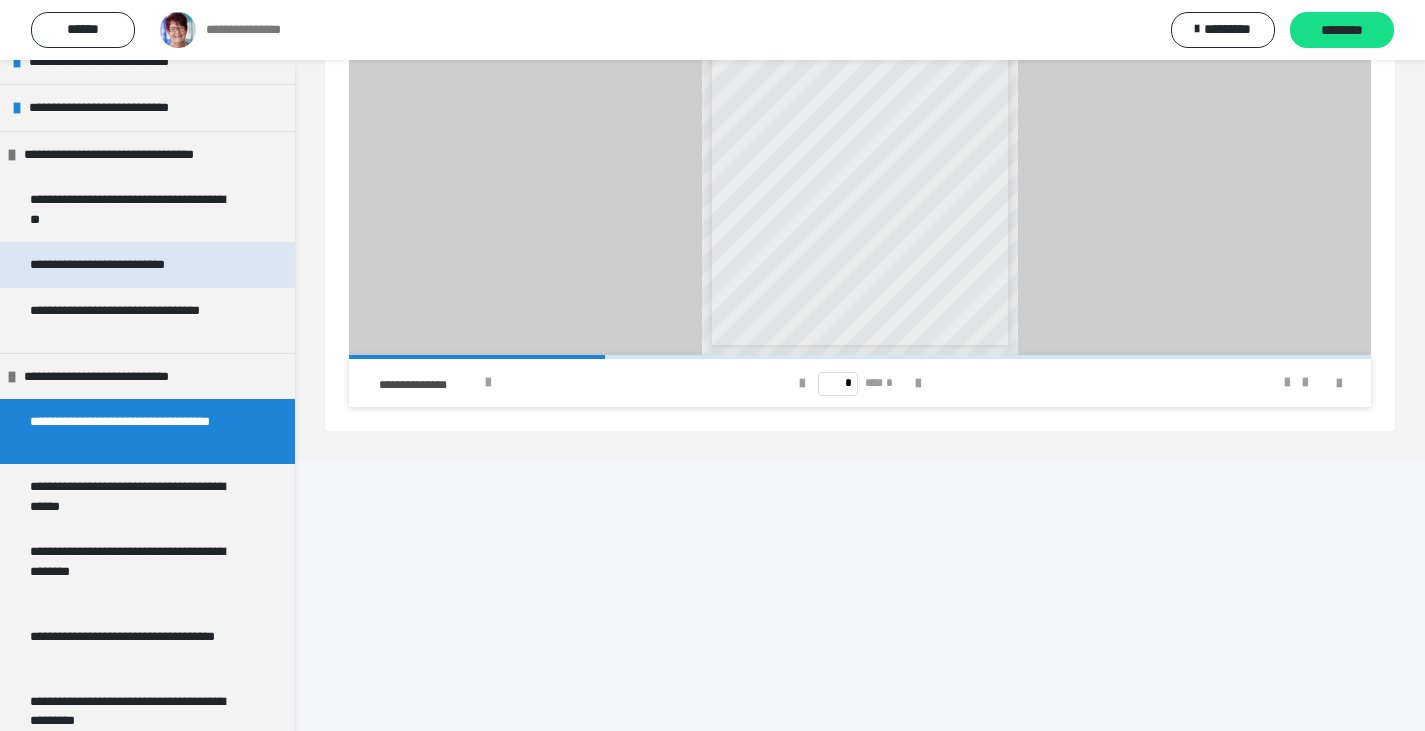 click on "**********" at bounding box center [115, 265] 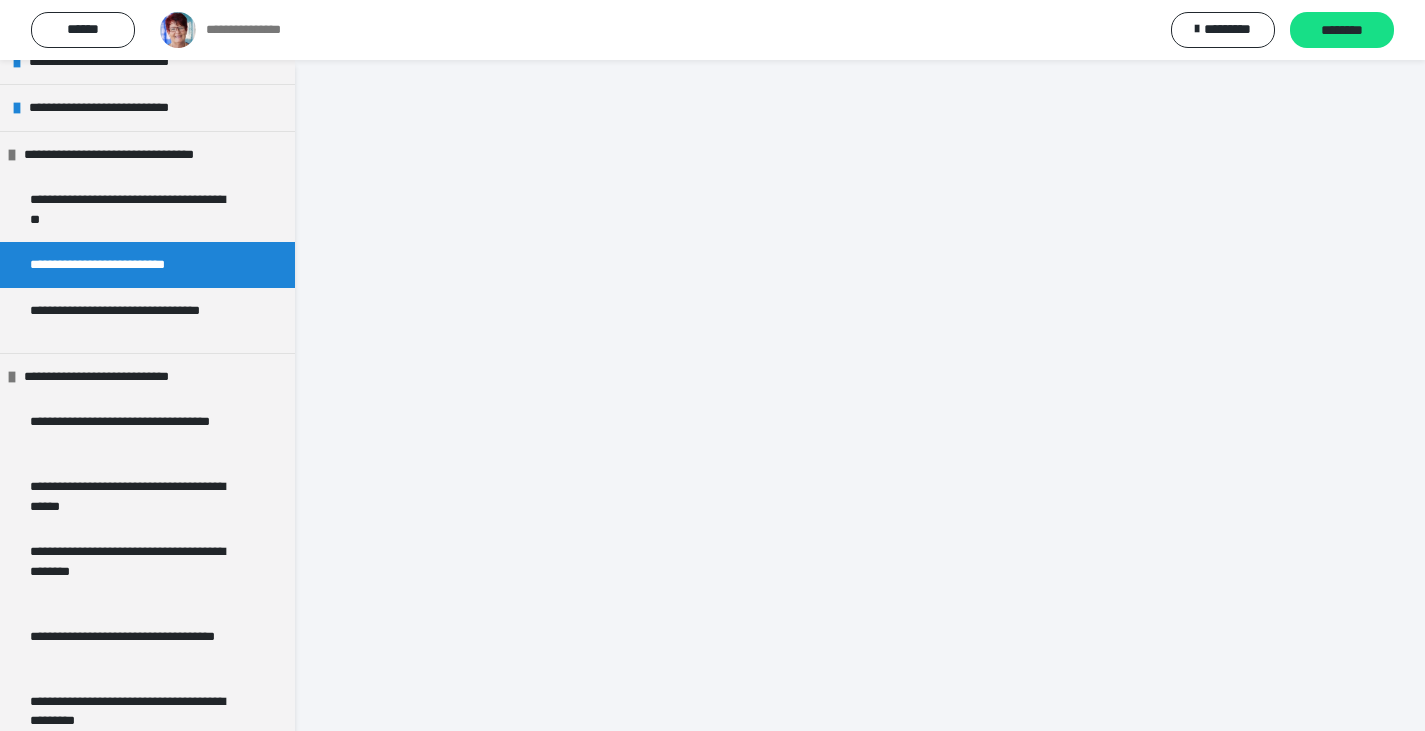 scroll, scrollTop: 536, scrollLeft: 0, axis: vertical 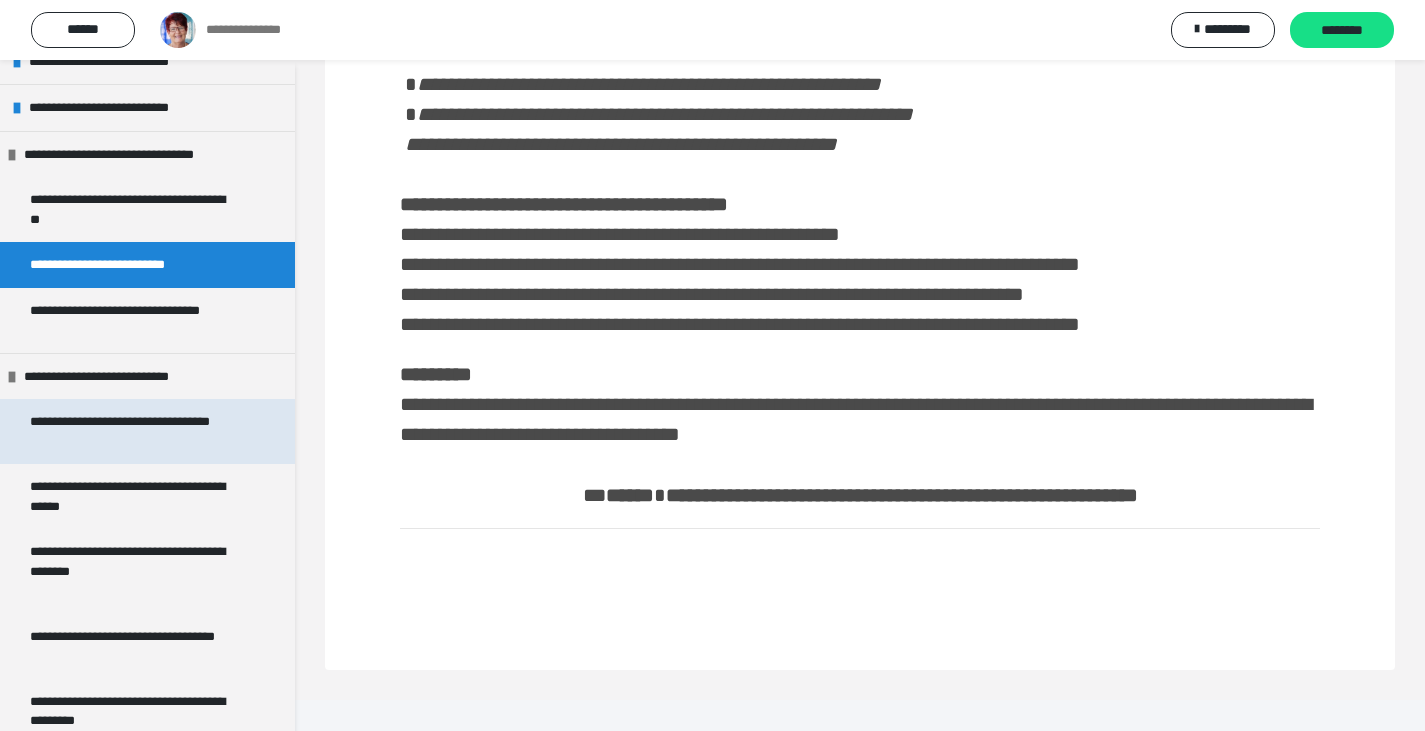 click on "**********" at bounding box center [132, 431] 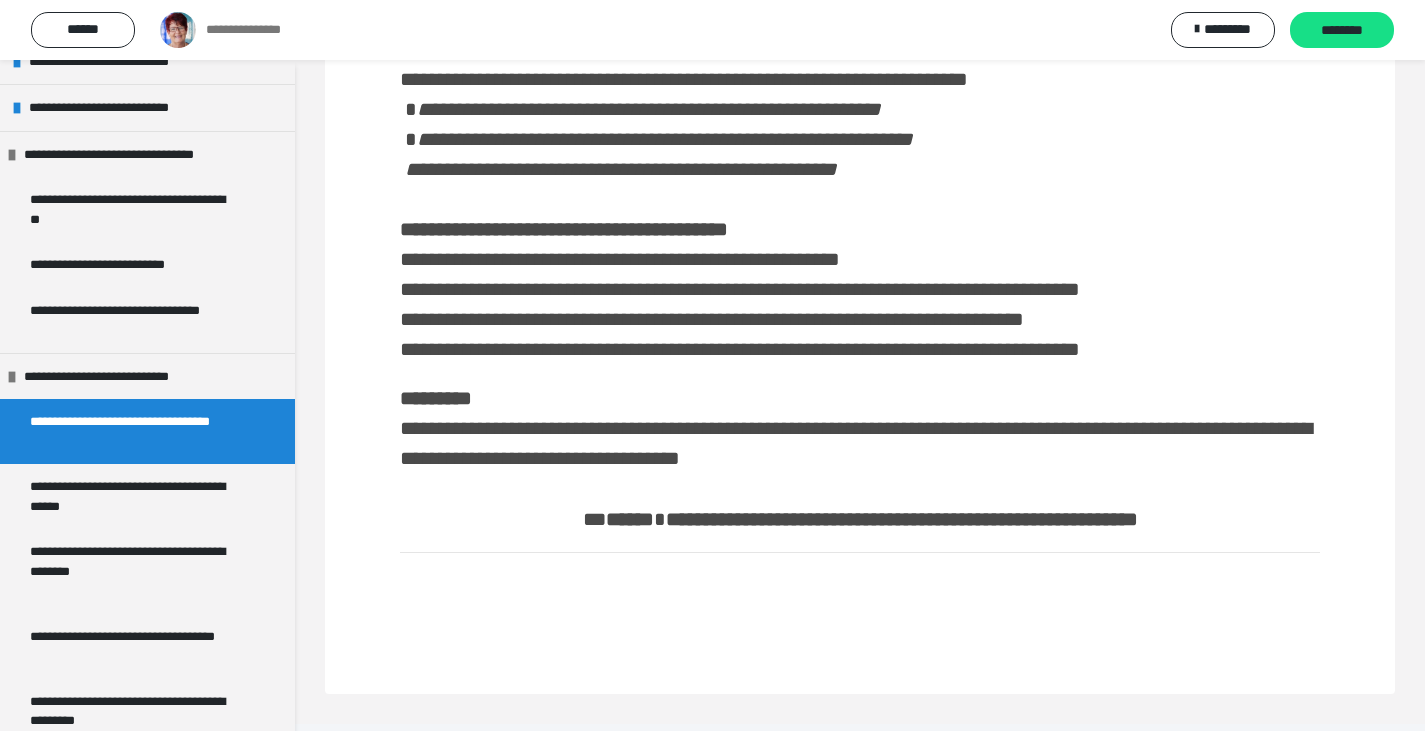 scroll, scrollTop: 2471, scrollLeft: 0, axis: vertical 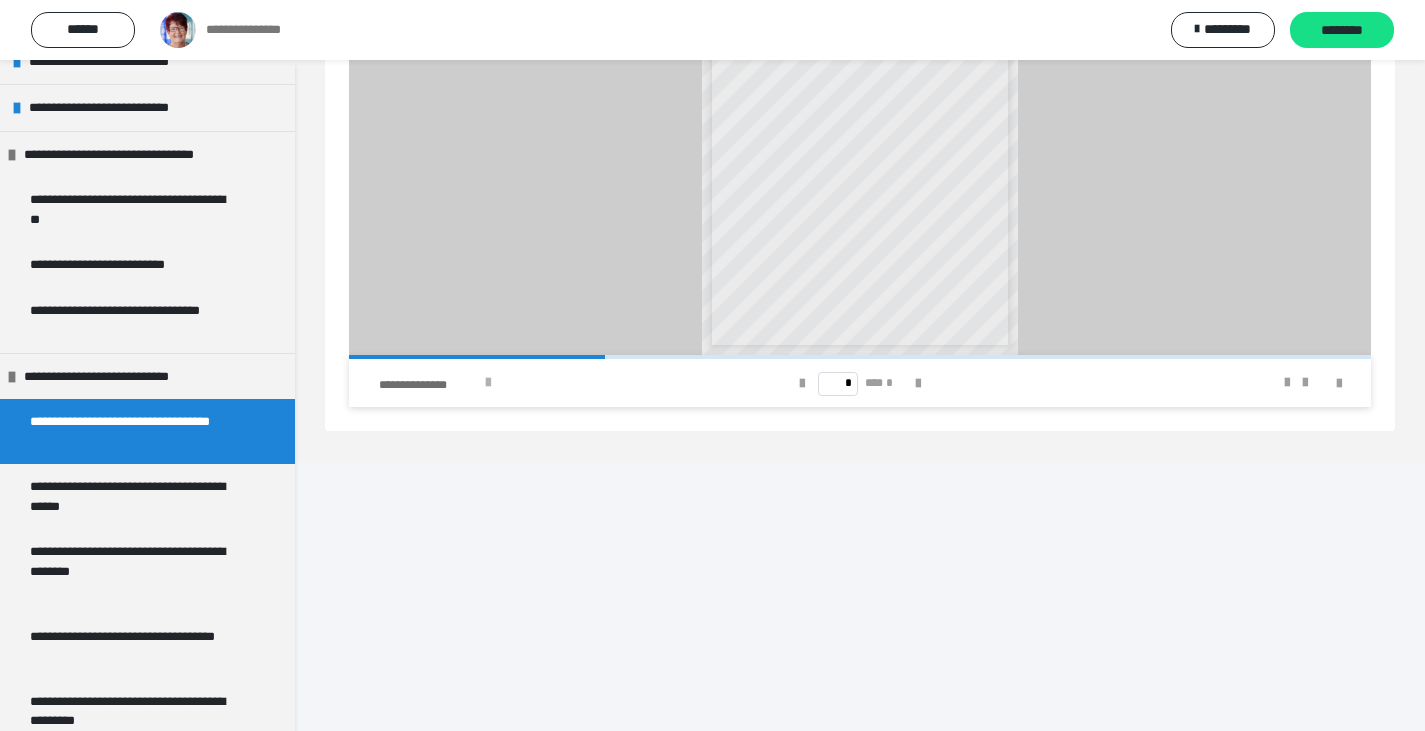 click at bounding box center (488, 383) 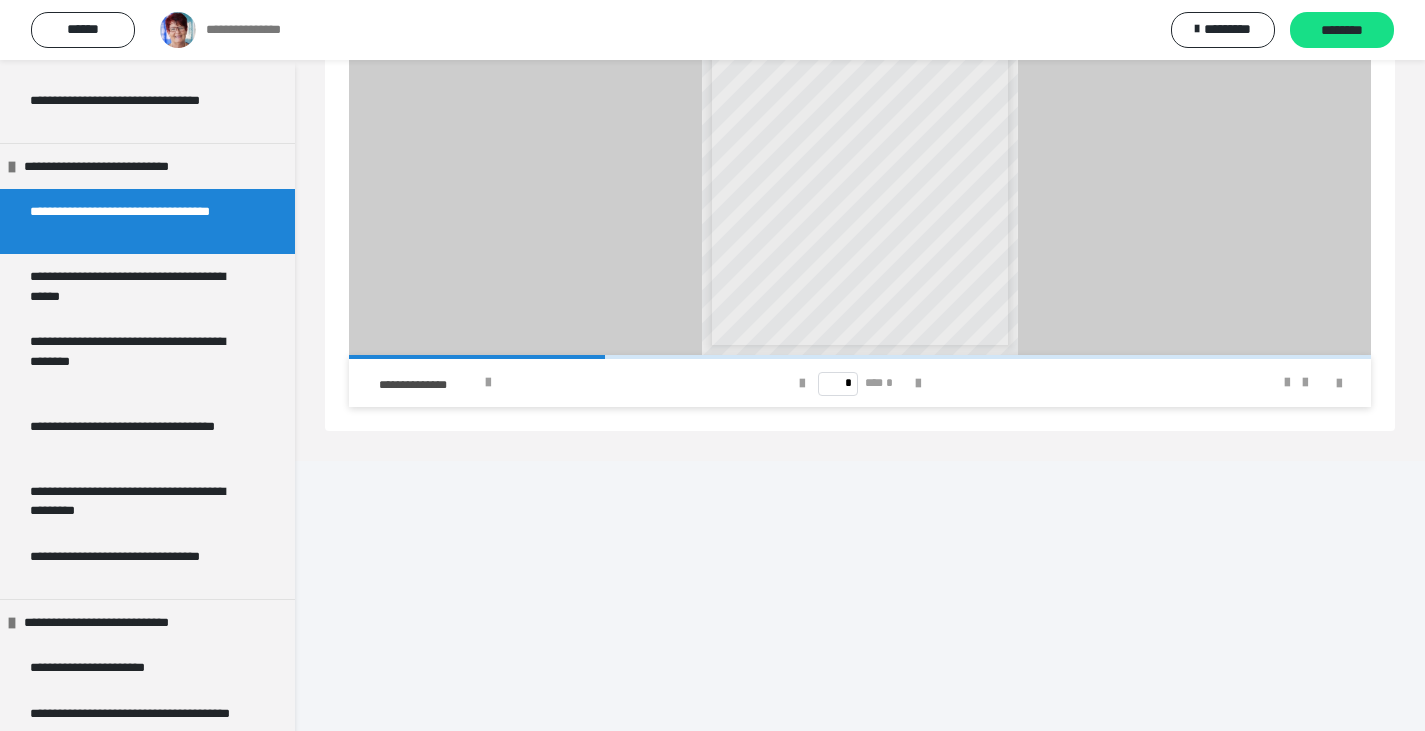 scroll, scrollTop: 1045, scrollLeft: 0, axis: vertical 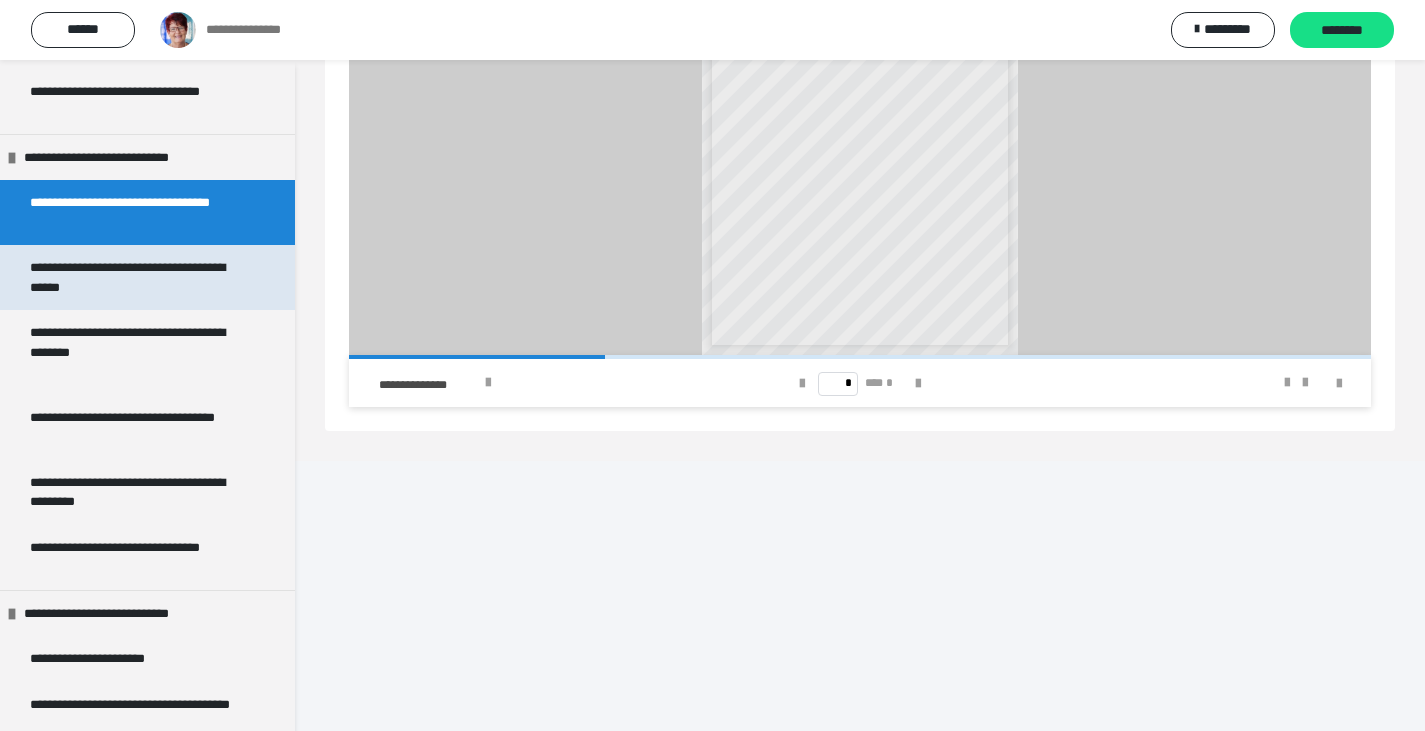 click on "**********" at bounding box center [132, 277] 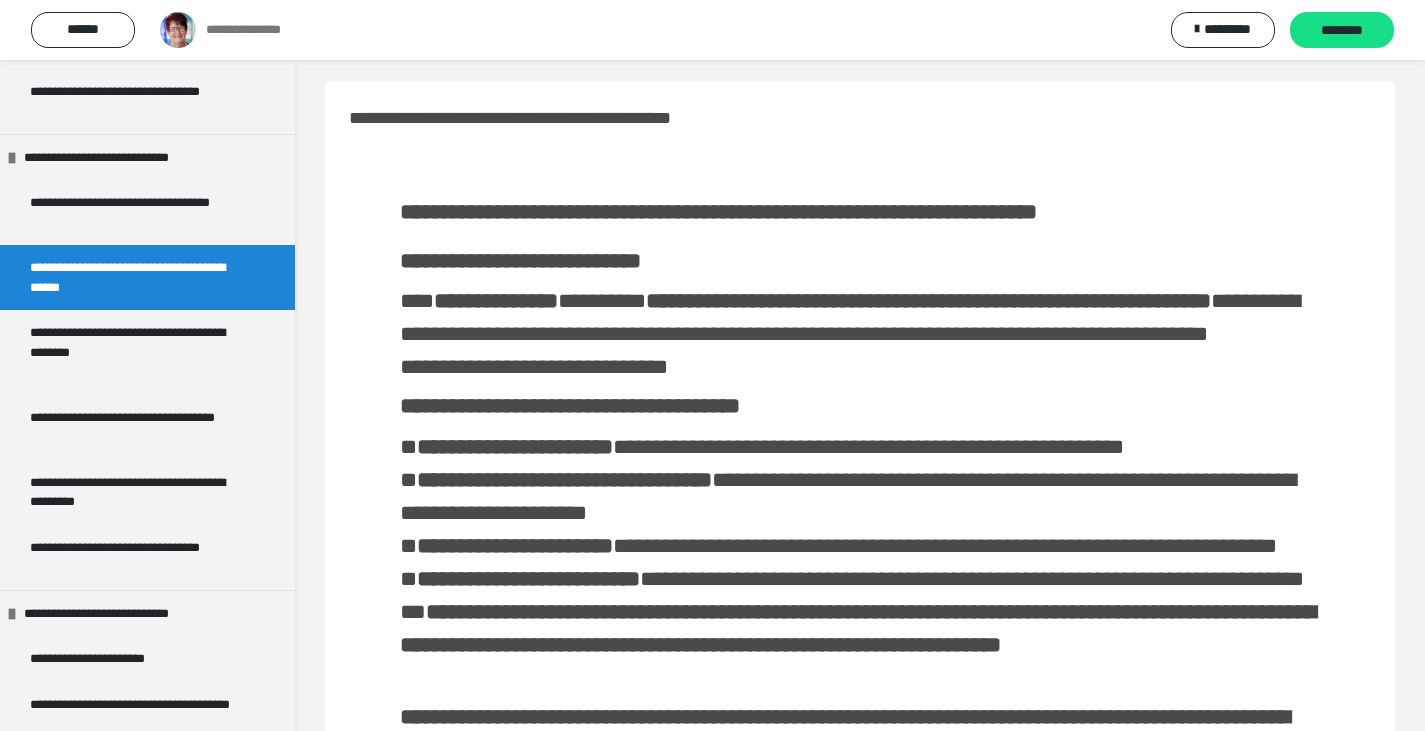 scroll, scrollTop: 0, scrollLeft: 0, axis: both 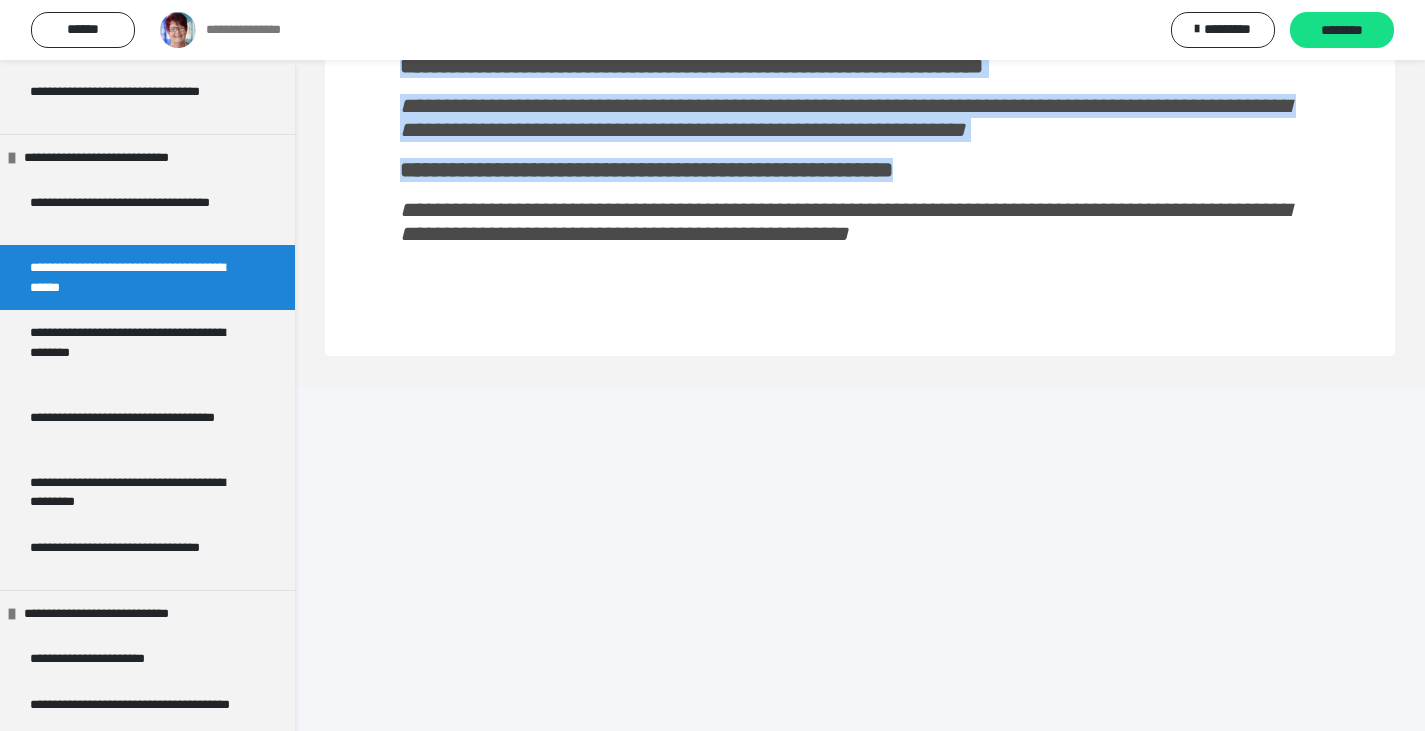 drag, startPoint x: 353, startPoint y: 126, endPoint x: 953, endPoint y: 603, distance: 766.5044 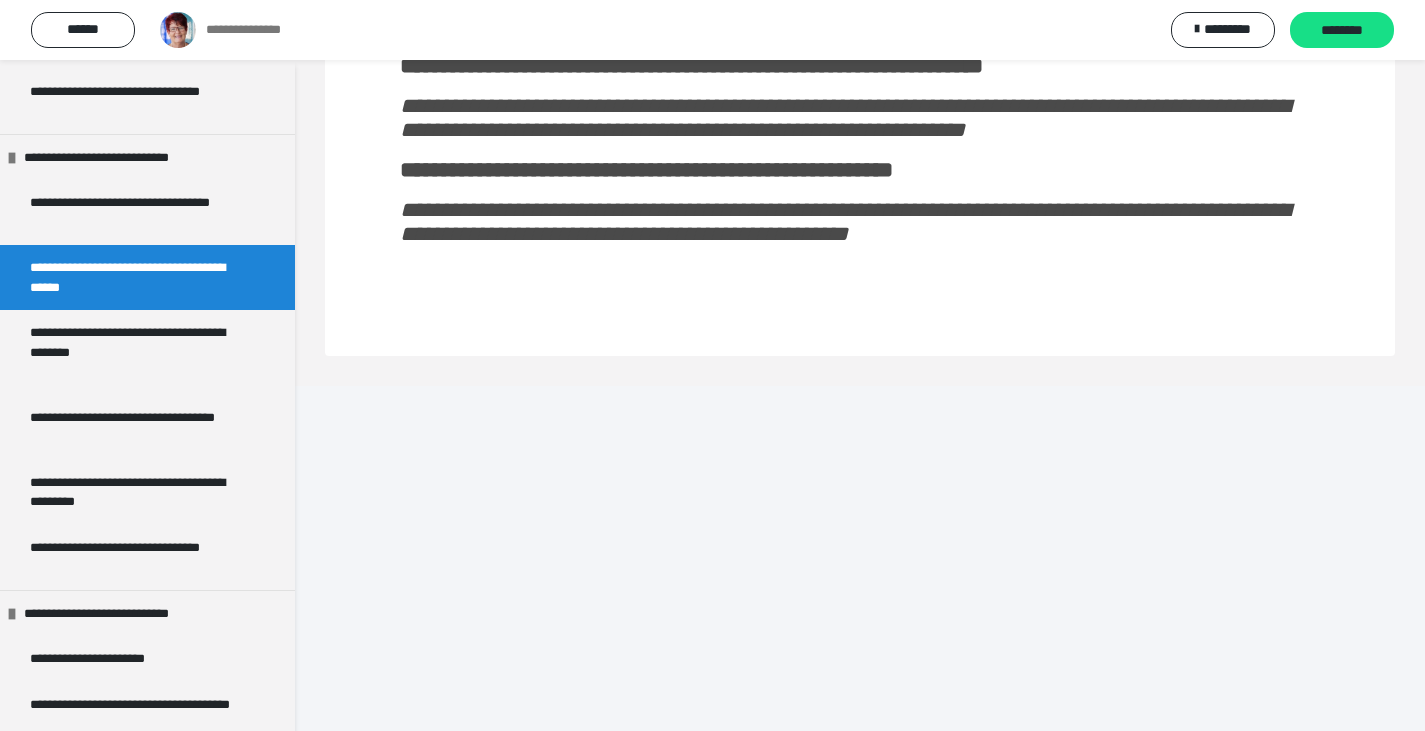 click on "**********" at bounding box center [860, -1705] 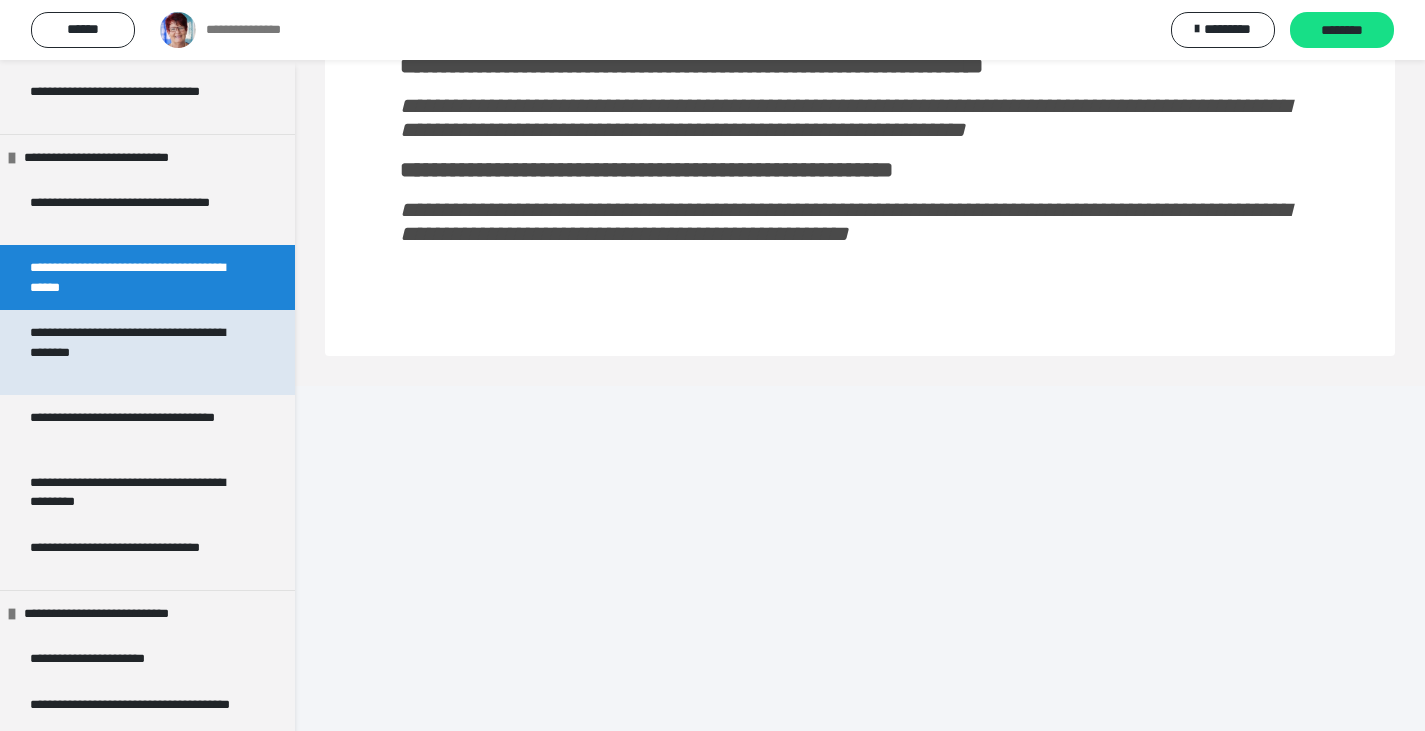 click on "**********" at bounding box center [132, 352] 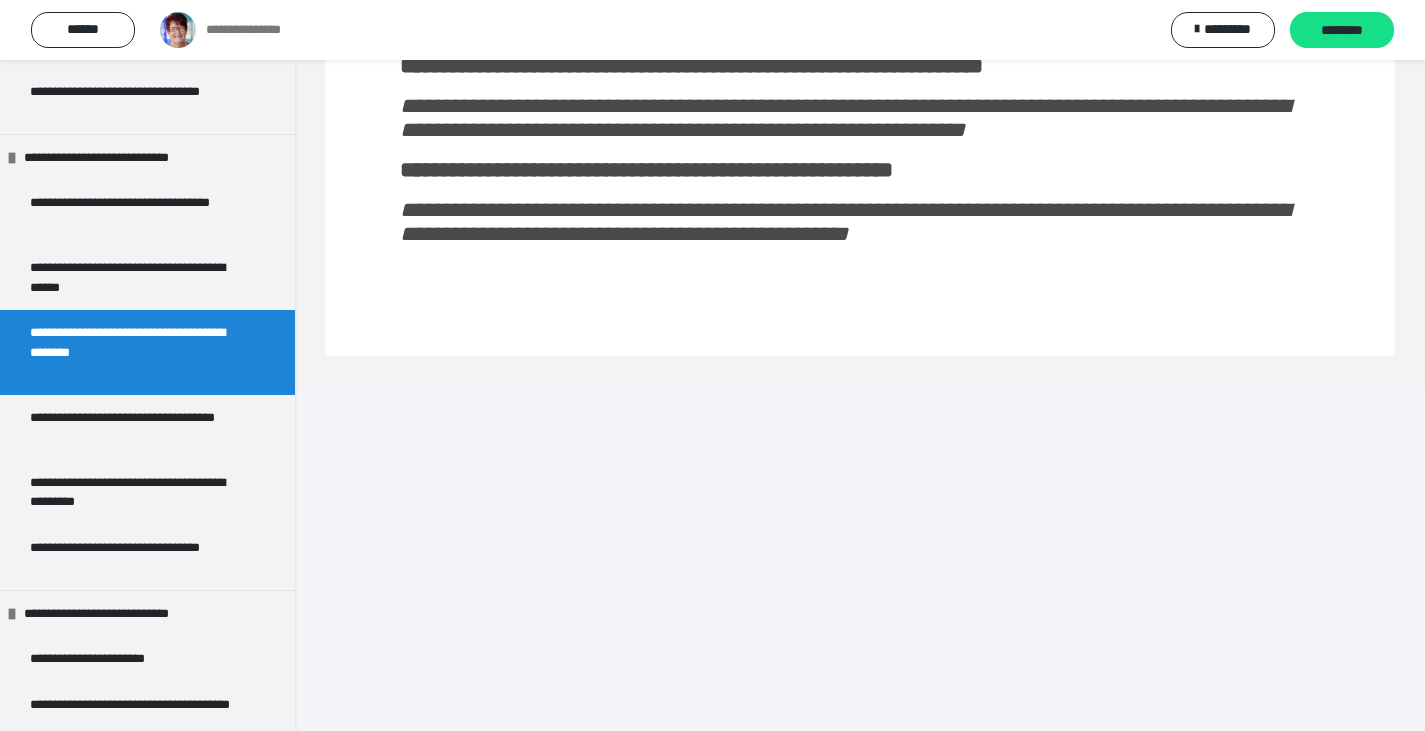 scroll, scrollTop: 2717, scrollLeft: 0, axis: vertical 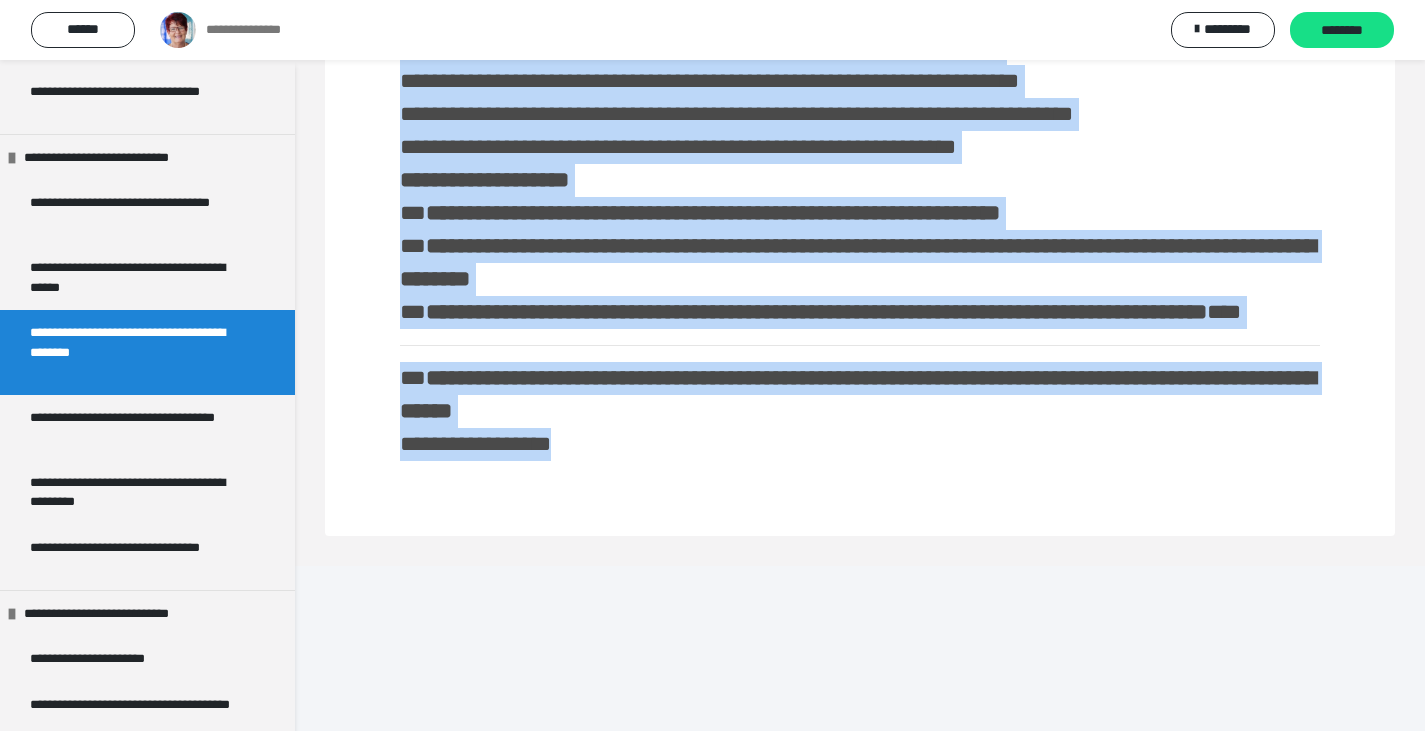 drag, startPoint x: 351, startPoint y: 126, endPoint x: 869, endPoint y: 778, distance: 832.72327 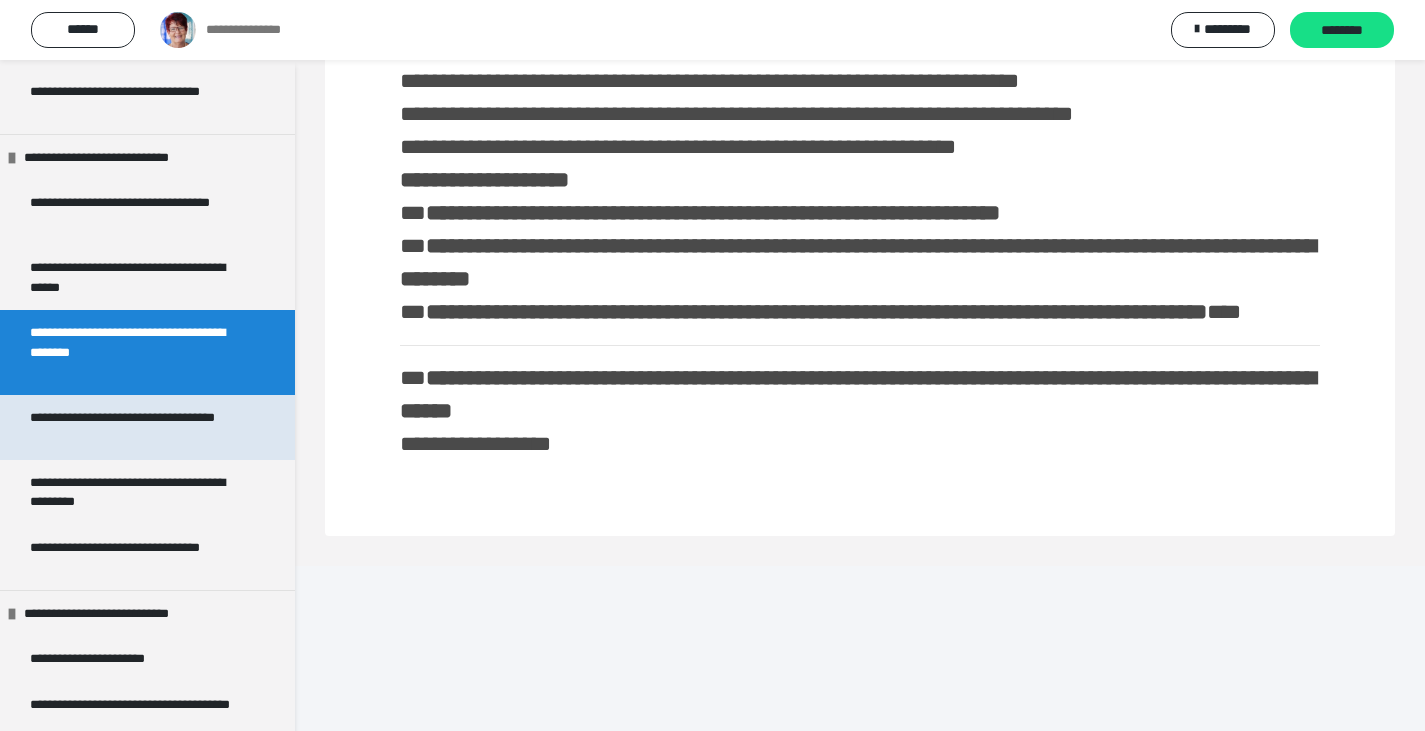 click on "**********" at bounding box center (132, 427) 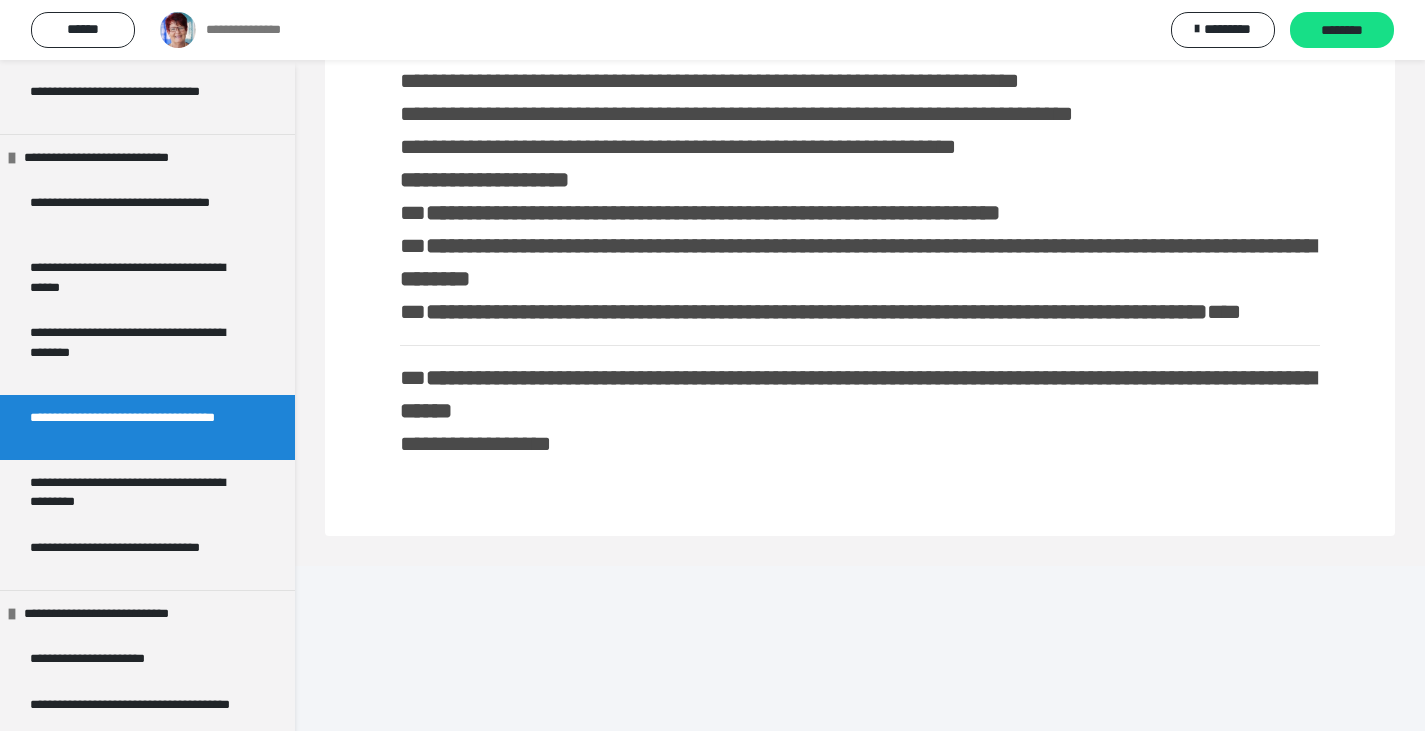 scroll, scrollTop: 1376, scrollLeft: 0, axis: vertical 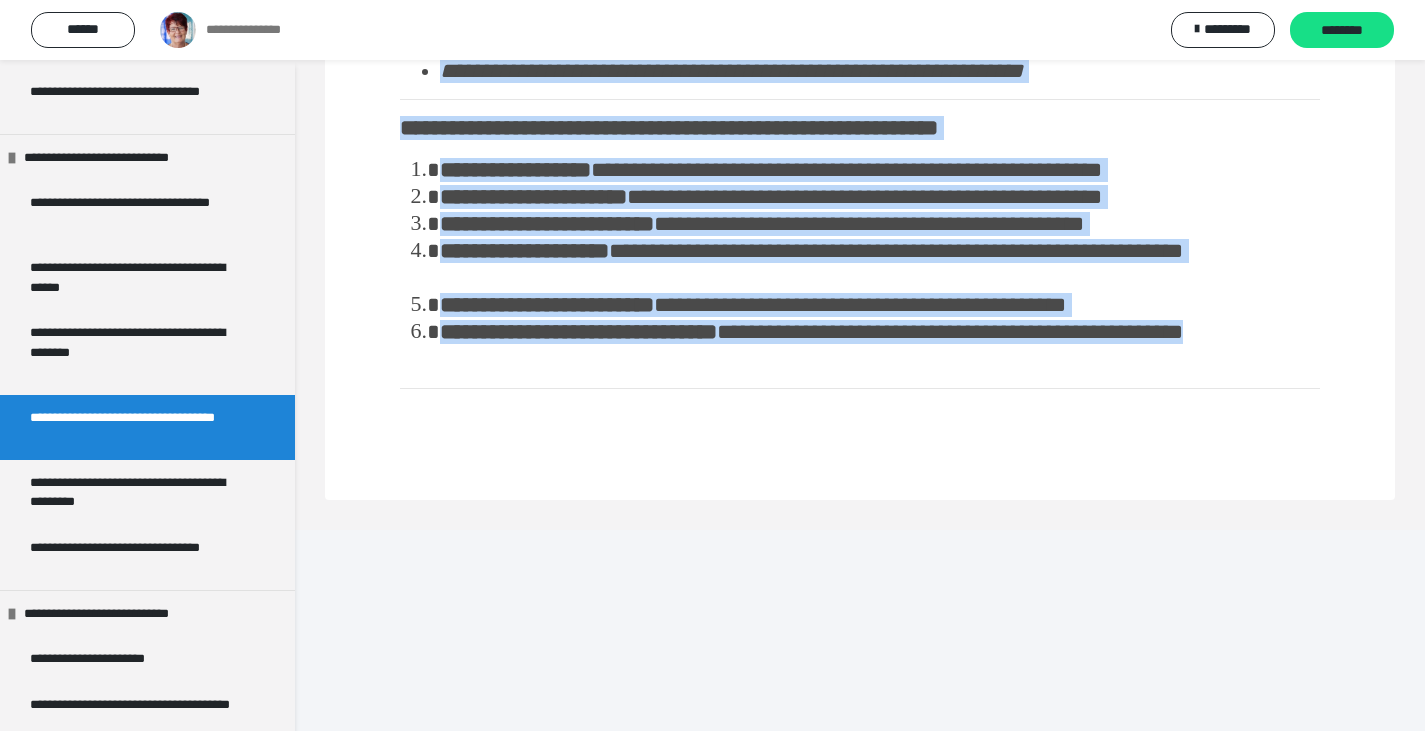 drag, startPoint x: 351, startPoint y: 128, endPoint x: 878, endPoint y: 778, distance: 836.7969 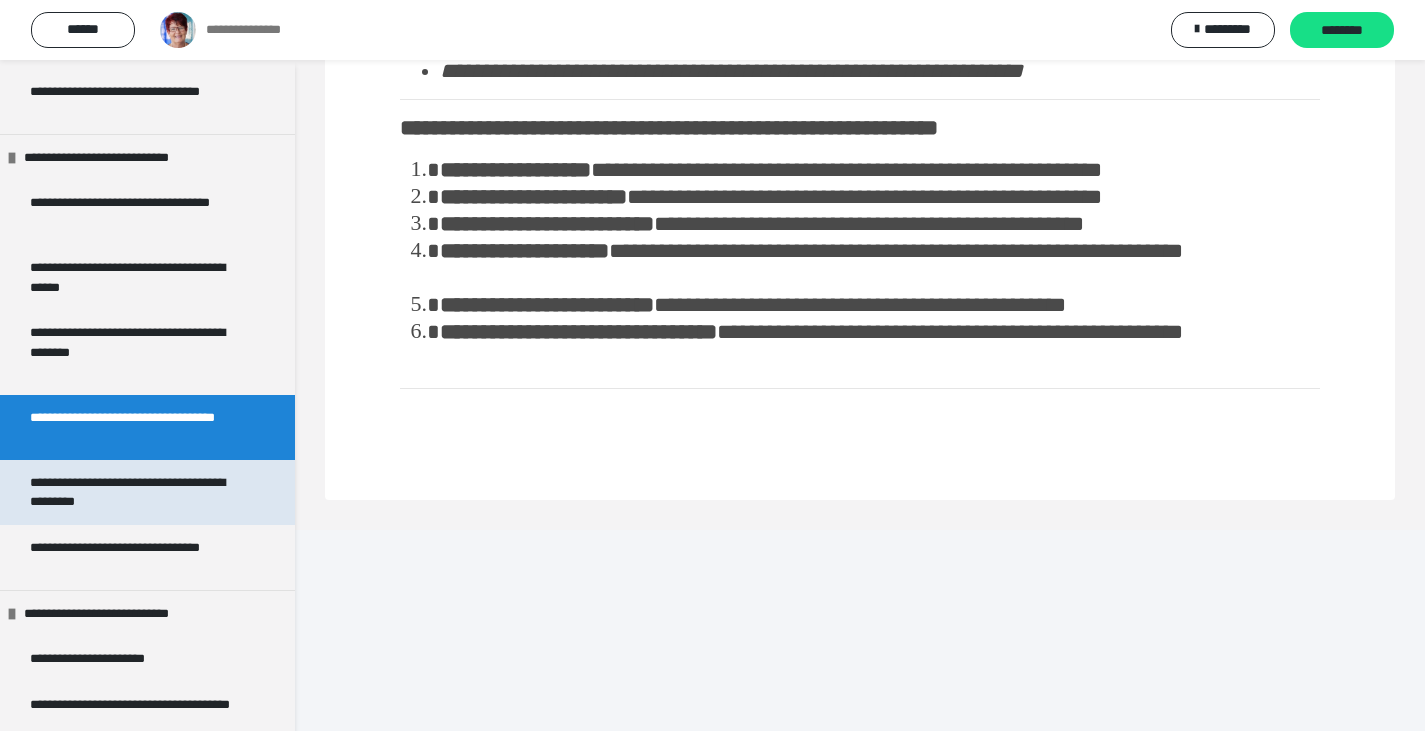 click on "**********" at bounding box center [132, 492] 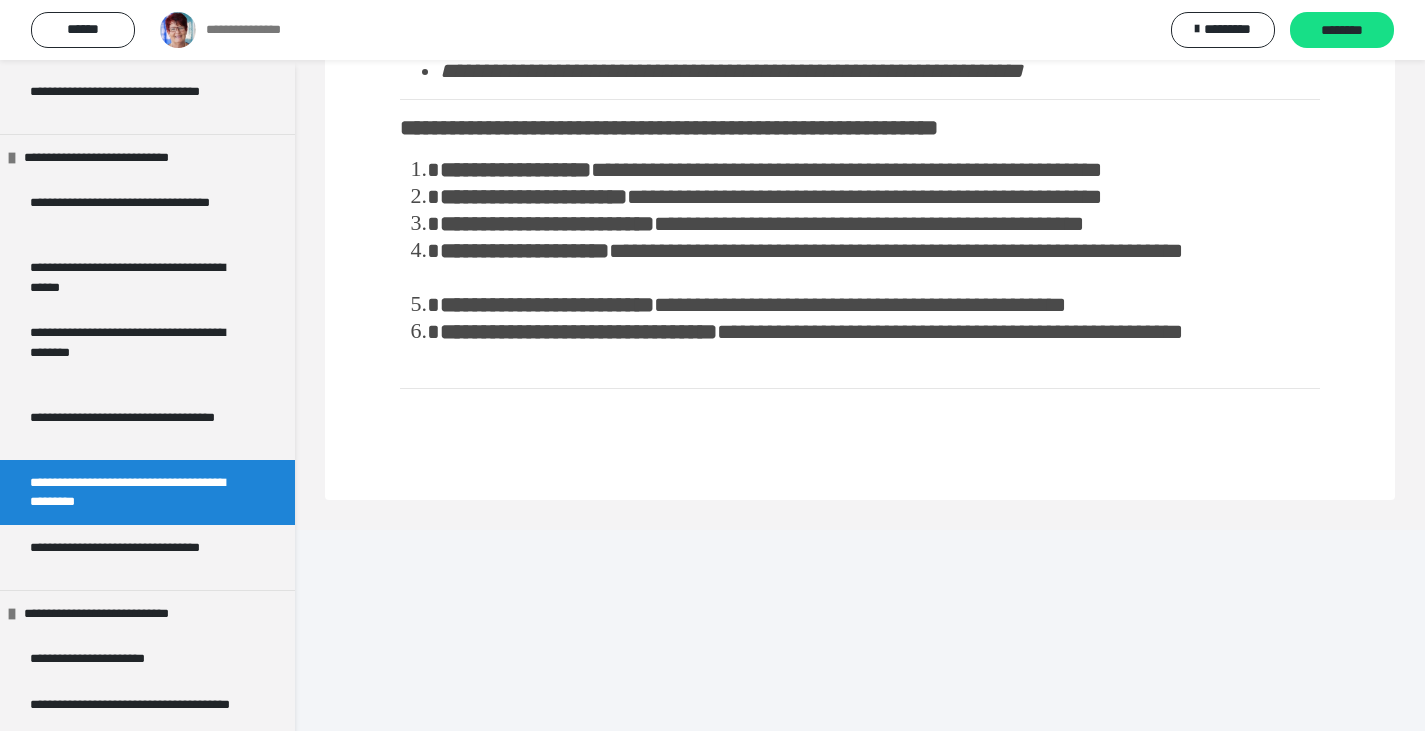 scroll, scrollTop: 1131, scrollLeft: 0, axis: vertical 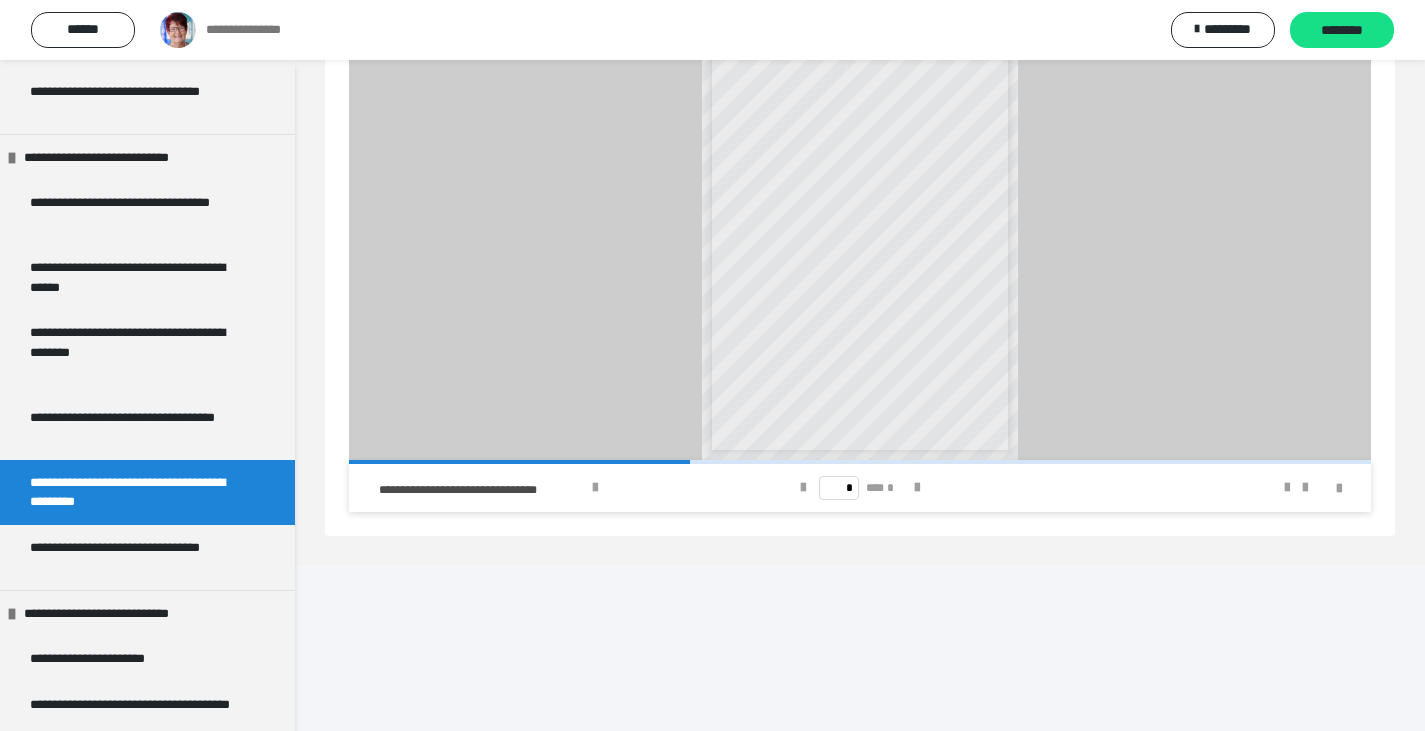 drag, startPoint x: 350, startPoint y: 129, endPoint x: 614, endPoint y: 128, distance: 264.0019 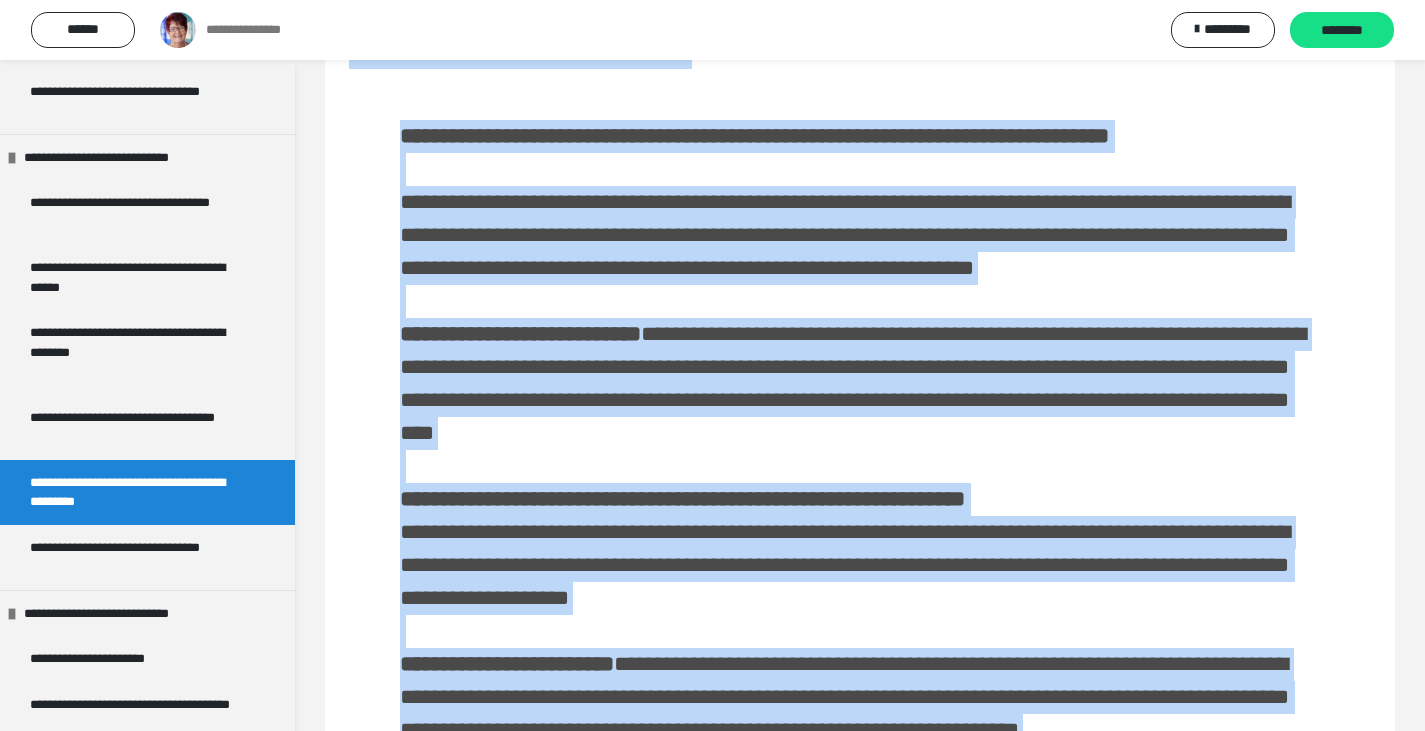 scroll, scrollTop: 23, scrollLeft: 0, axis: vertical 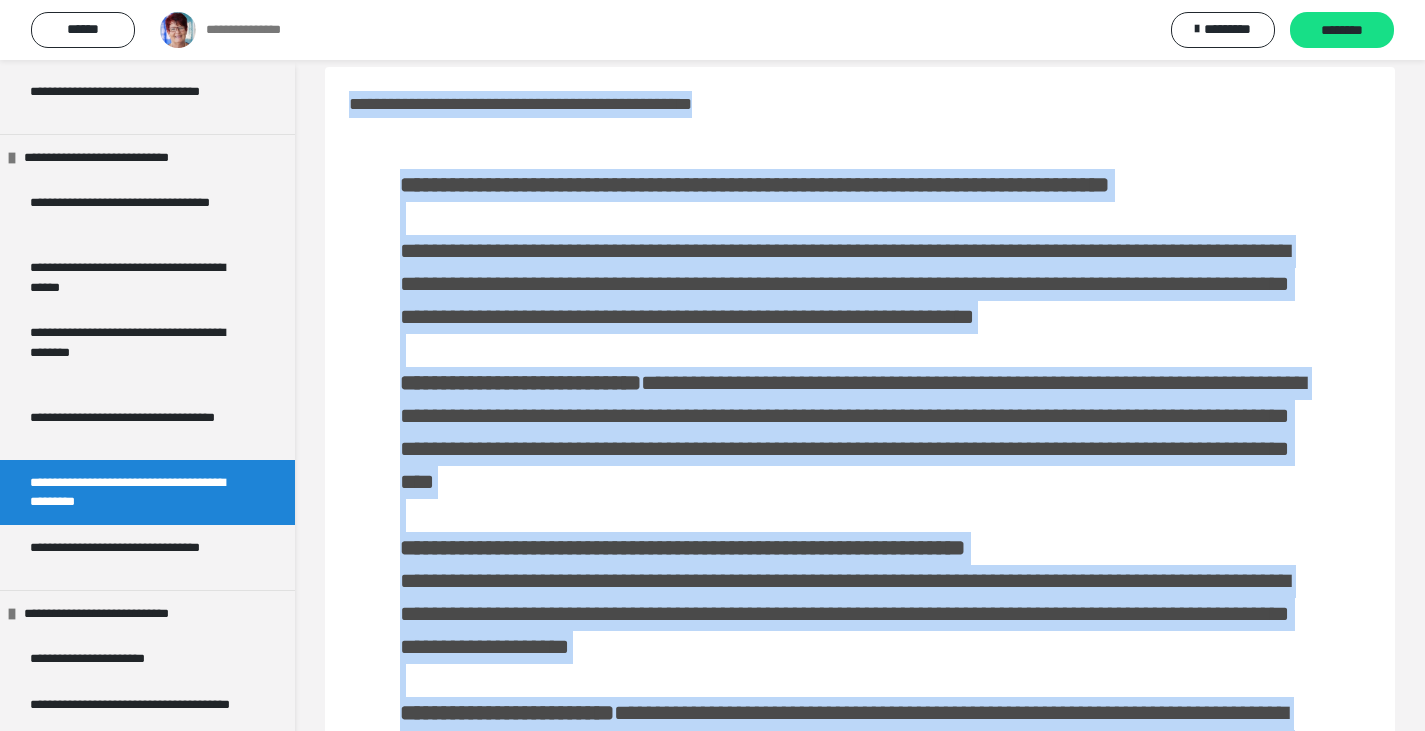 click on "**********" at bounding box center (860, 855) 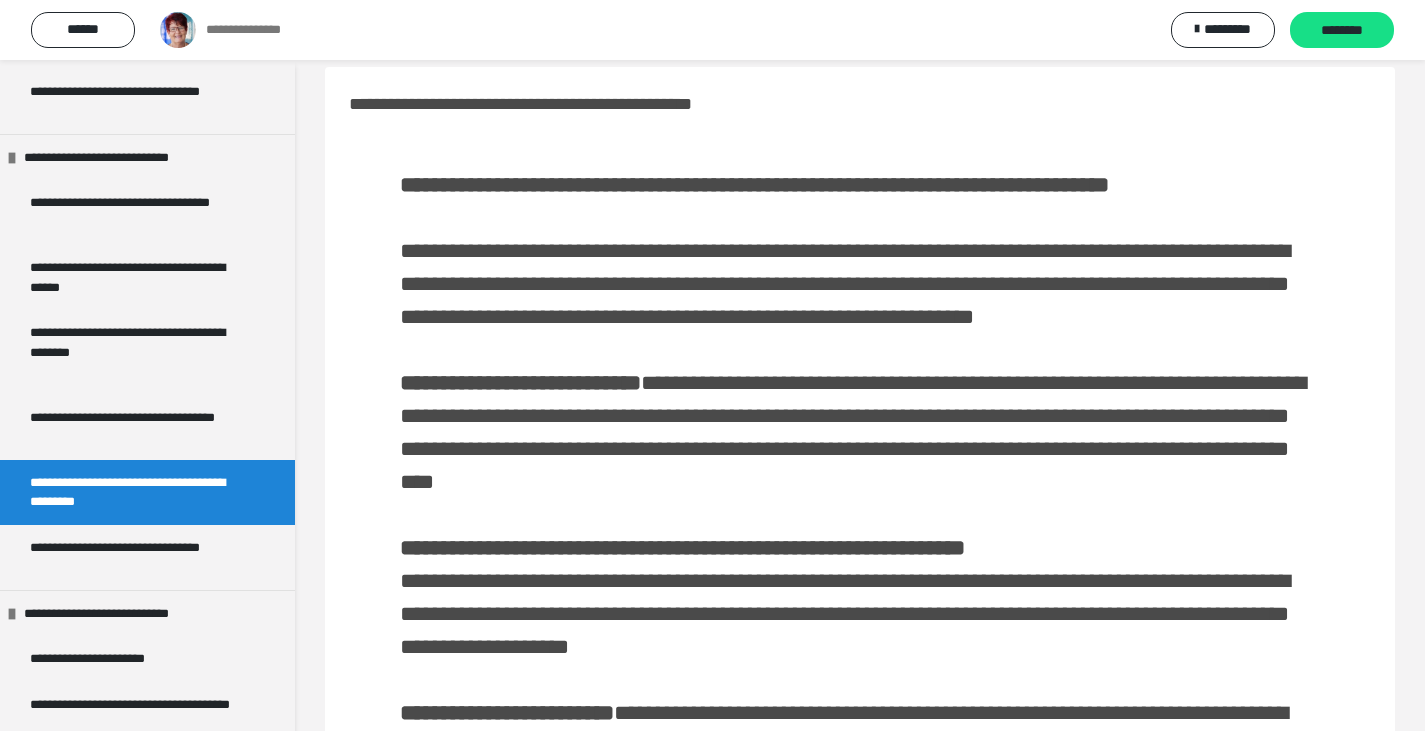 scroll, scrollTop: 0, scrollLeft: 0, axis: both 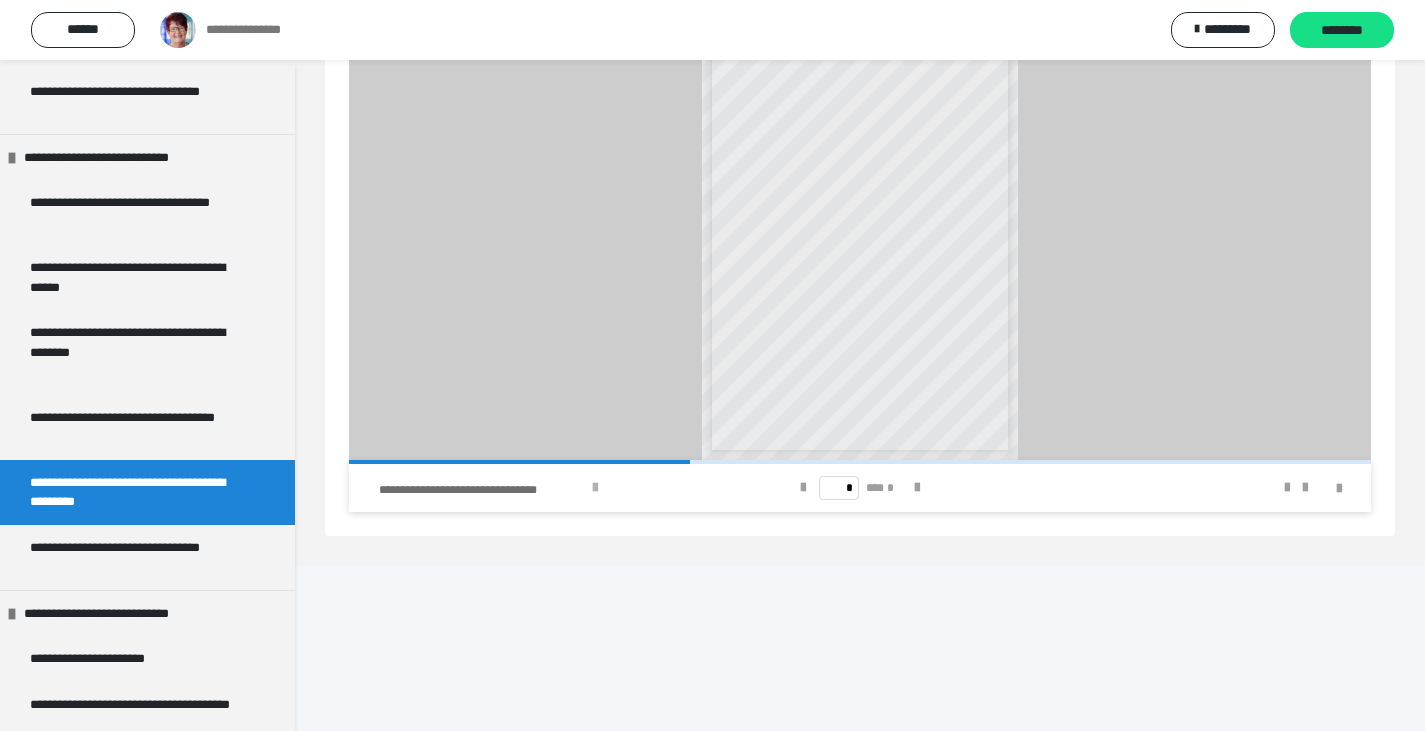 click at bounding box center (595, 488) 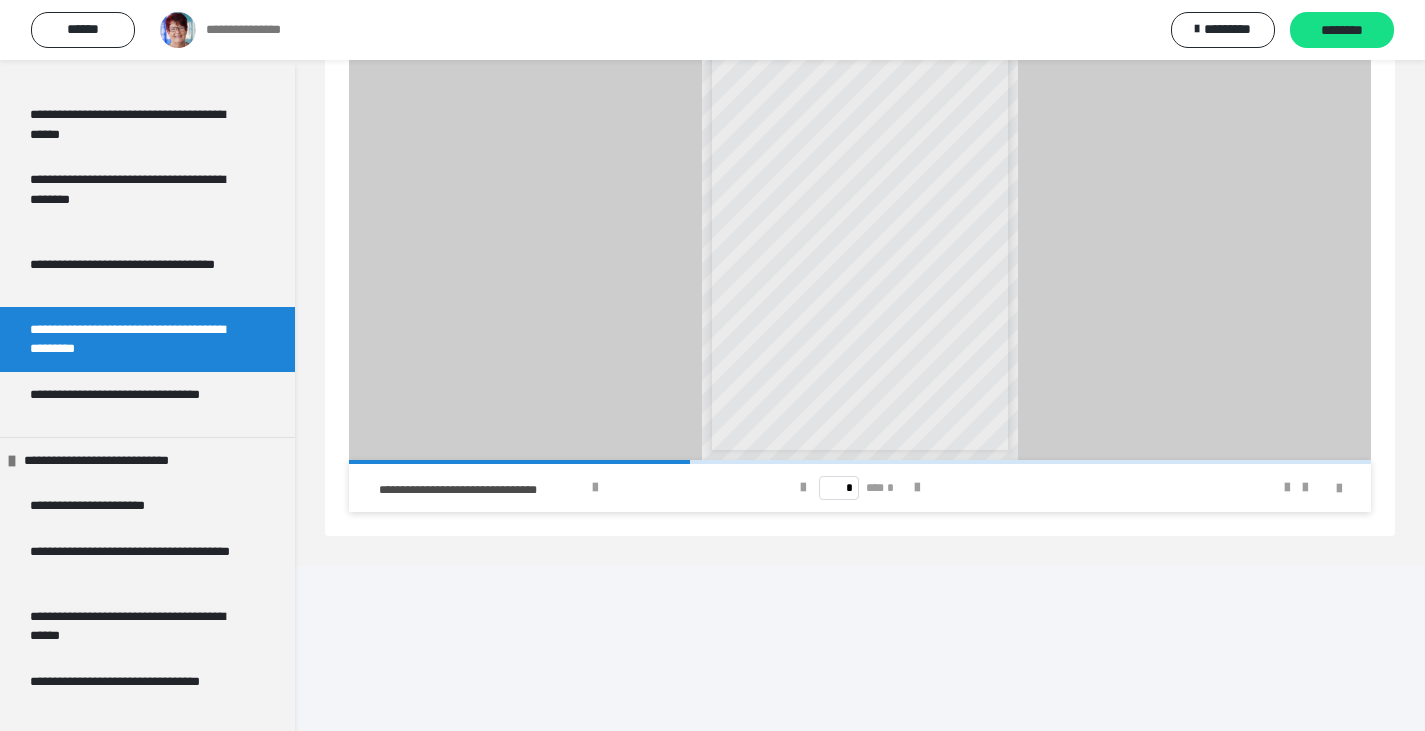 scroll, scrollTop: 1200, scrollLeft: 0, axis: vertical 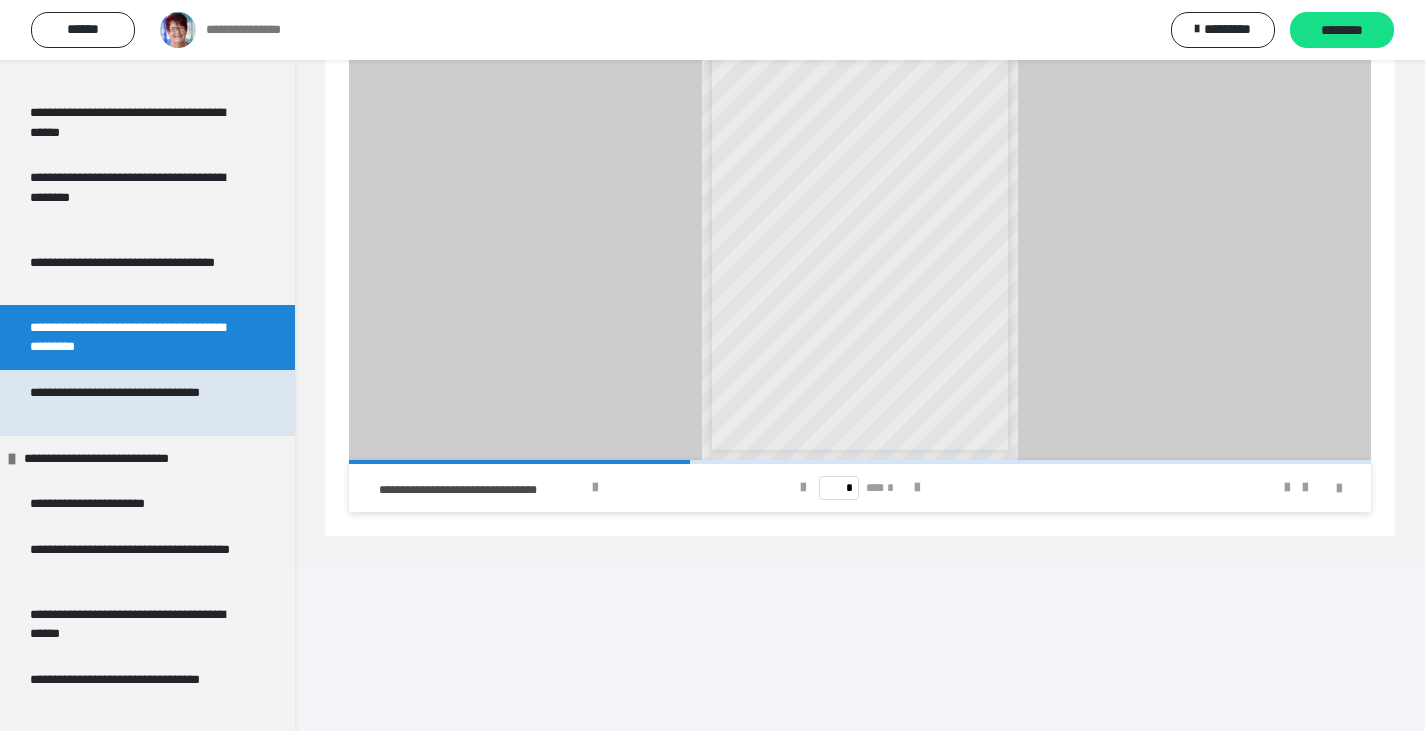 click on "**********" at bounding box center [132, 402] 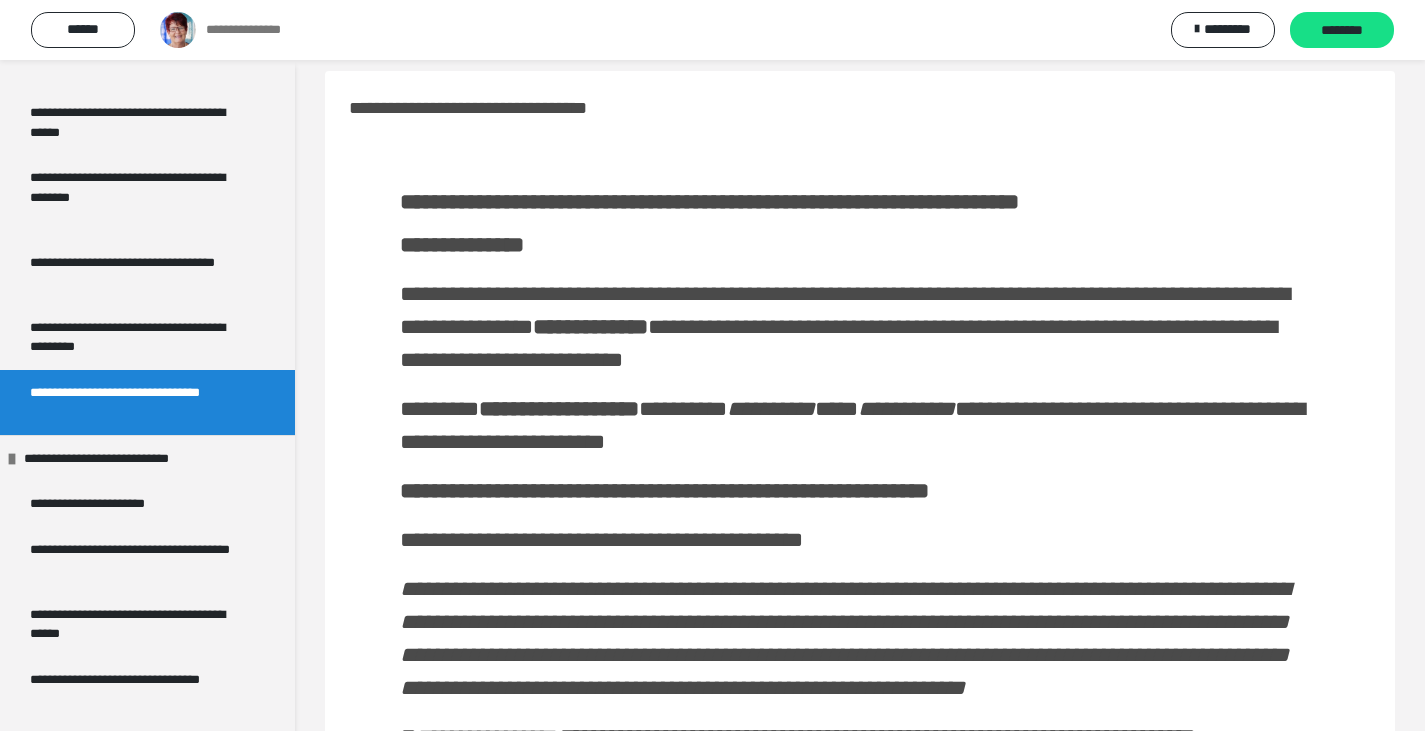 scroll, scrollTop: 0, scrollLeft: 0, axis: both 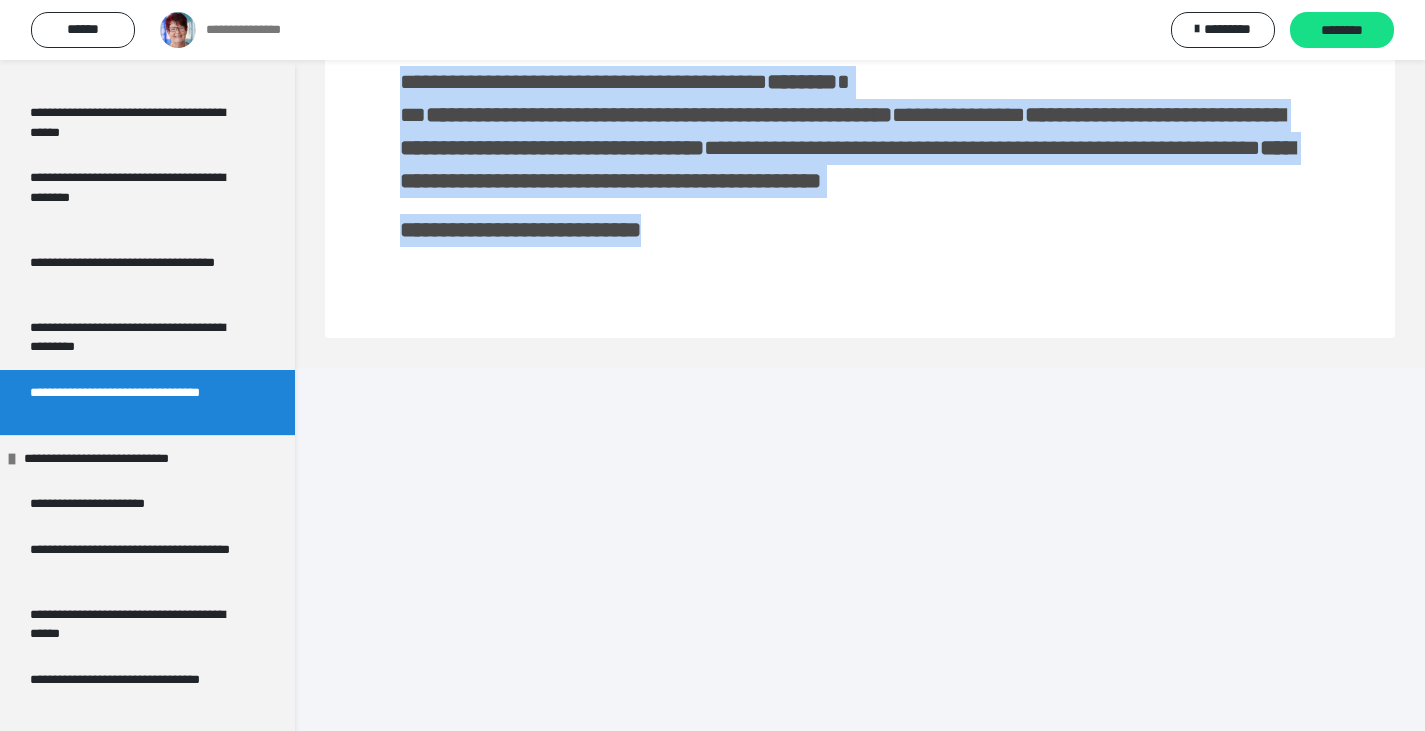 drag, startPoint x: 350, startPoint y: 128, endPoint x: 795, endPoint y: 633, distance: 673.0899 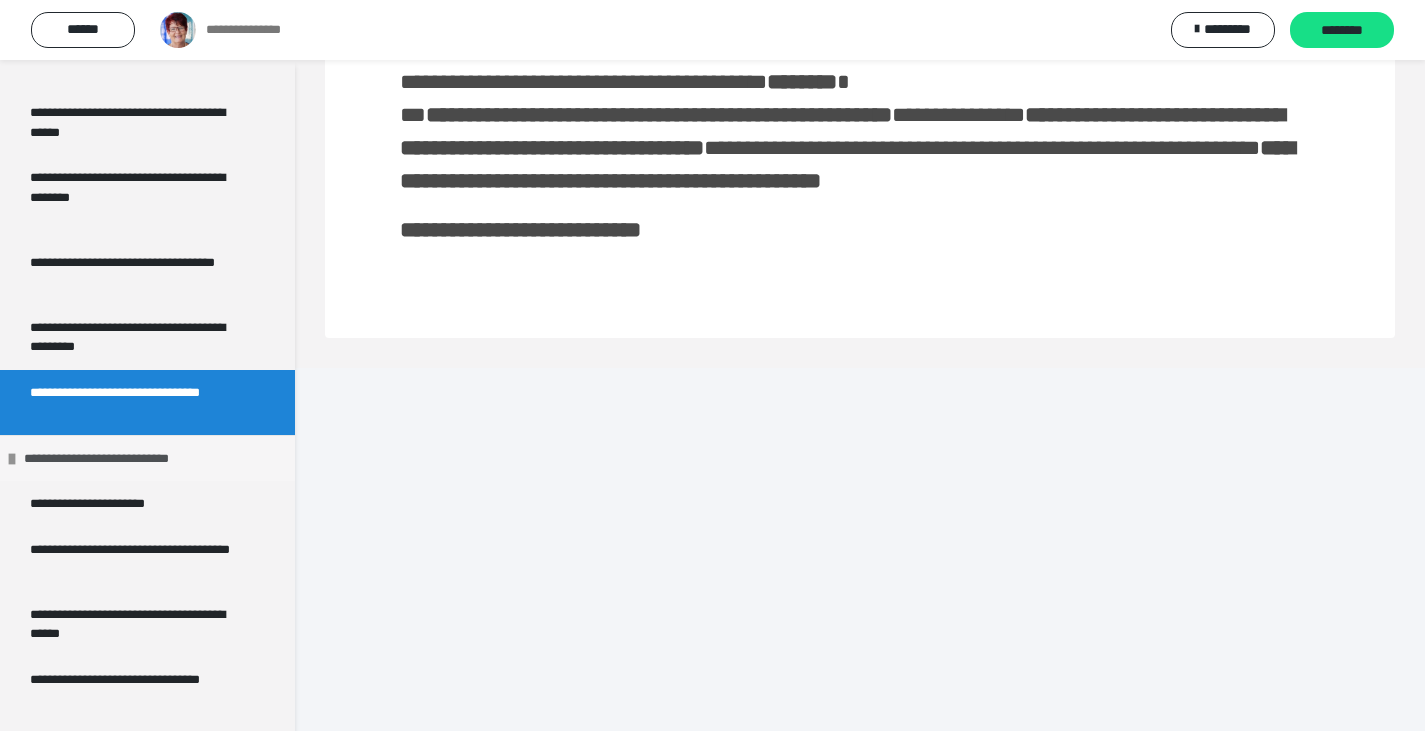 click on "**********" at bounding box center (116, 459) 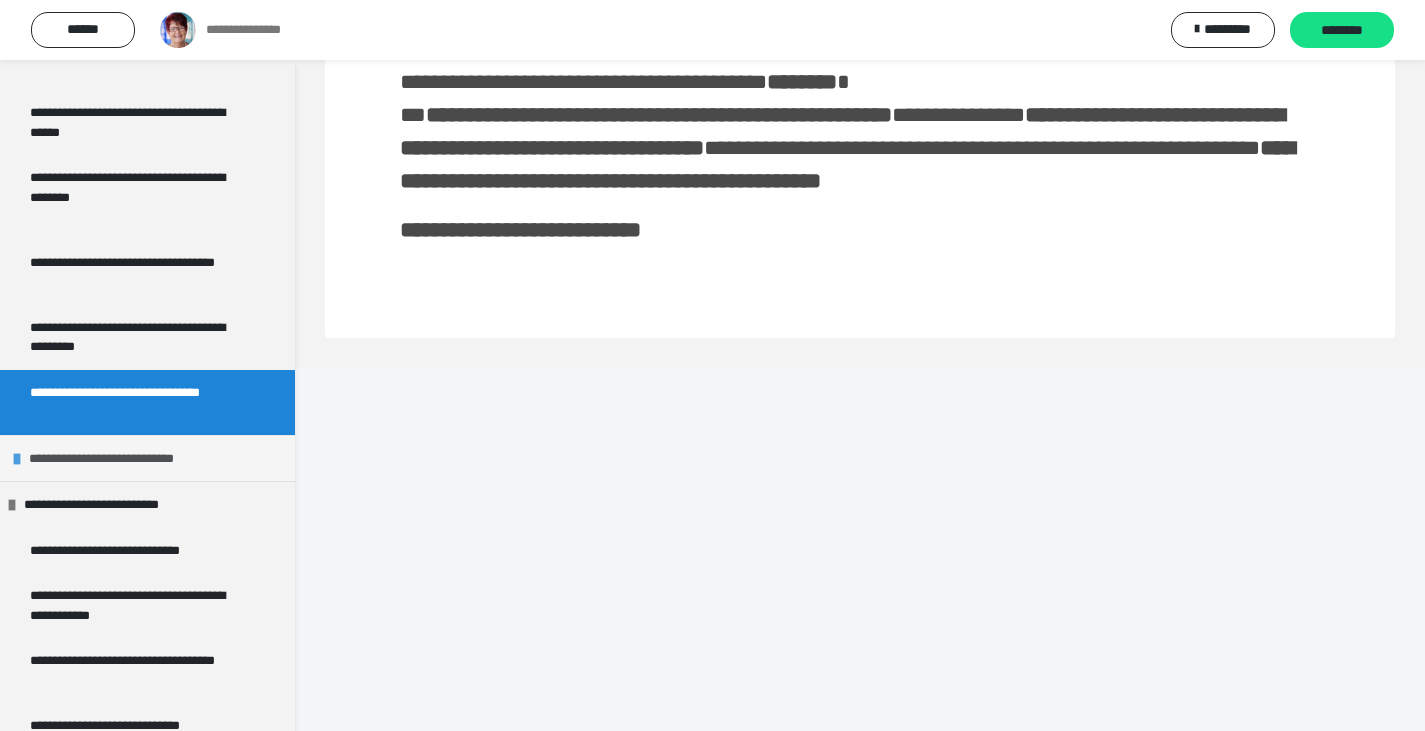 click on "**********" at bounding box center (121, 459) 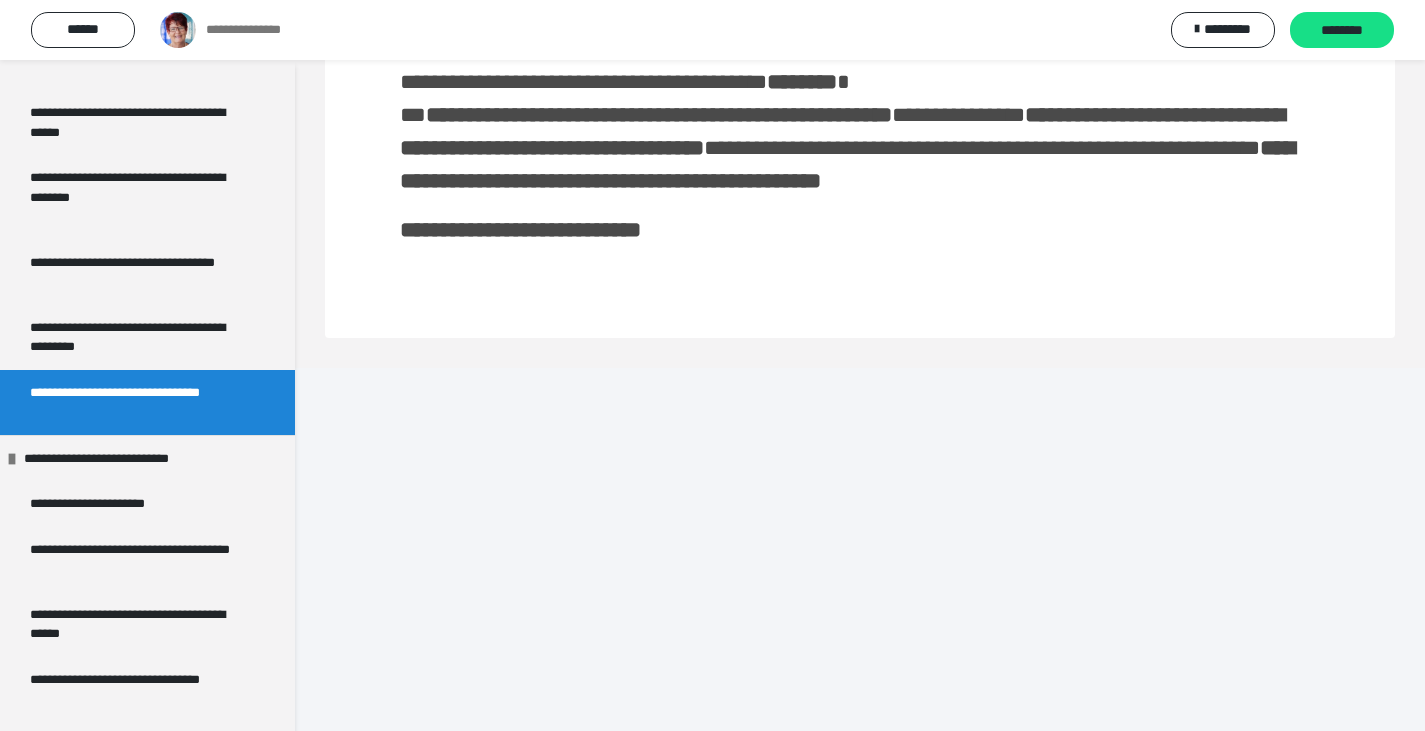scroll, scrollTop: 1233, scrollLeft: 0, axis: vertical 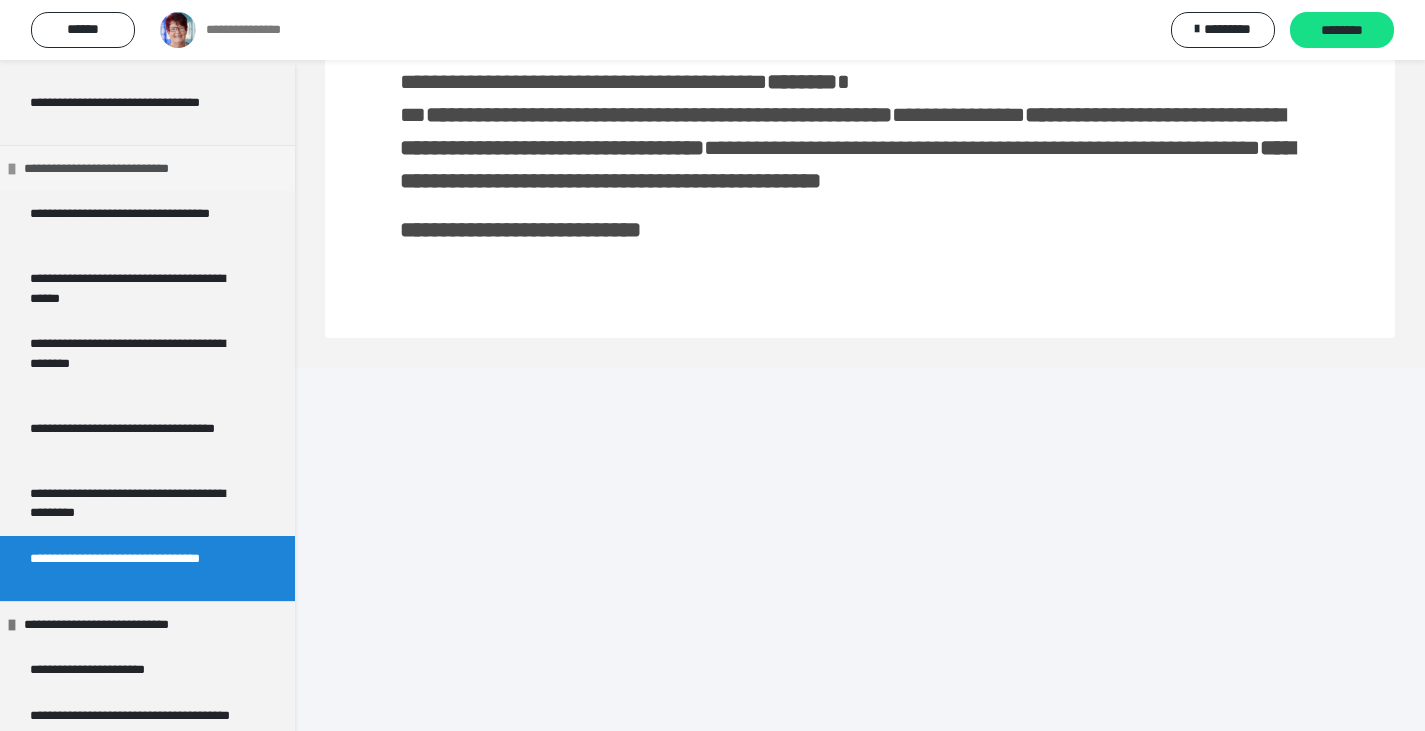 click at bounding box center [12, 169] 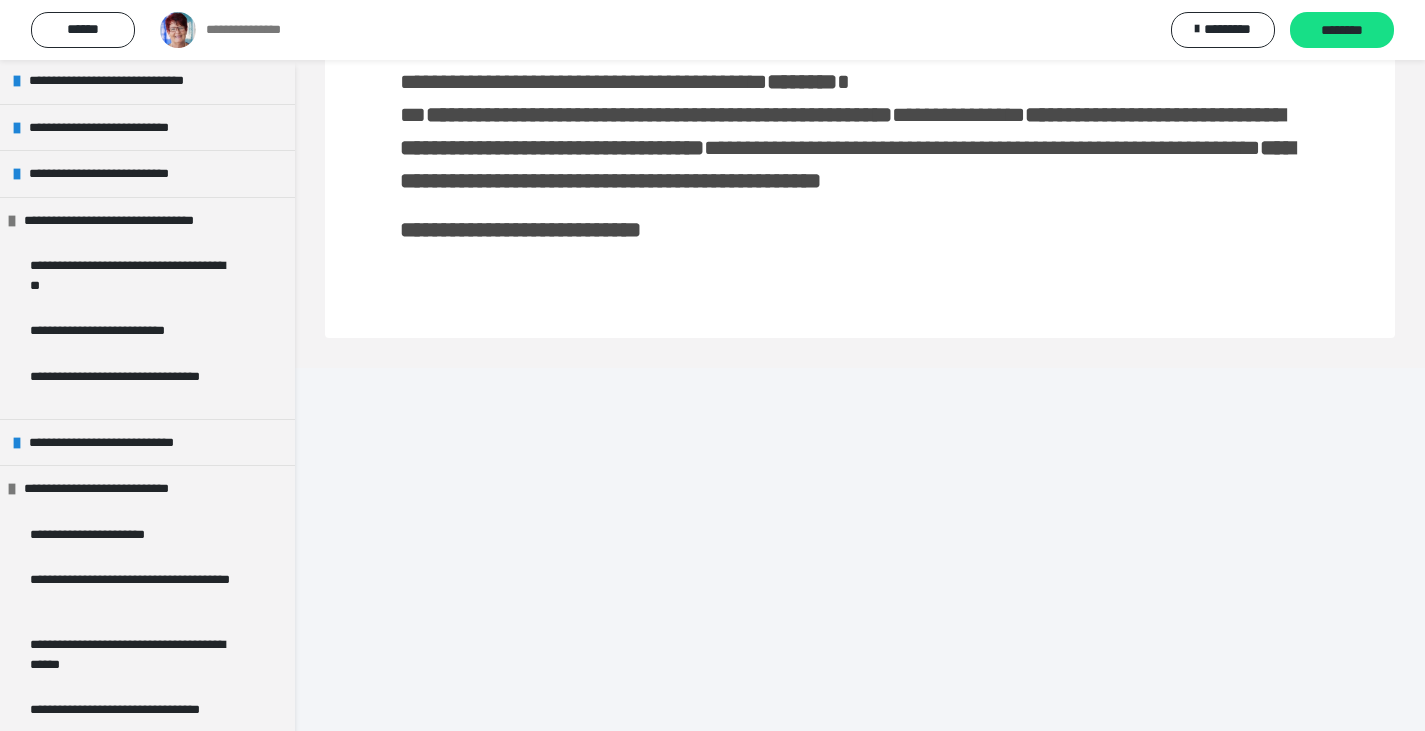 scroll, scrollTop: 719, scrollLeft: 0, axis: vertical 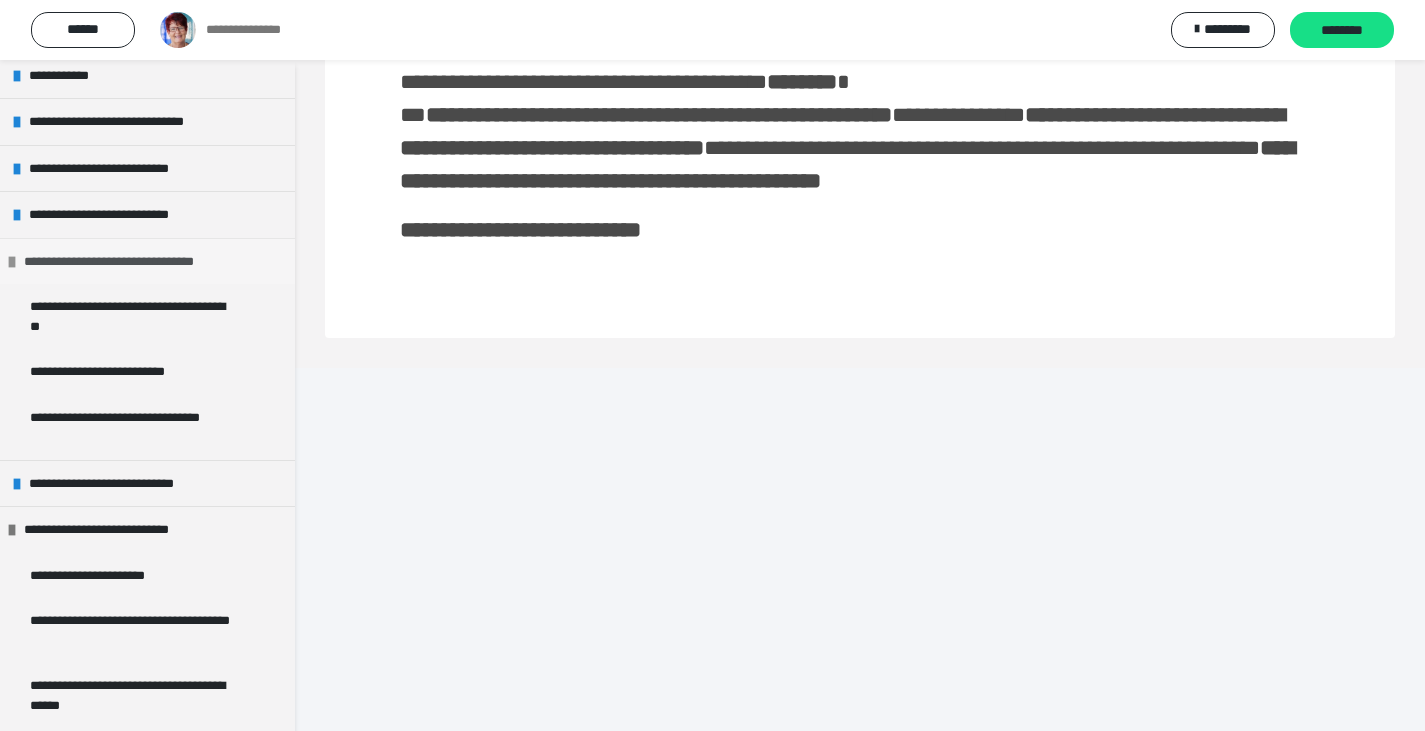 click at bounding box center [12, 262] 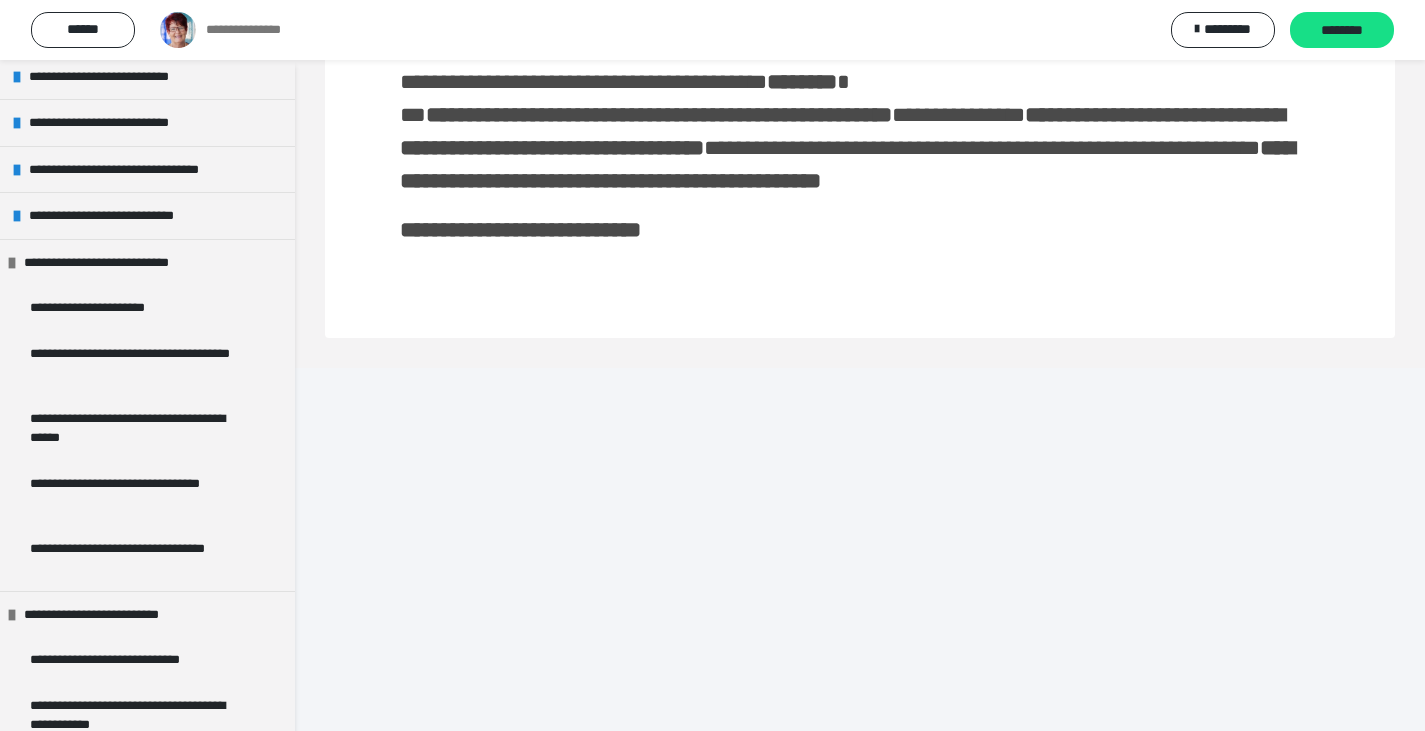 scroll, scrollTop: 835, scrollLeft: 0, axis: vertical 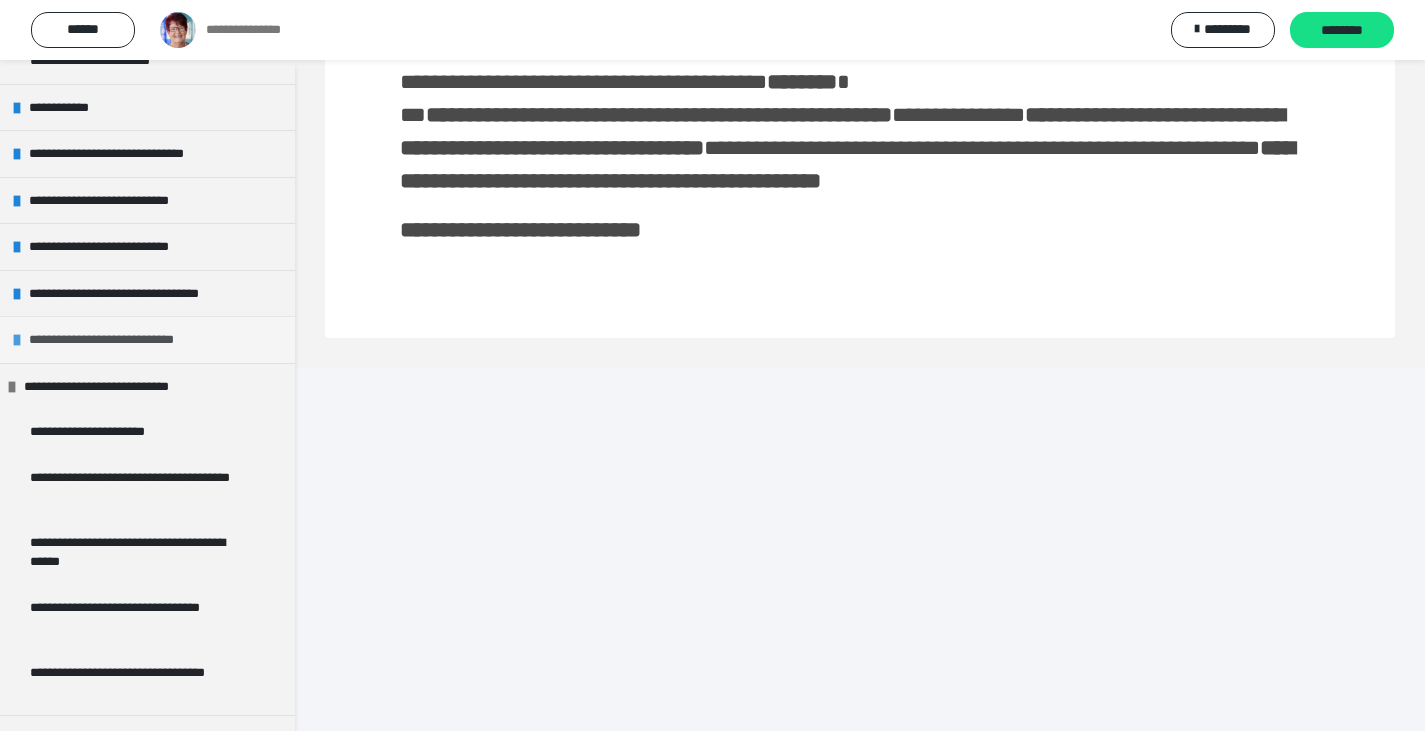 click on "**********" at bounding box center [120, 340] 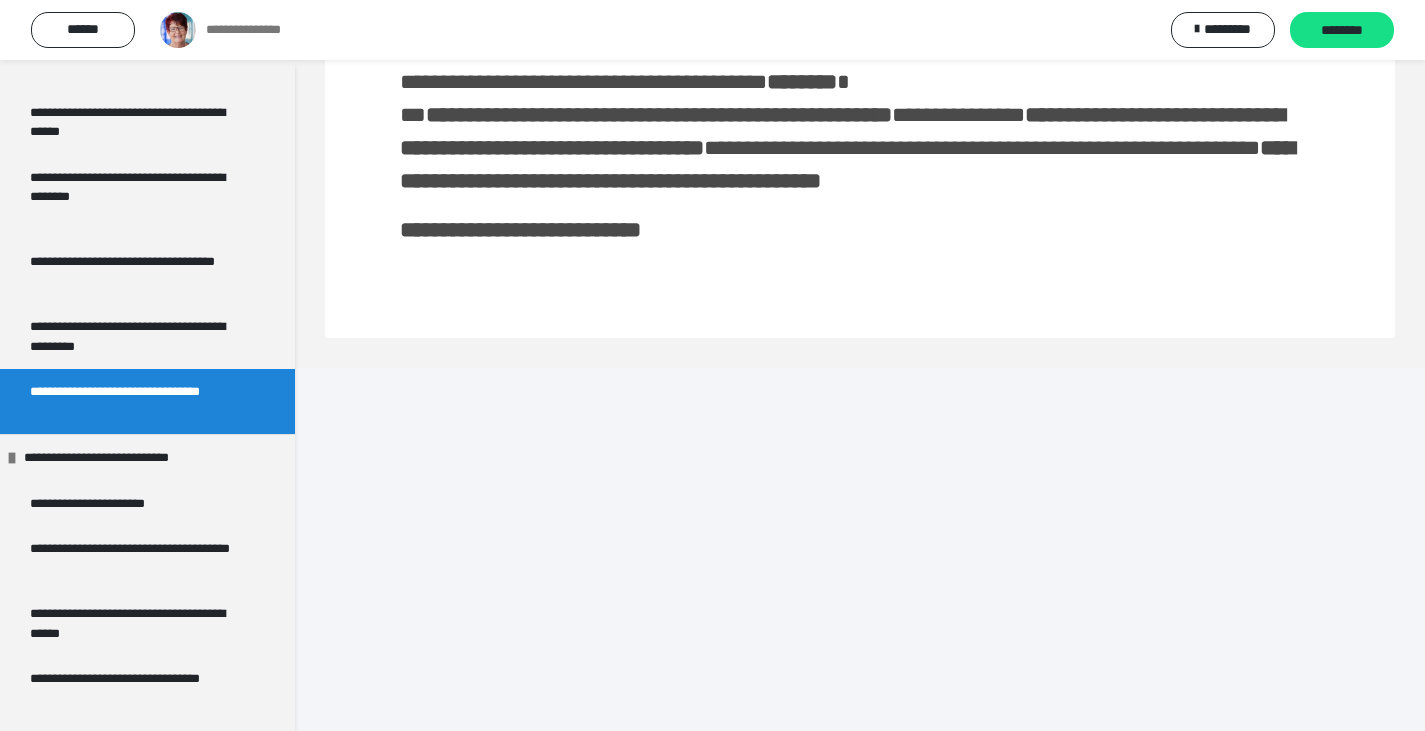 scroll, scrollTop: 1036, scrollLeft: 0, axis: vertical 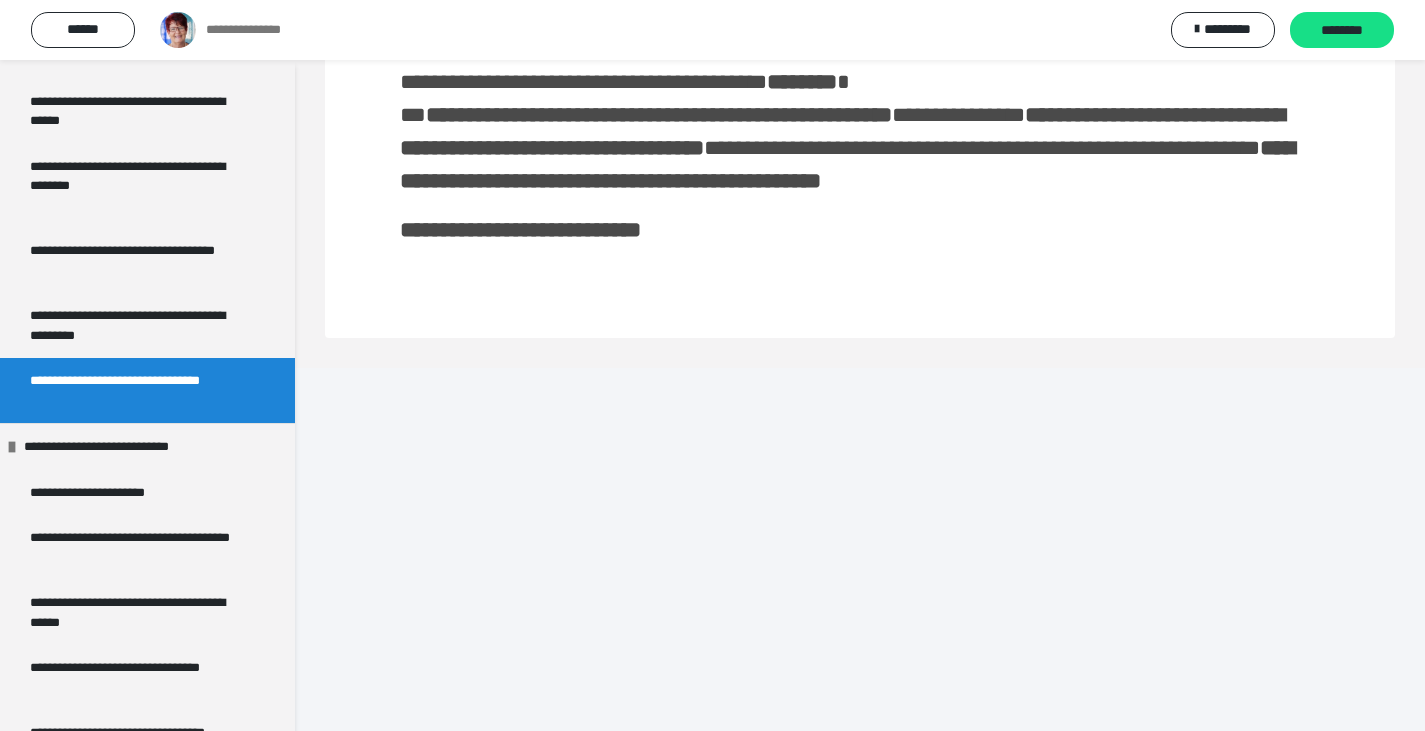 click on "**********" at bounding box center [132, 390] 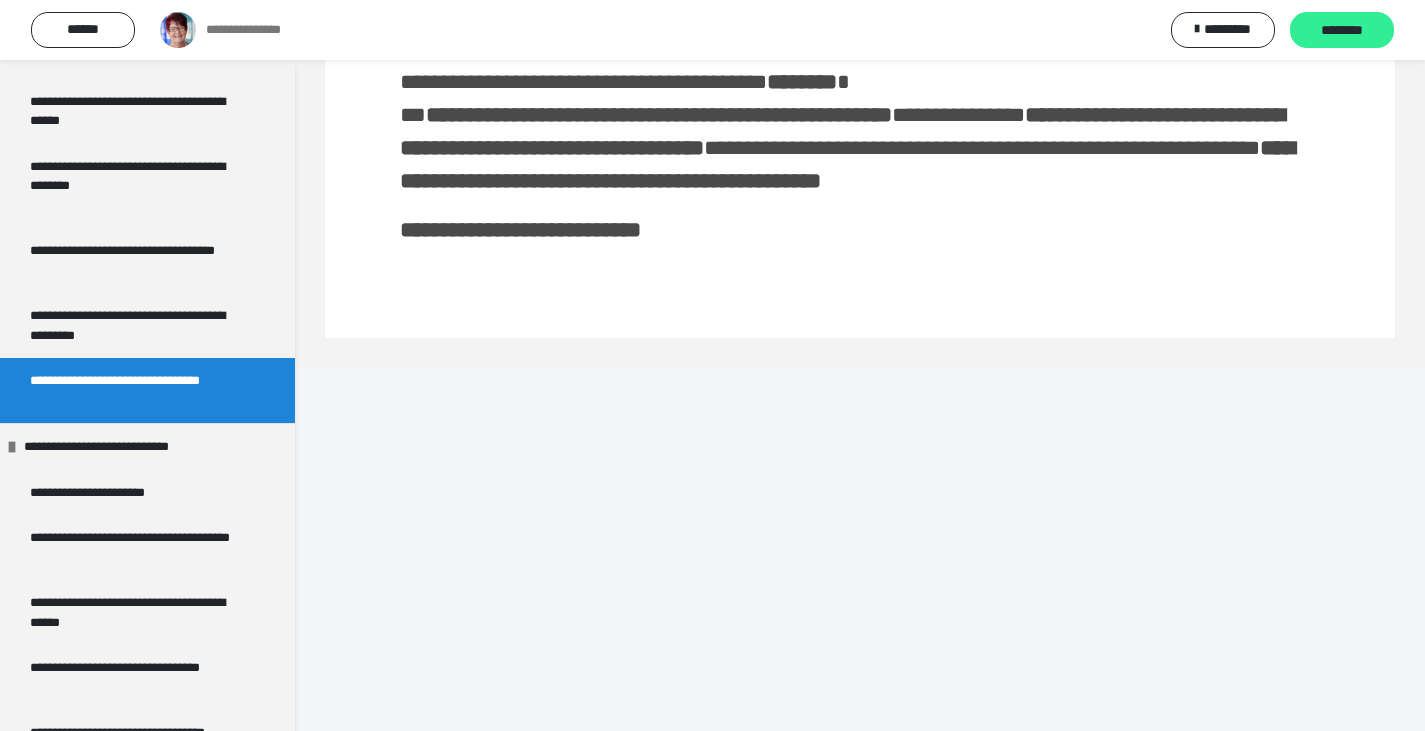 click on "********" at bounding box center (1342, 31) 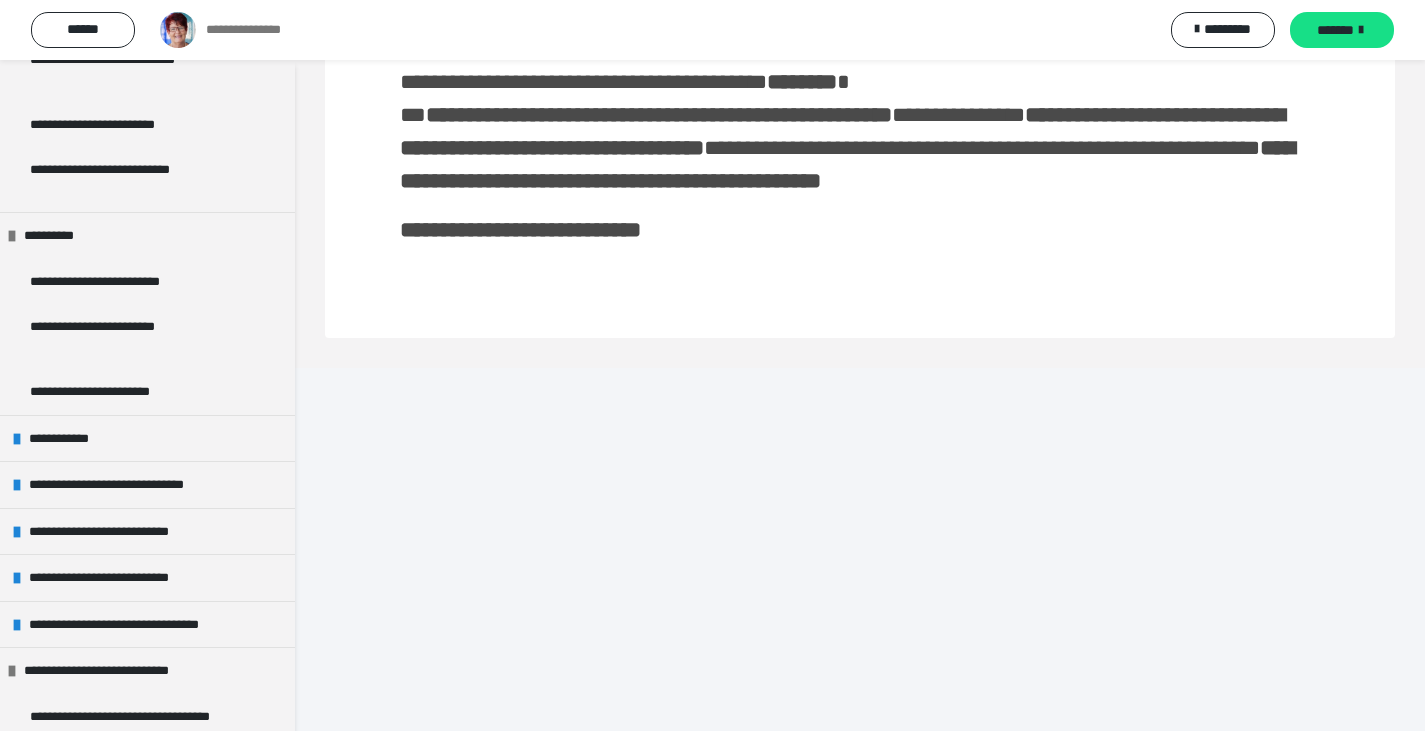scroll, scrollTop: 0, scrollLeft: 0, axis: both 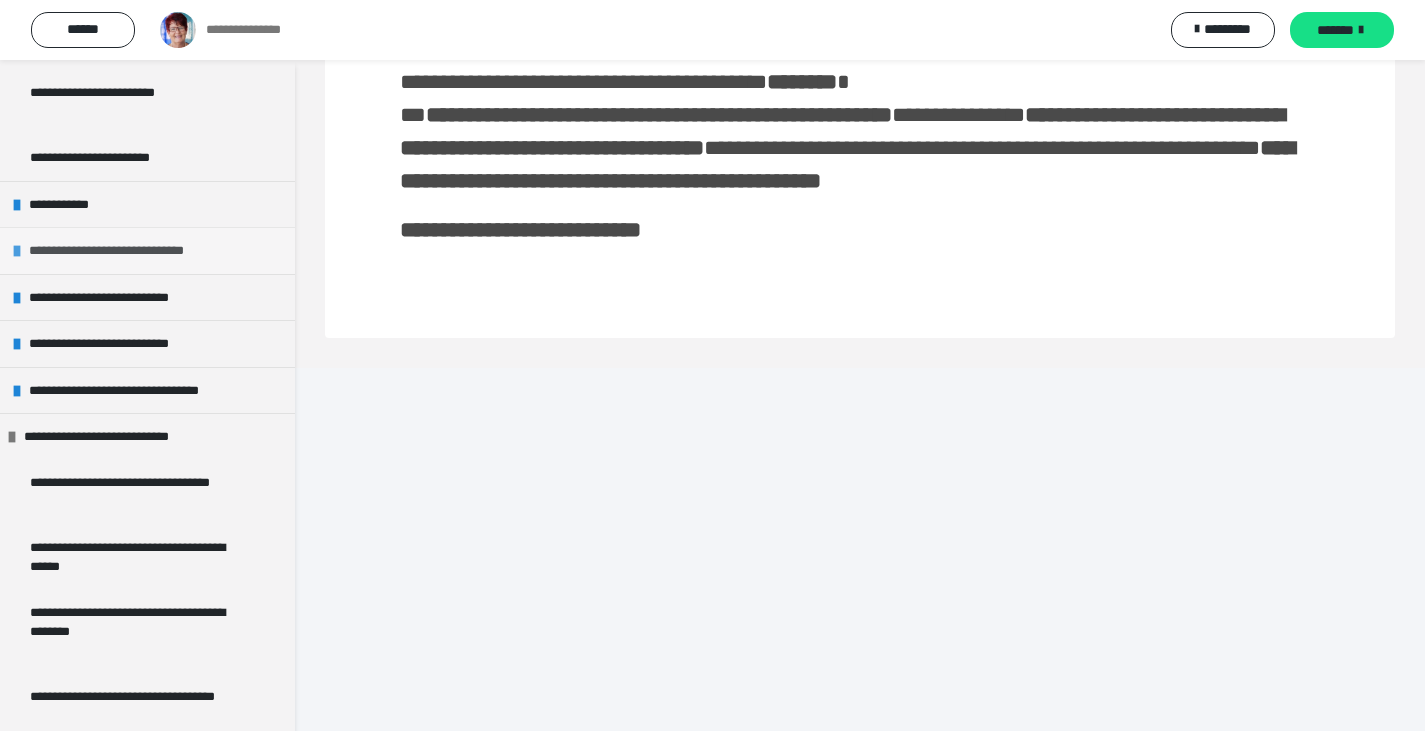 click on "**********" at bounding box center (129, 251) 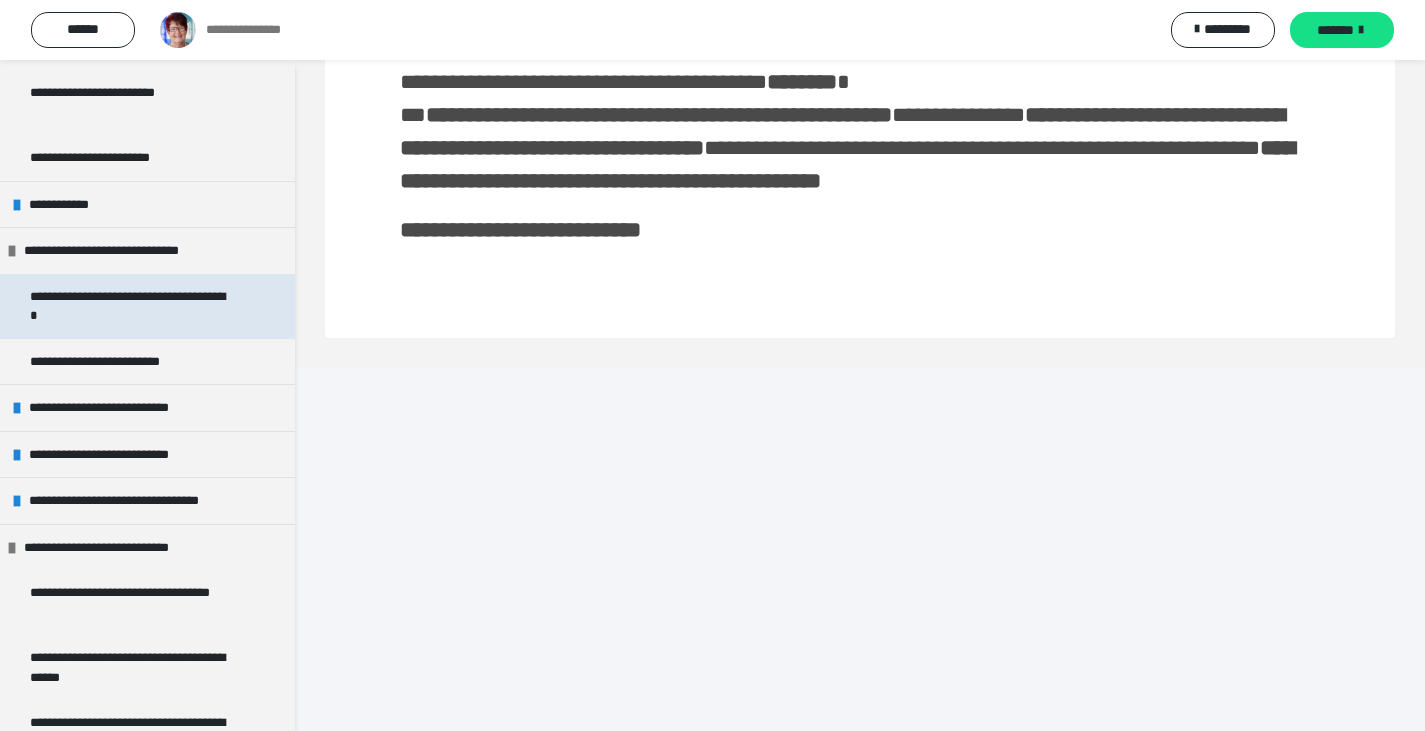 click on "**********" at bounding box center (132, 306) 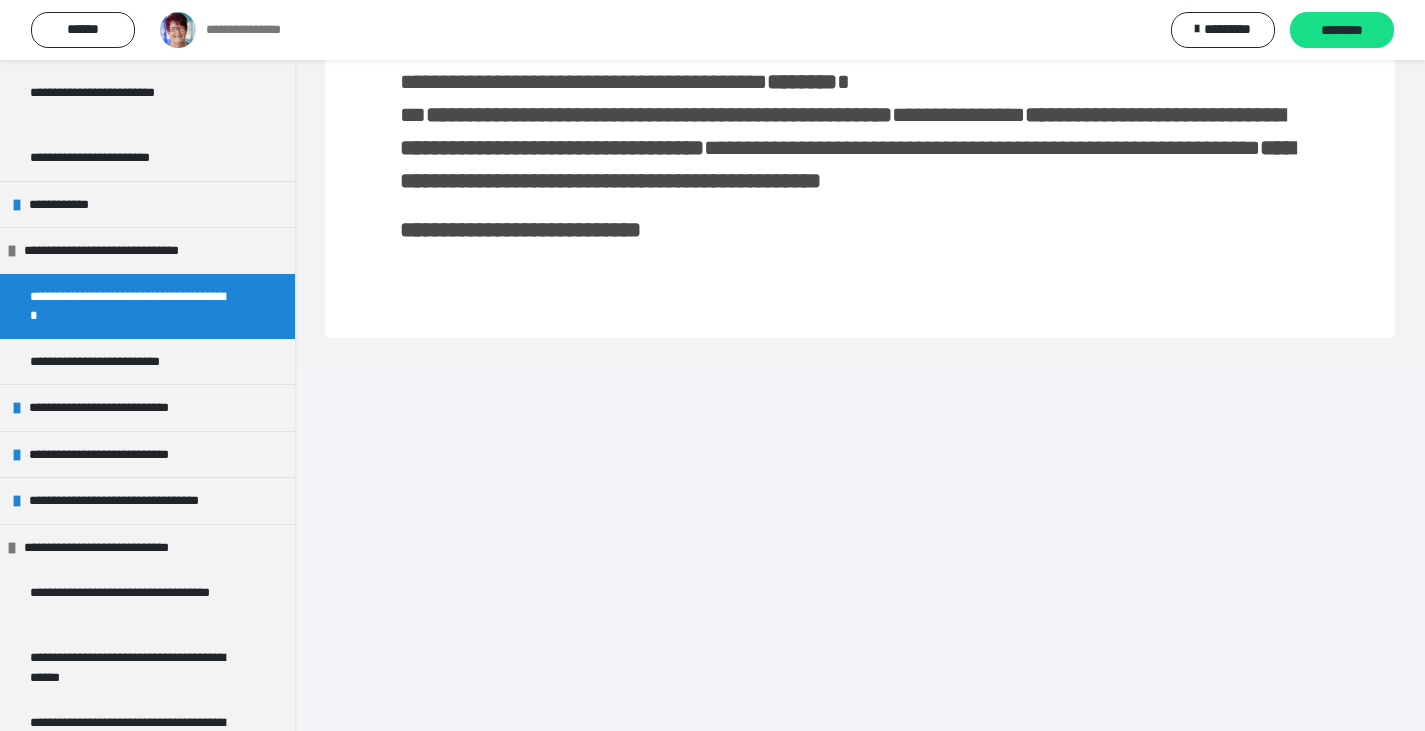 scroll, scrollTop: 773, scrollLeft: 0, axis: vertical 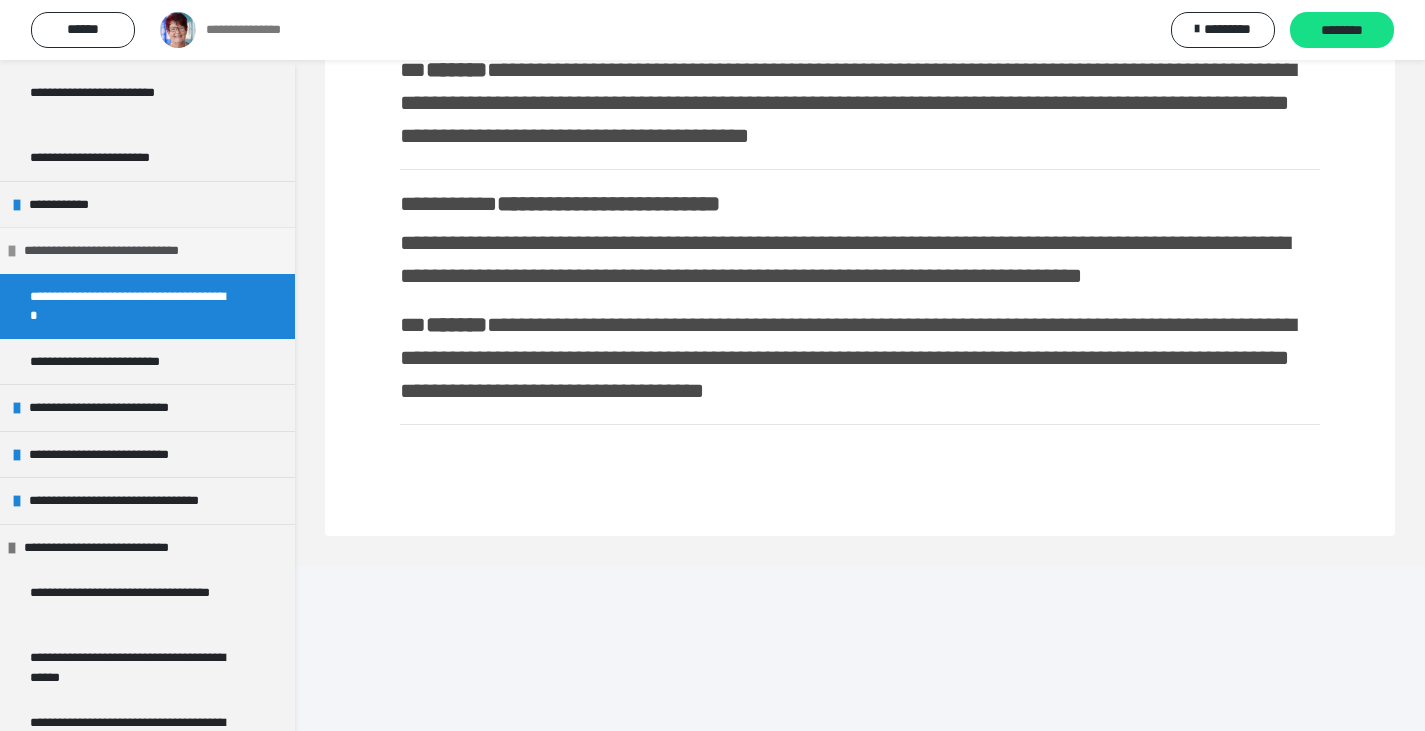 click at bounding box center [12, 251] 